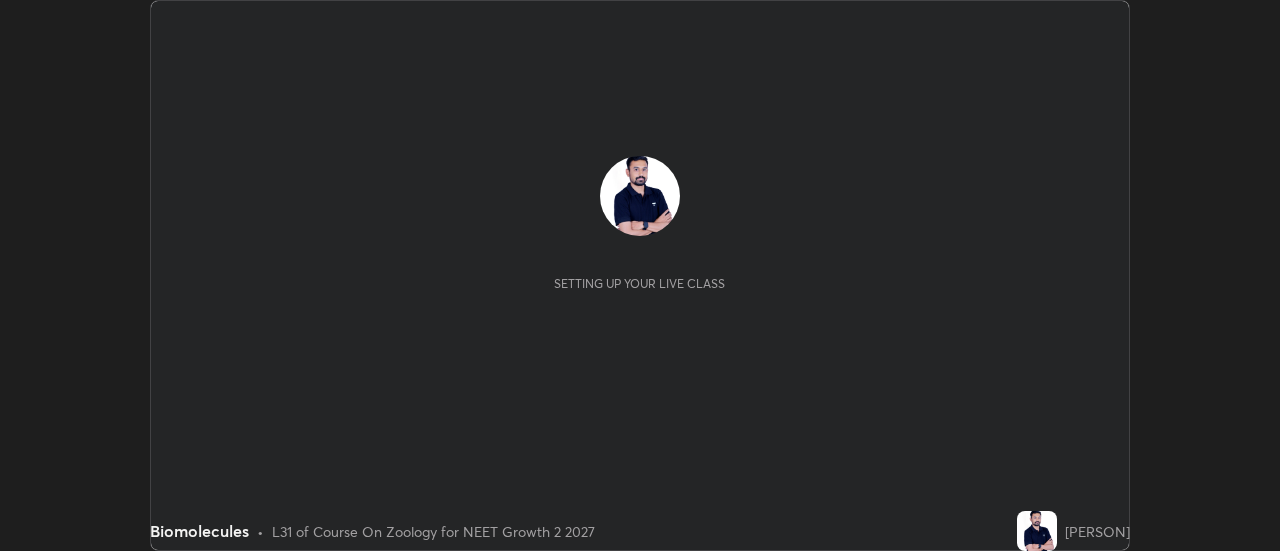 scroll, scrollTop: 0, scrollLeft: 0, axis: both 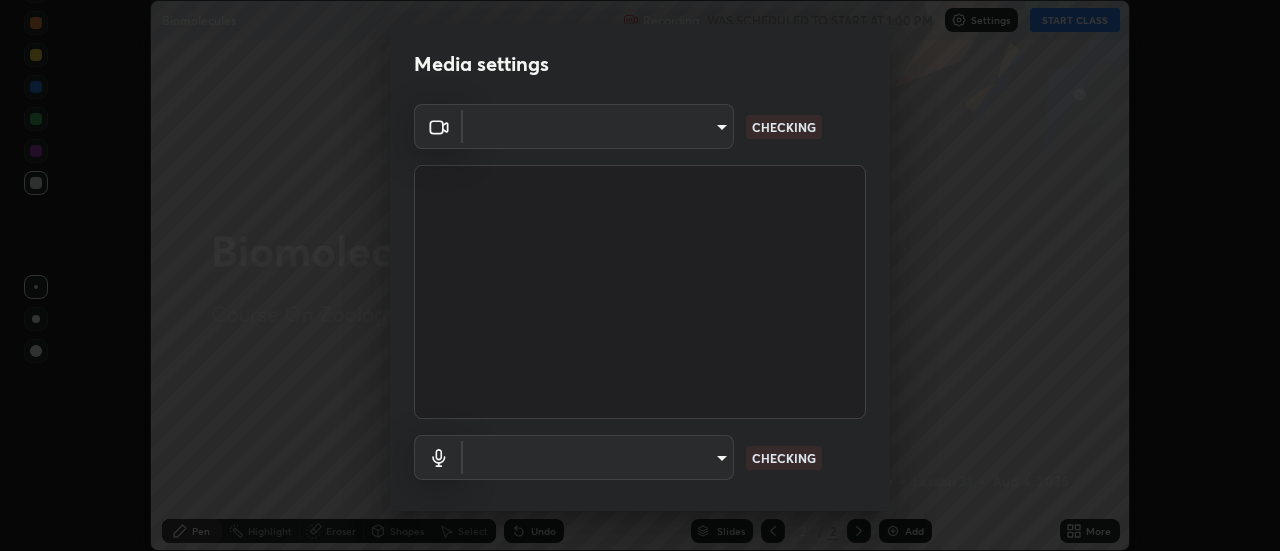 type on "515fa8dc750868be0a3e45a8a70092ebbb24a489711ff7313880db239e39e5e3" 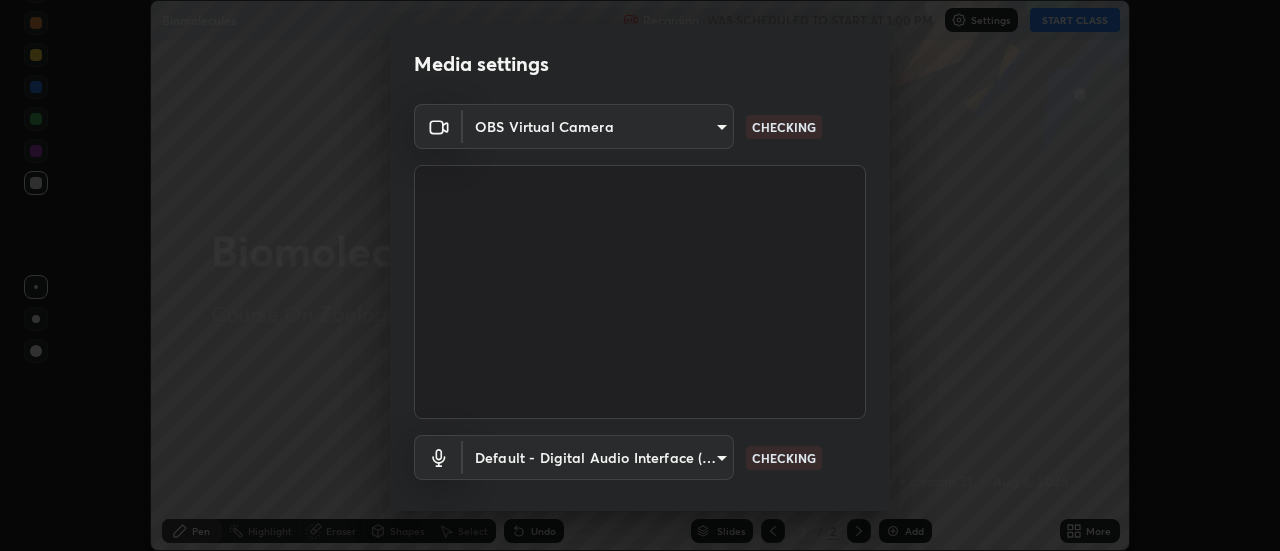 click on "Erase all Biomolecules Recording WAS SCHEDULED TO START AT  1:00 PM Settings START CLASS Setting up your live class Biomolecules • L31 of Course On Zoology for NEET Growth 2 2027 [PERSON] Pen Highlight Eraser Shapes Select Undo Slides 2 / 2 Add More No doubts shared Encourage your learners to ask a doubt for better clarity Report an issue Reason for reporting Buffering Chat not working Audio - Video sync issue Educator video quality low ​ Attach an image Report Media settings OBS Virtual Camera [HASH] CHECKING Default - Digital Audio Interface (2- USB Digital Audio) default CHECKING 1 / 5 Next" at bounding box center [640, 275] 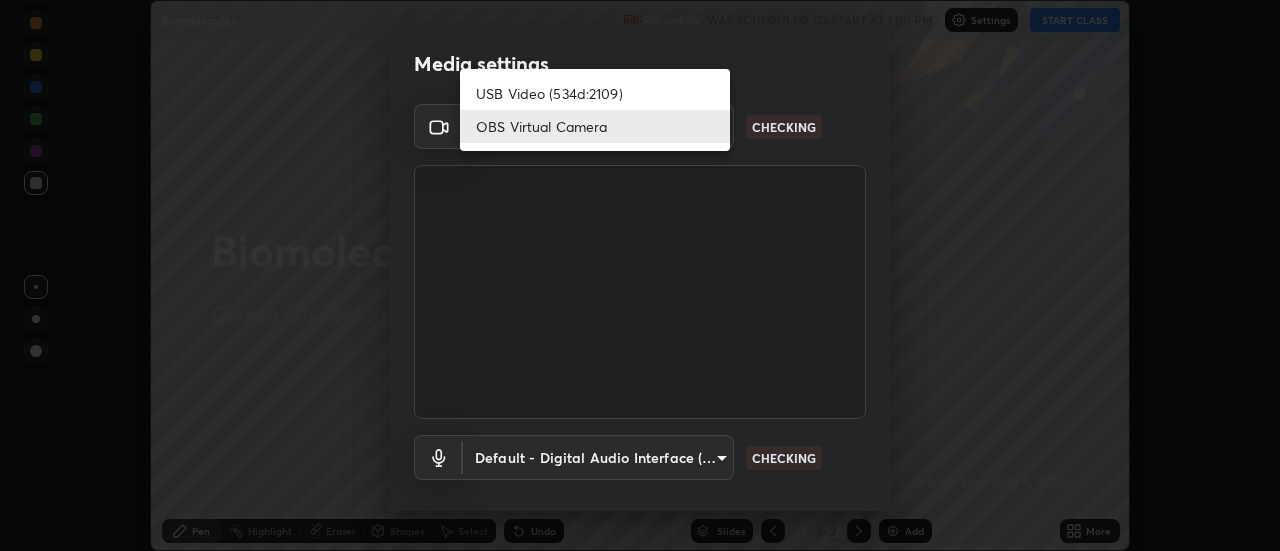 click on "USB Video (534d:2109)" at bounding box center [595, 93] 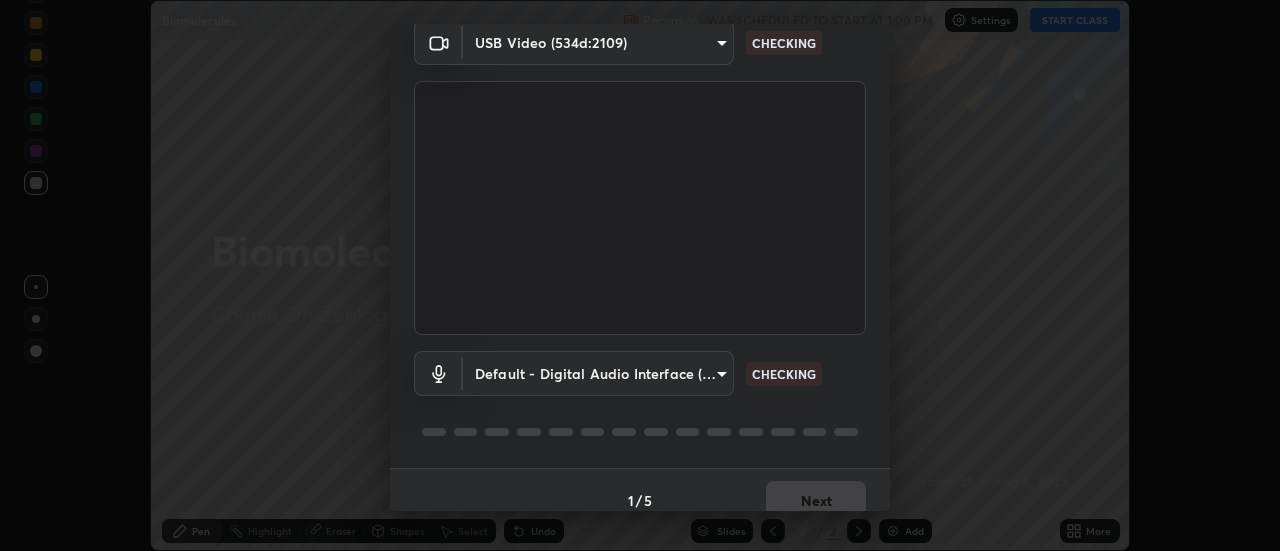 scroll, scrollTop: 105, scrollLeft: 0, axis: vertical 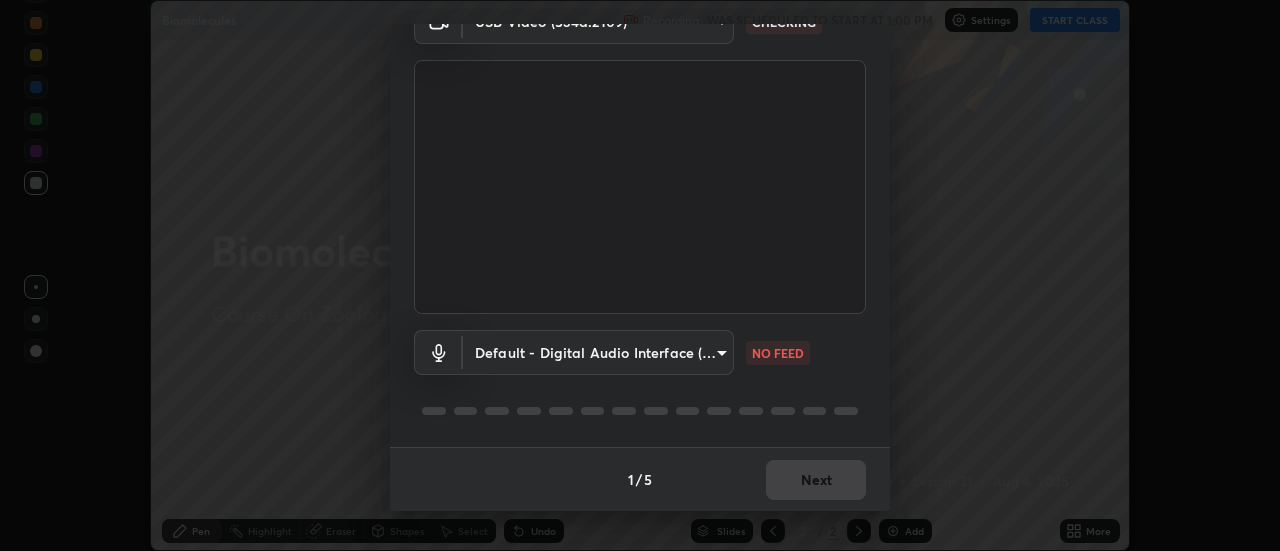 click on "Erase all Biomolecules Recording WAS SCHEDULED TO START AT  1:00 PM Settings START CLASS Setting up your live class Biomolecules • L31 of Course On Zoology for NEET Growth 2 2027 [PERSON] Pen Highlight Eraser Shapes Select Undo Slides 2 / 2 Add More No doubts shared Encourage your learners to ask a doubt for better clarity Report an issue Reason for reporting Buffering Chat not working Audio - Video sync issue Educator video quality low ​ Attach an image Report Media settings USB Video (534d:2109) [HASH] CHECKING Default - Digital Audio Interface (2- USB Digital Audio) default NO FEED 1 / 5 Next" at bounding box center (640, 275) 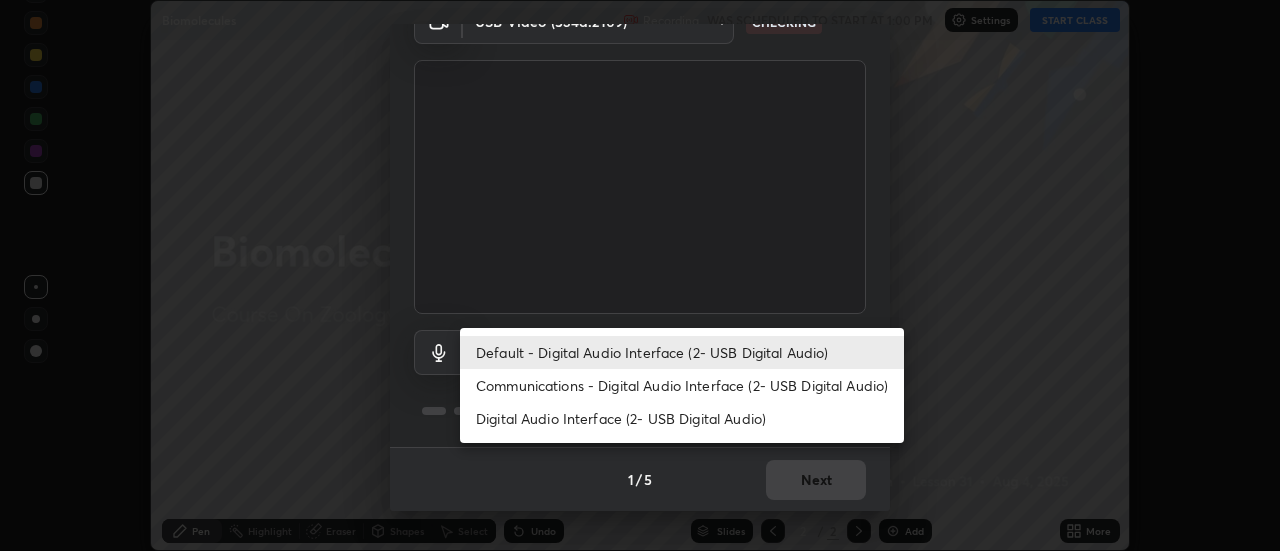 click on "Communications - Digital Audio Interface (2- USB Digital Audio)" at bounding box center (682, 385) 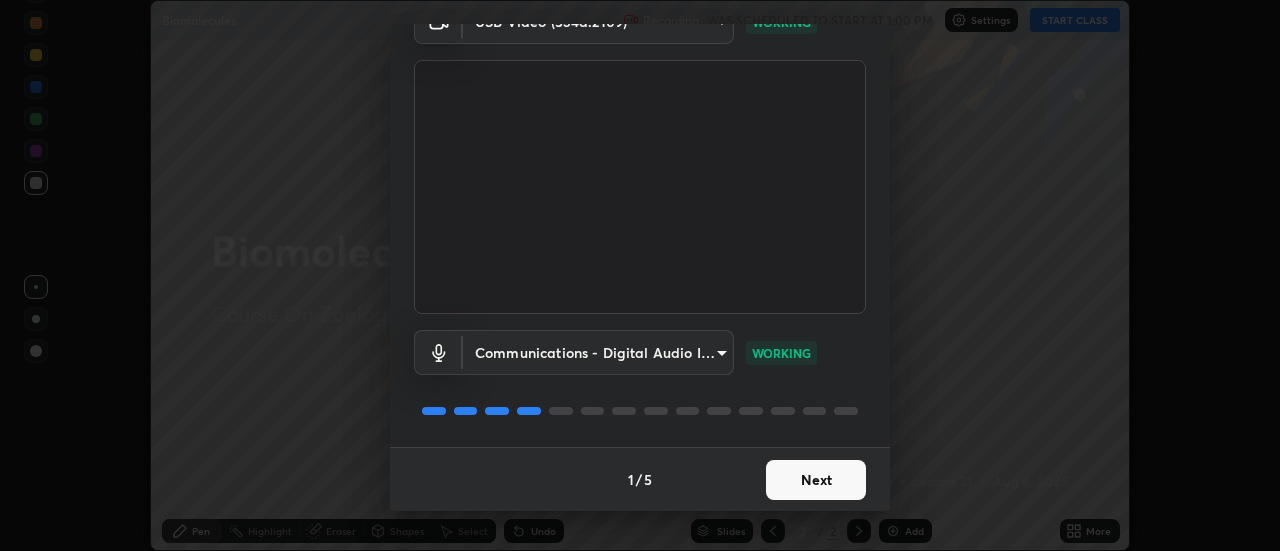 click on "Next" at bounding box center (816, 480) 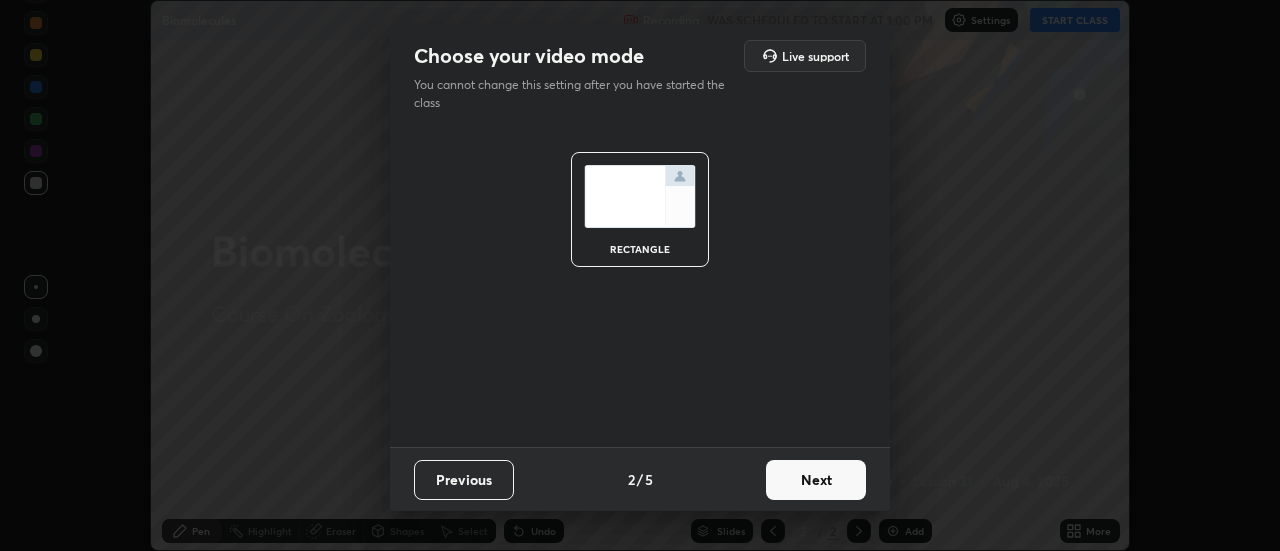 scroll, scrollTop: 0, scrollLeft: 0, axis: both 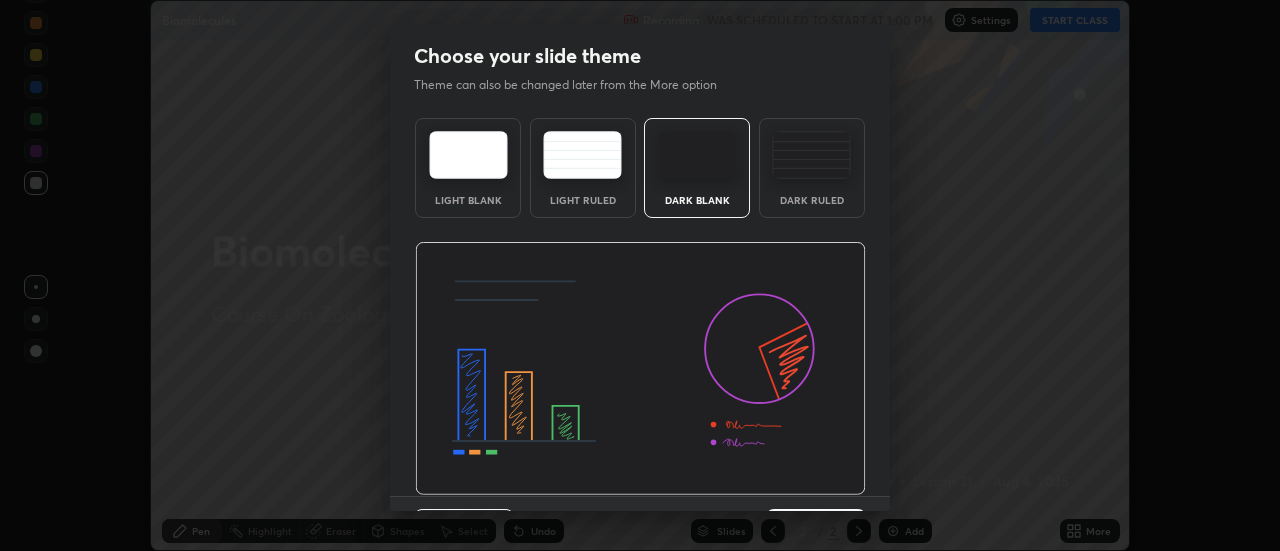 click at bounding box center [640, 369] 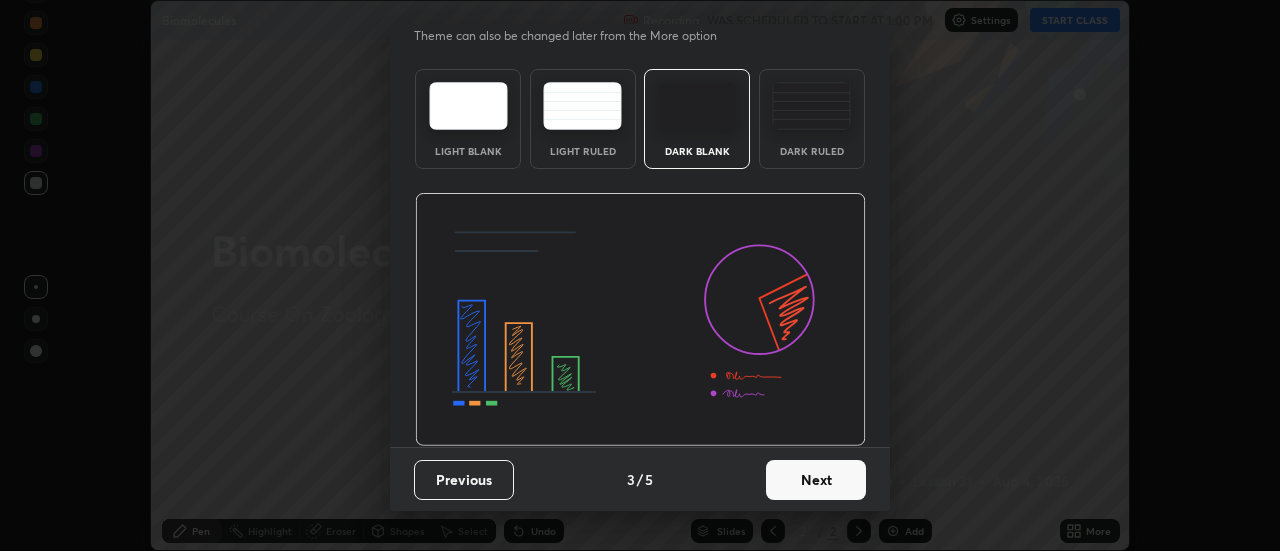 click on "Next" at bounding box center (816, 480) 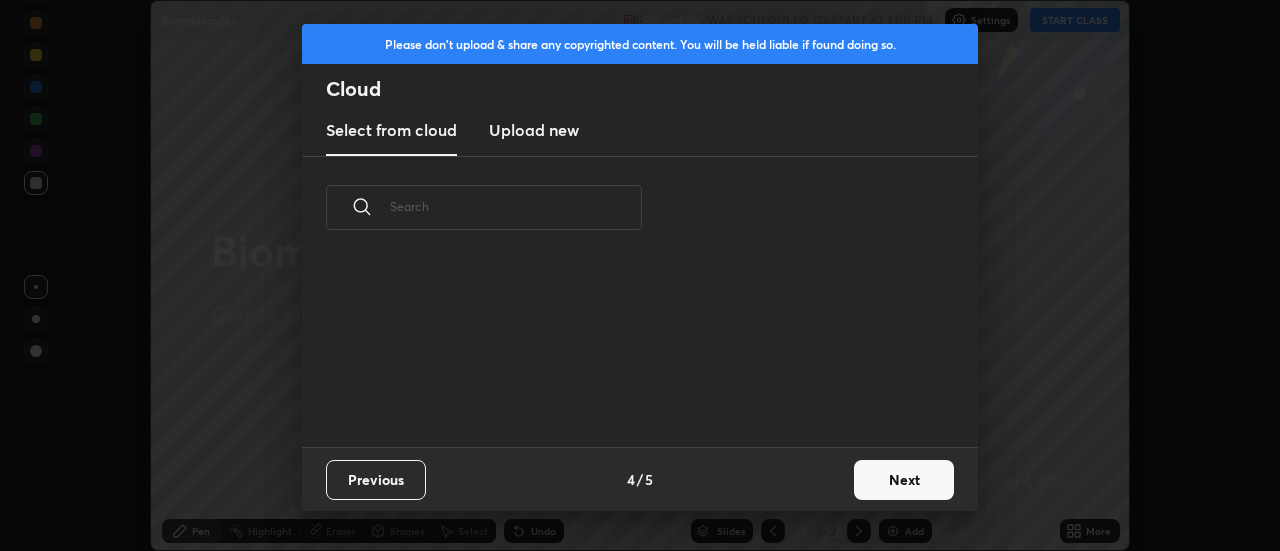 click on "Next" at bounding box center (904, 480) 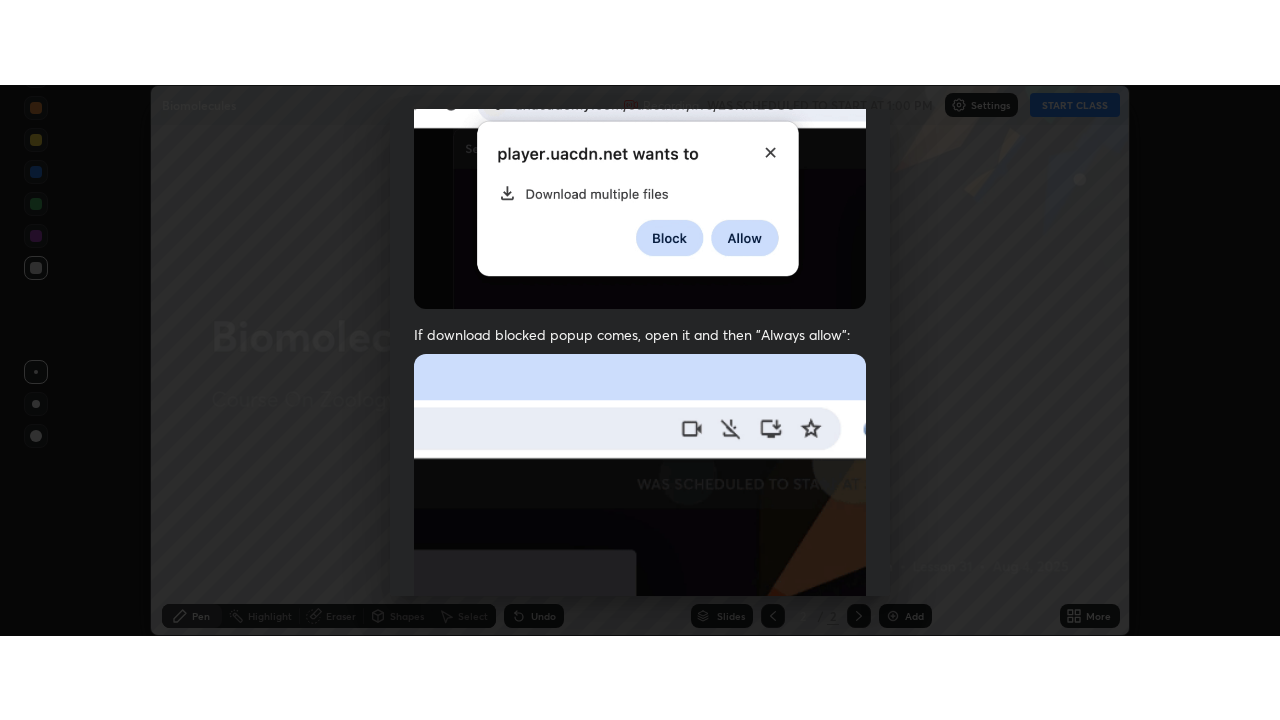 scroll, scrollTop: 513, scrollLeft: 0, axis: vertical 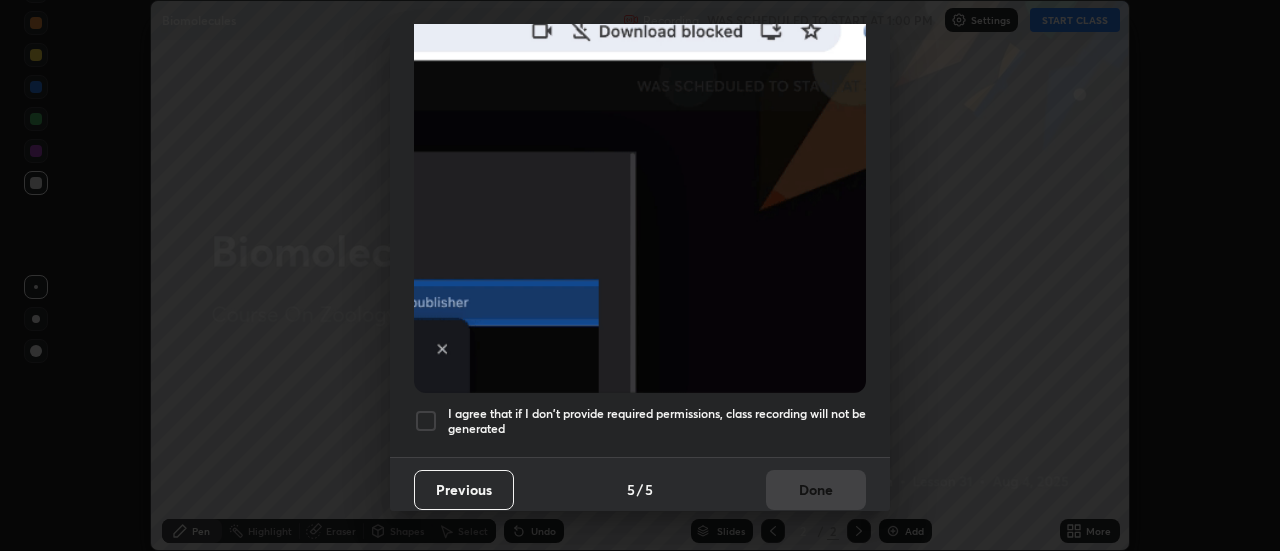 click at bounding box center (426, 421) 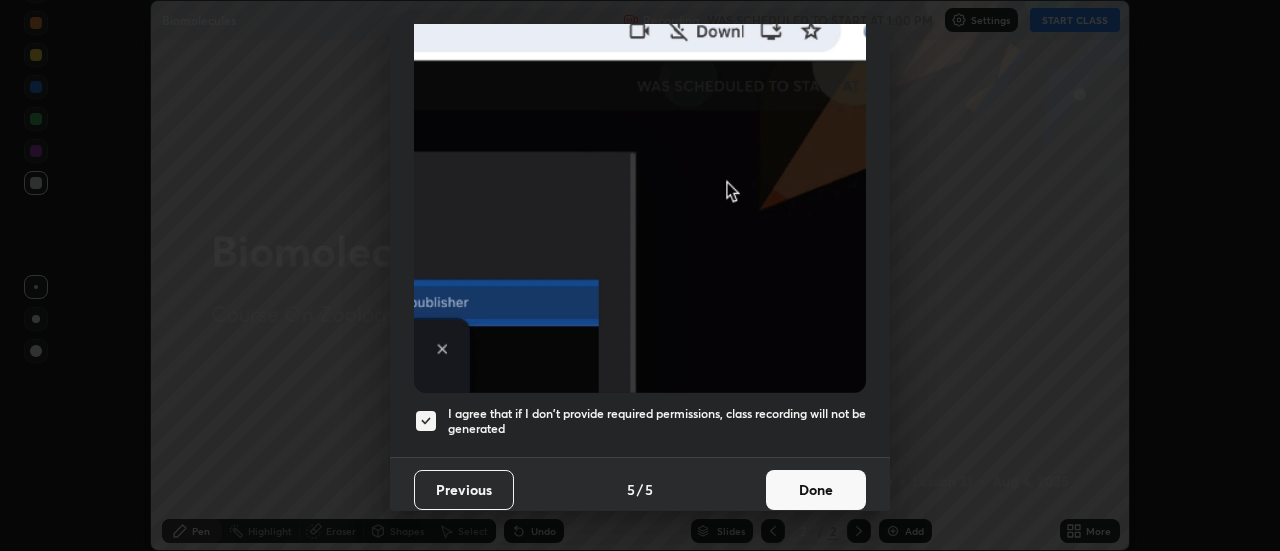 click on "Done" at bounding box center [816, 490] 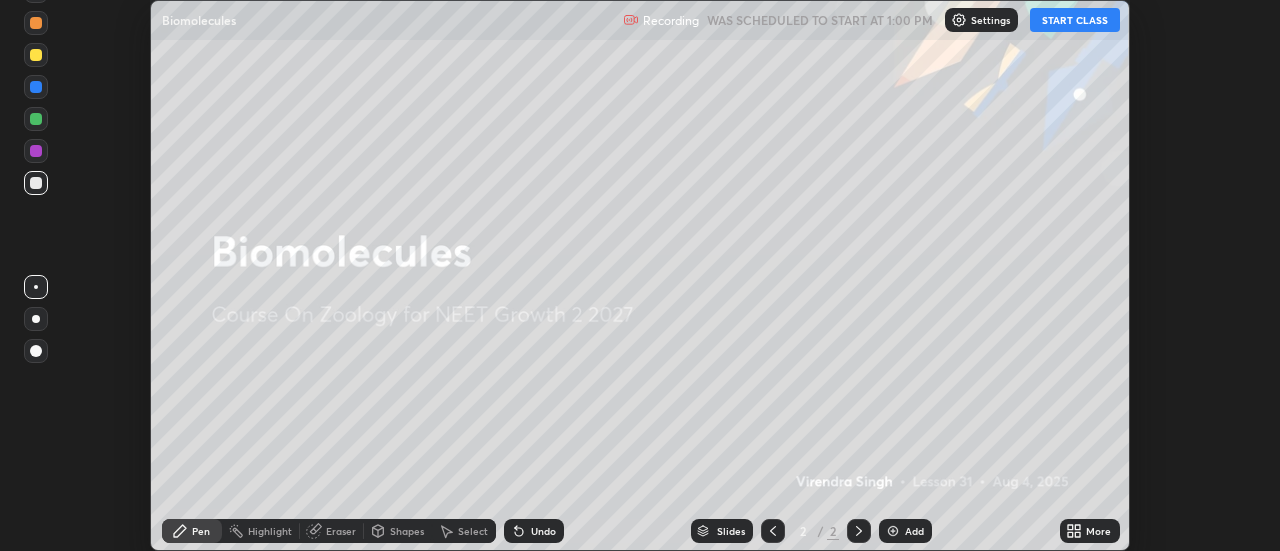 click on "START CLASS" at bounding box center [1075, 20] 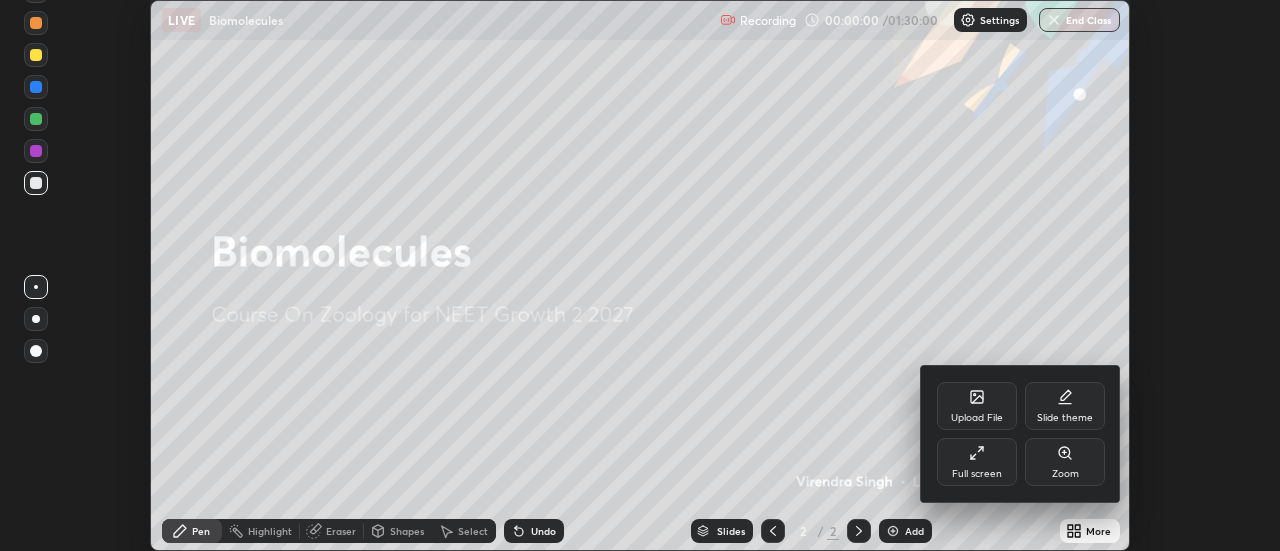 click on "Full screen" at bounding box center (977, 462) 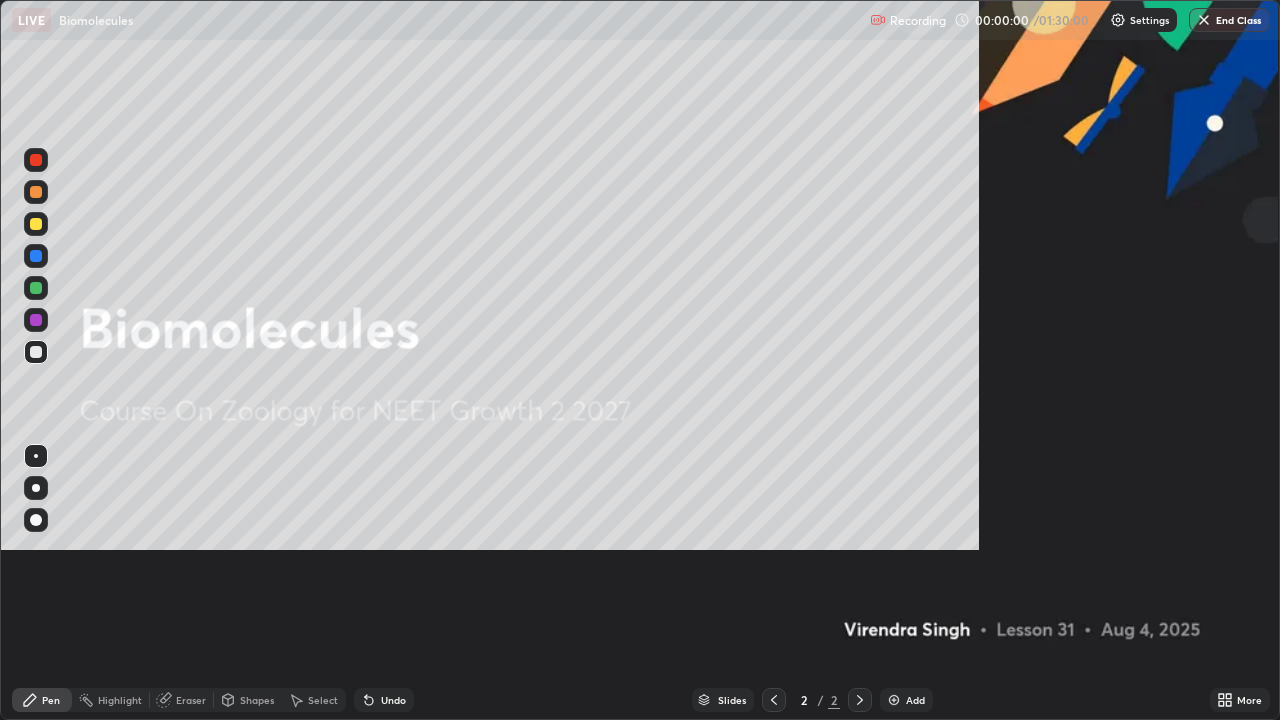 scroll, scrollTop: 99280, scrollLeft: 98720, axis: both 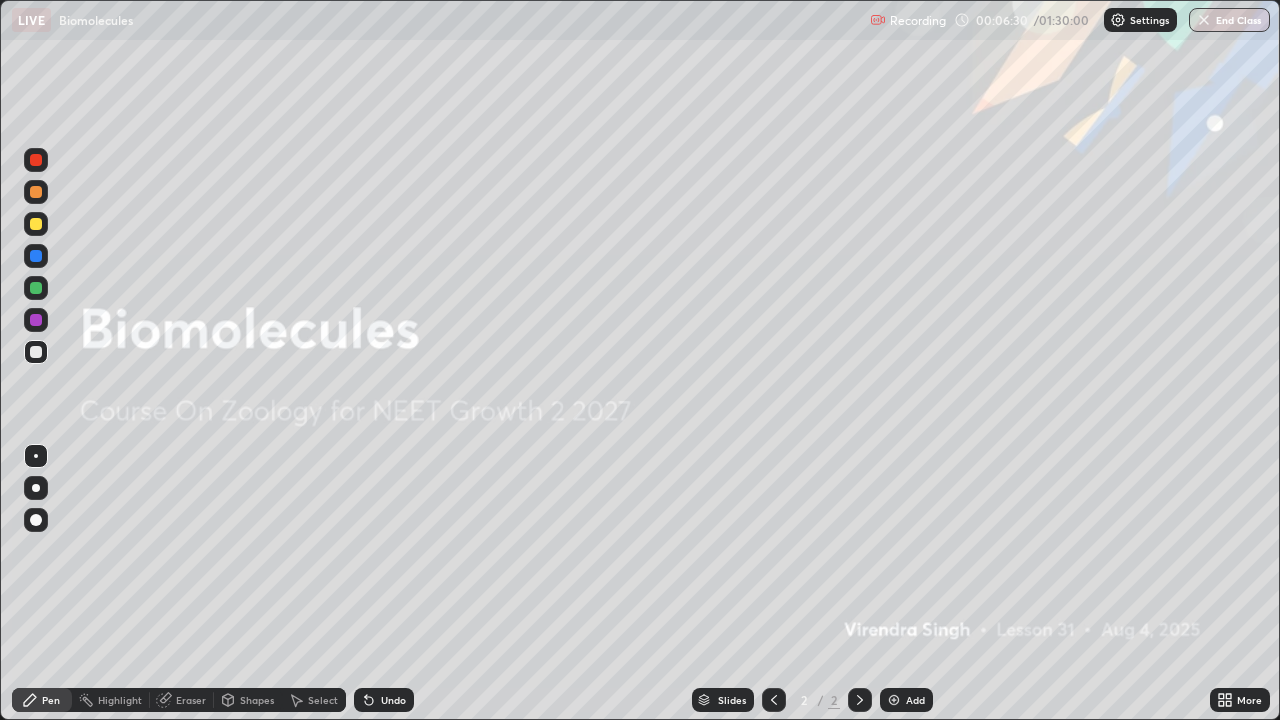 click on "Add" at bounding box center [906, 700] 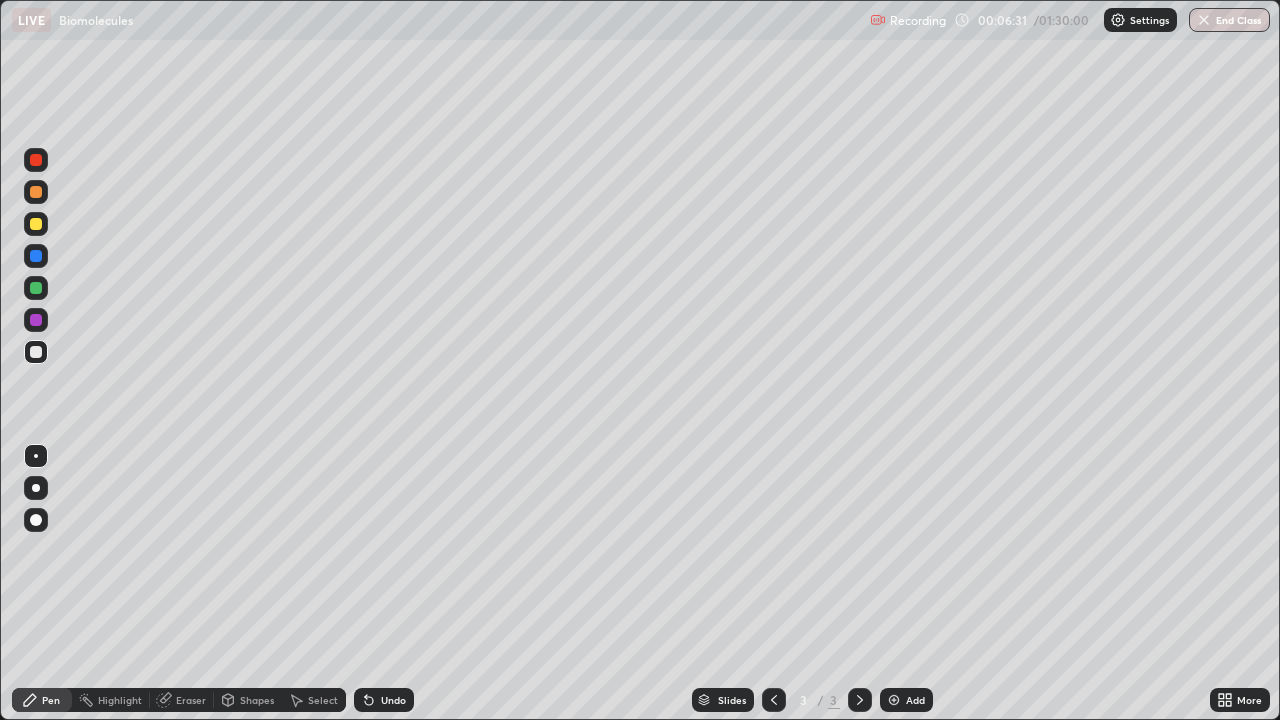 click at bounding box center (36, 288) 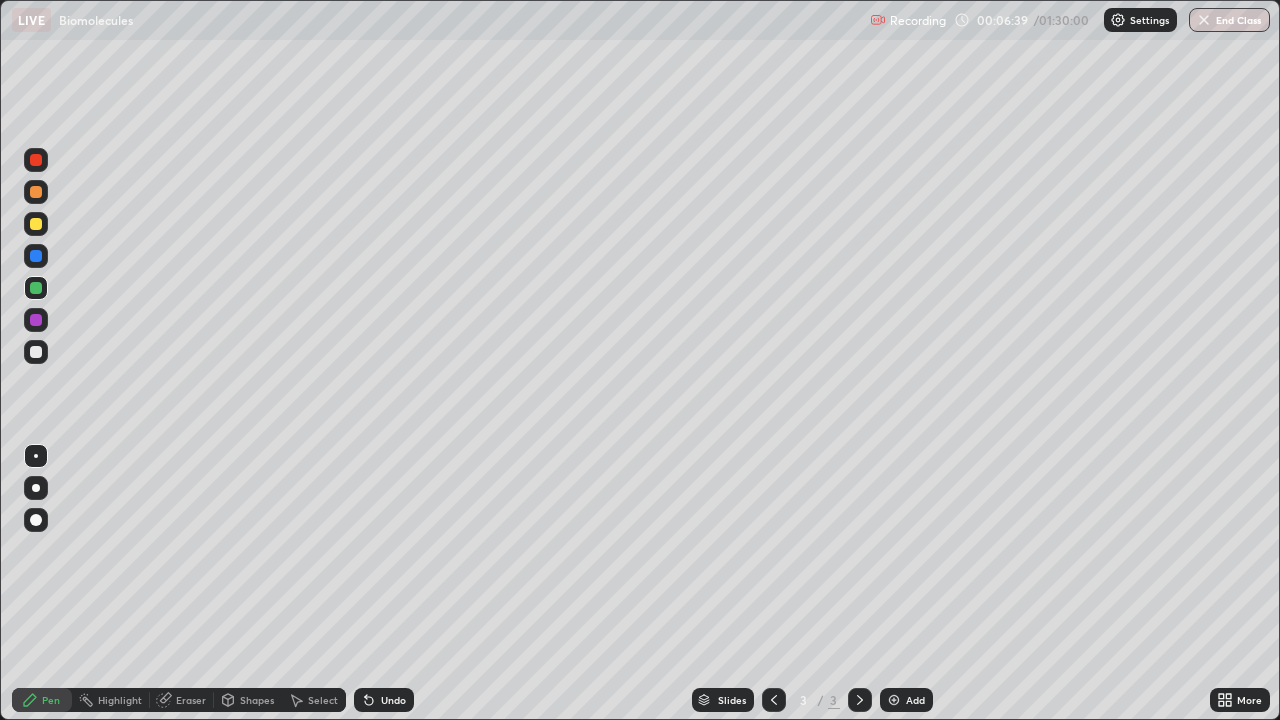 click at bounding box center (36, 224) 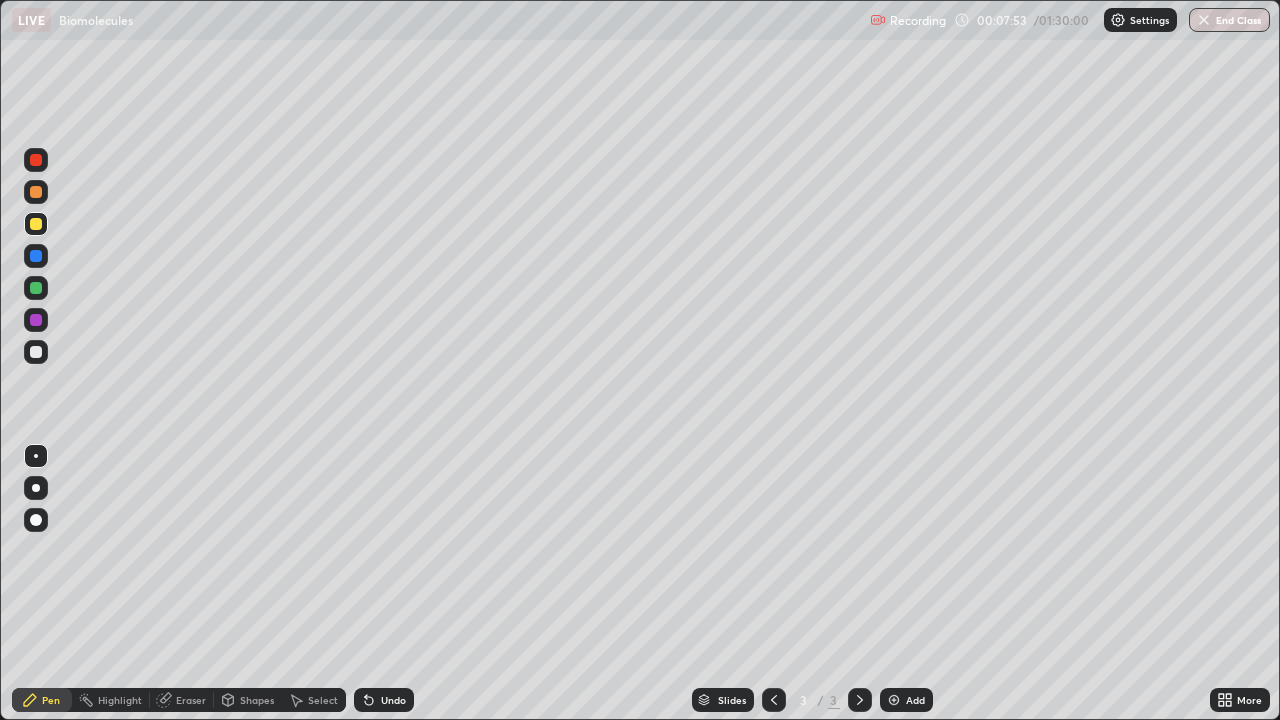click at bounding box center [36, 488] 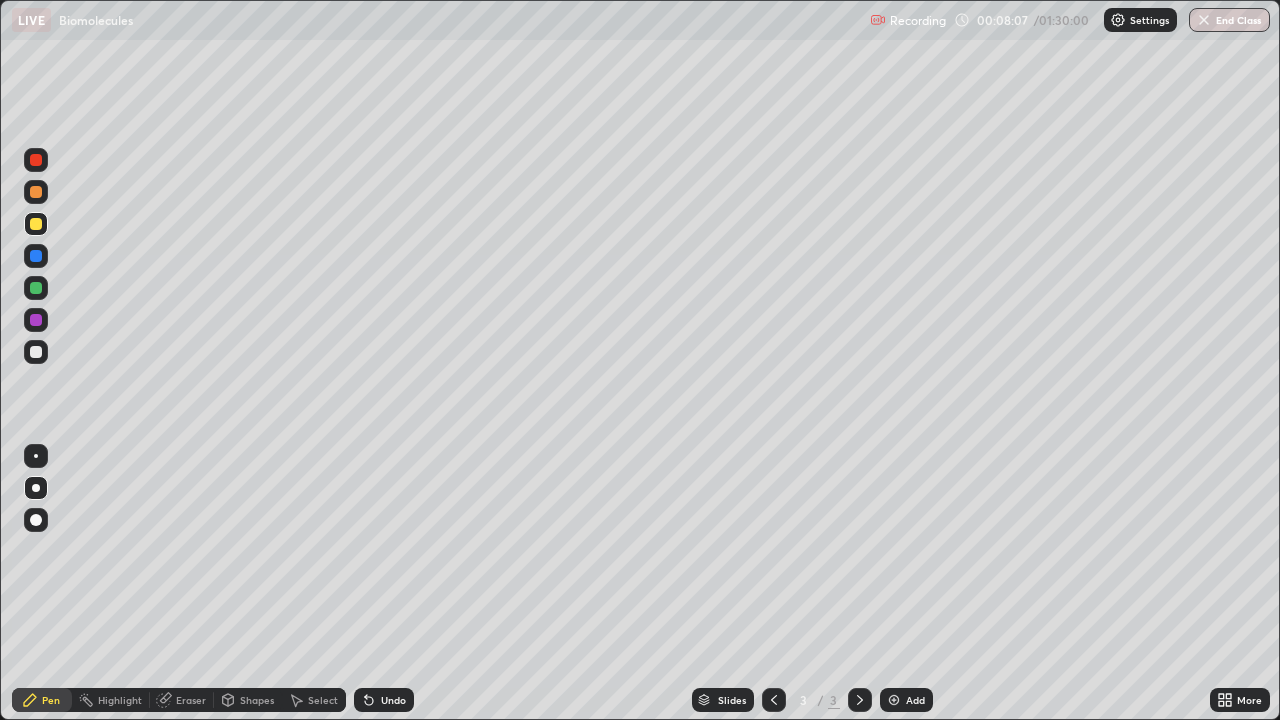 click at bounding box center (36, 192) 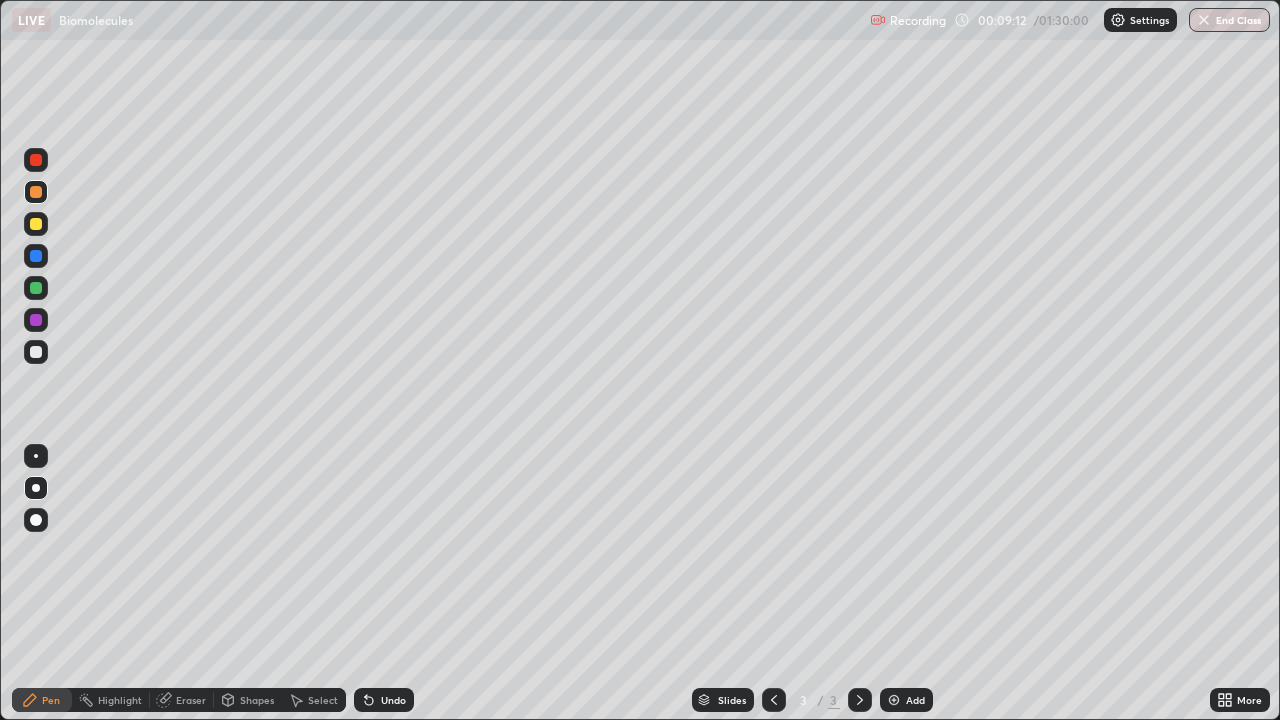click at bounding box center [36, 352] 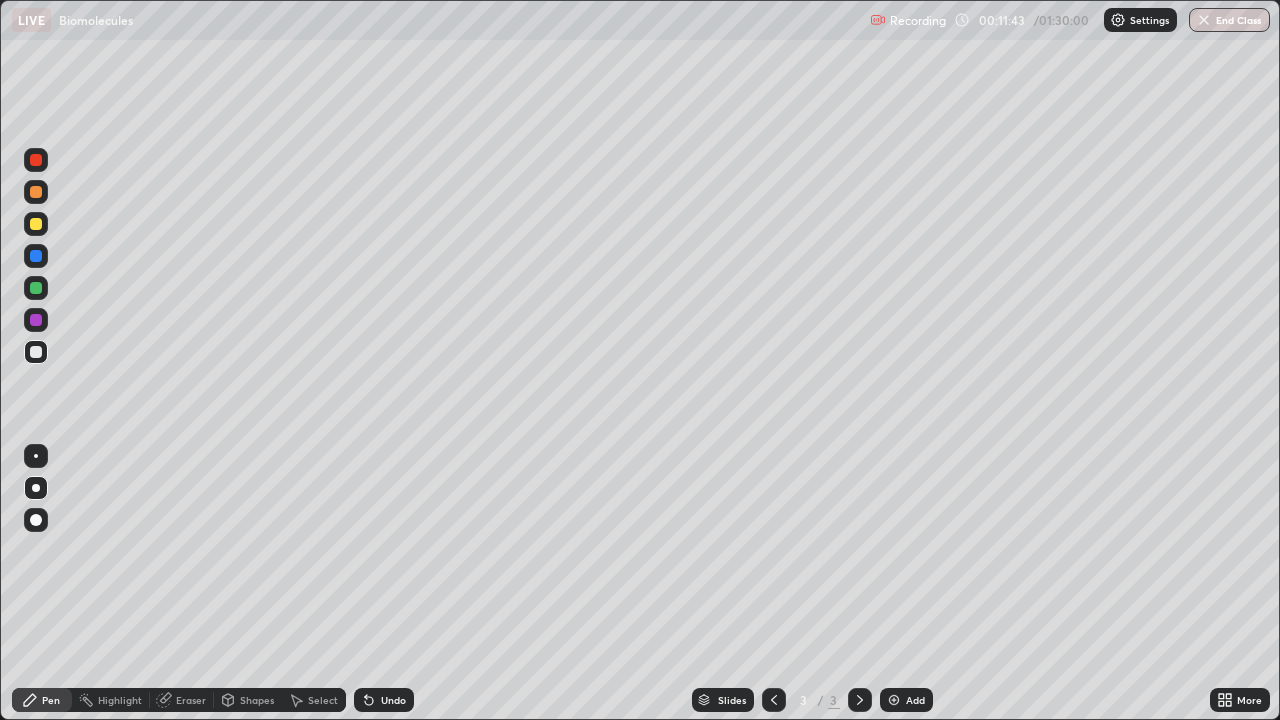 click at bounding box center (36, 288) 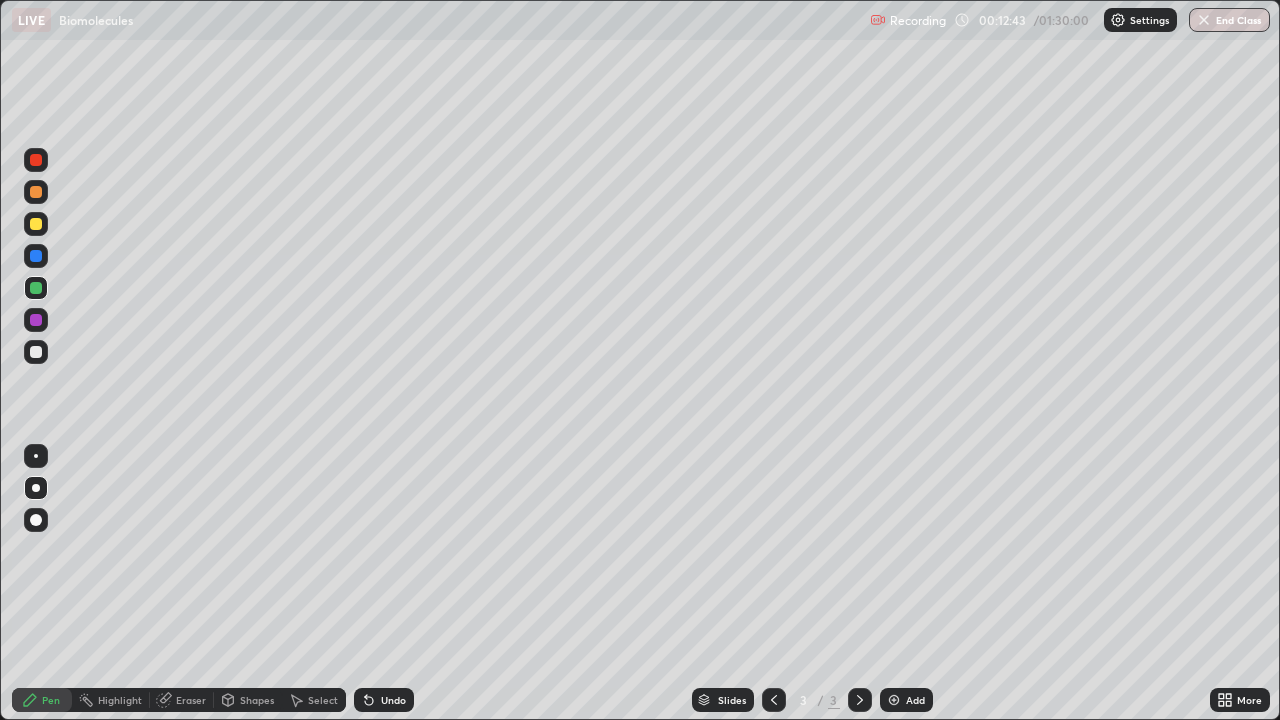 click at bounding box center (36, 352) 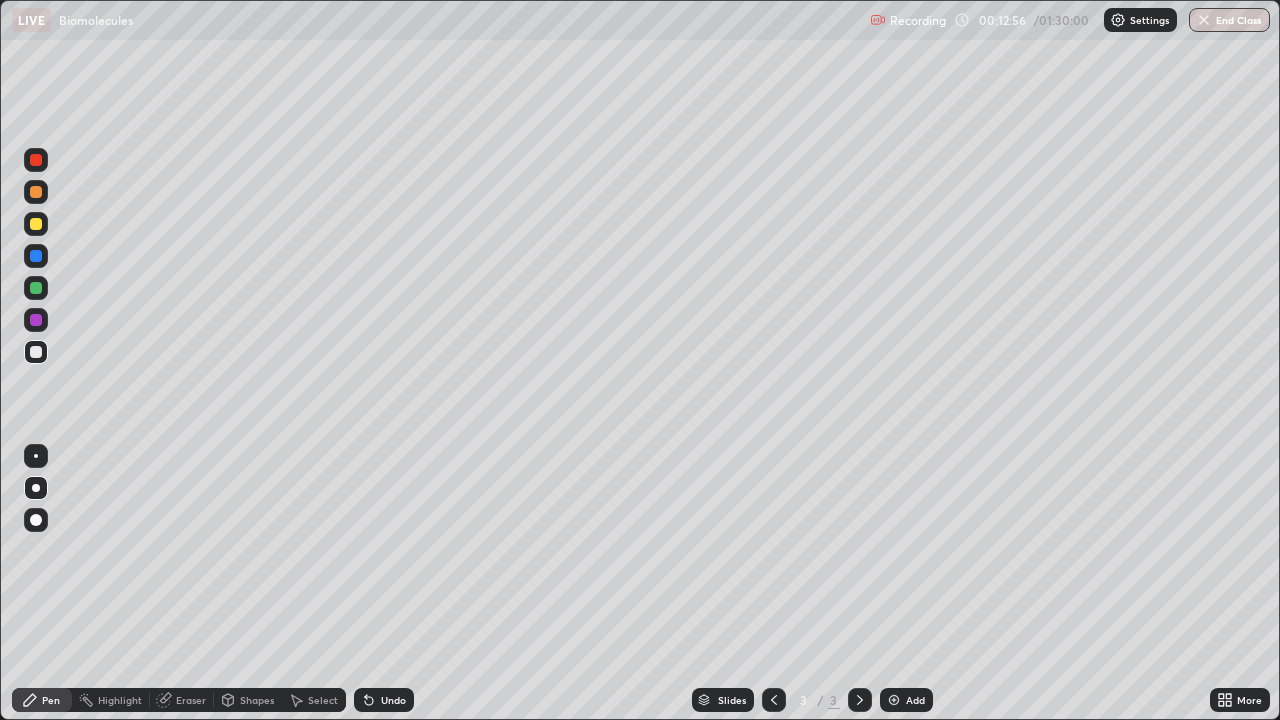 click at bounding box center [36, 288] 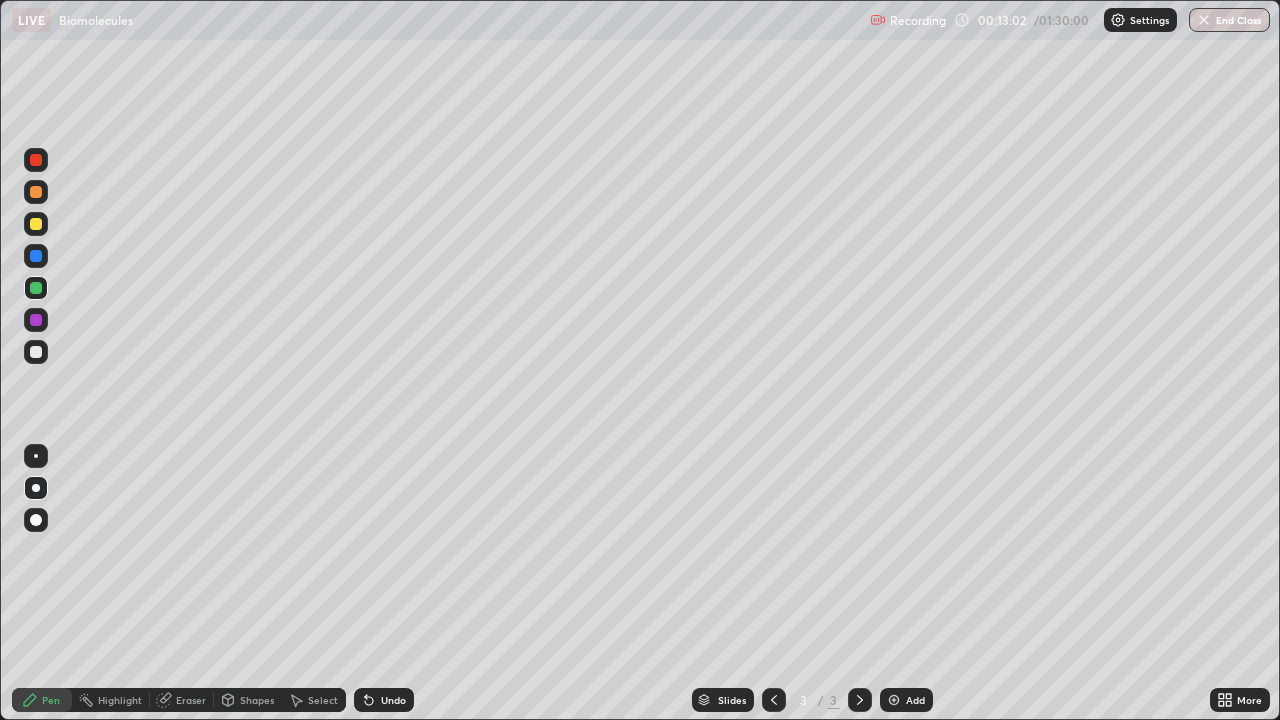 click at bounding box center (36, 352) 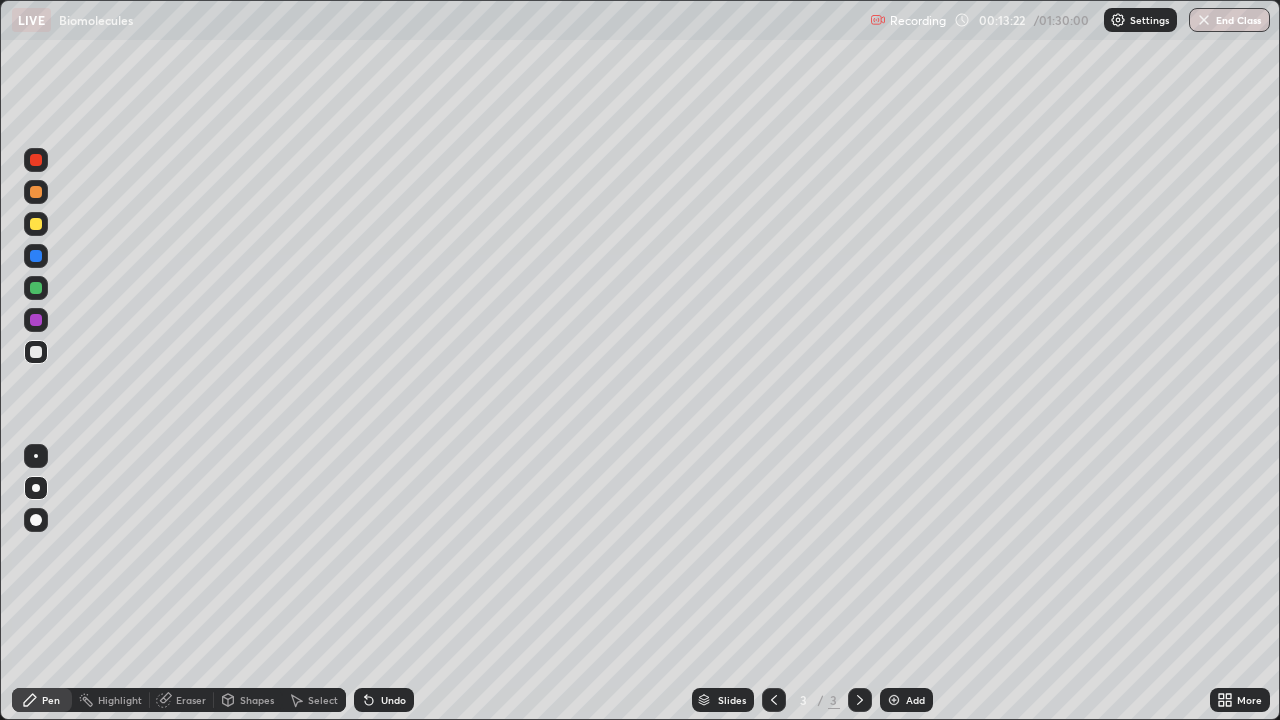 click at bounding box center (36, 288) 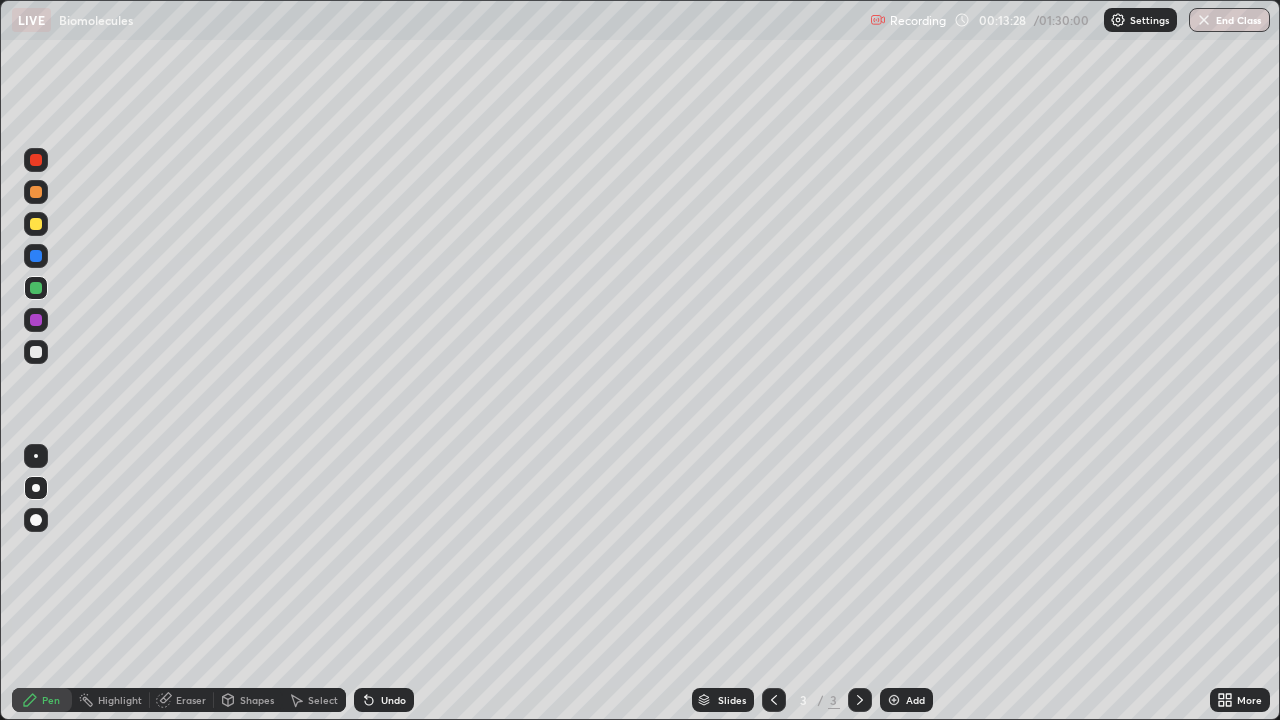 click at bounding box center [36, 352] 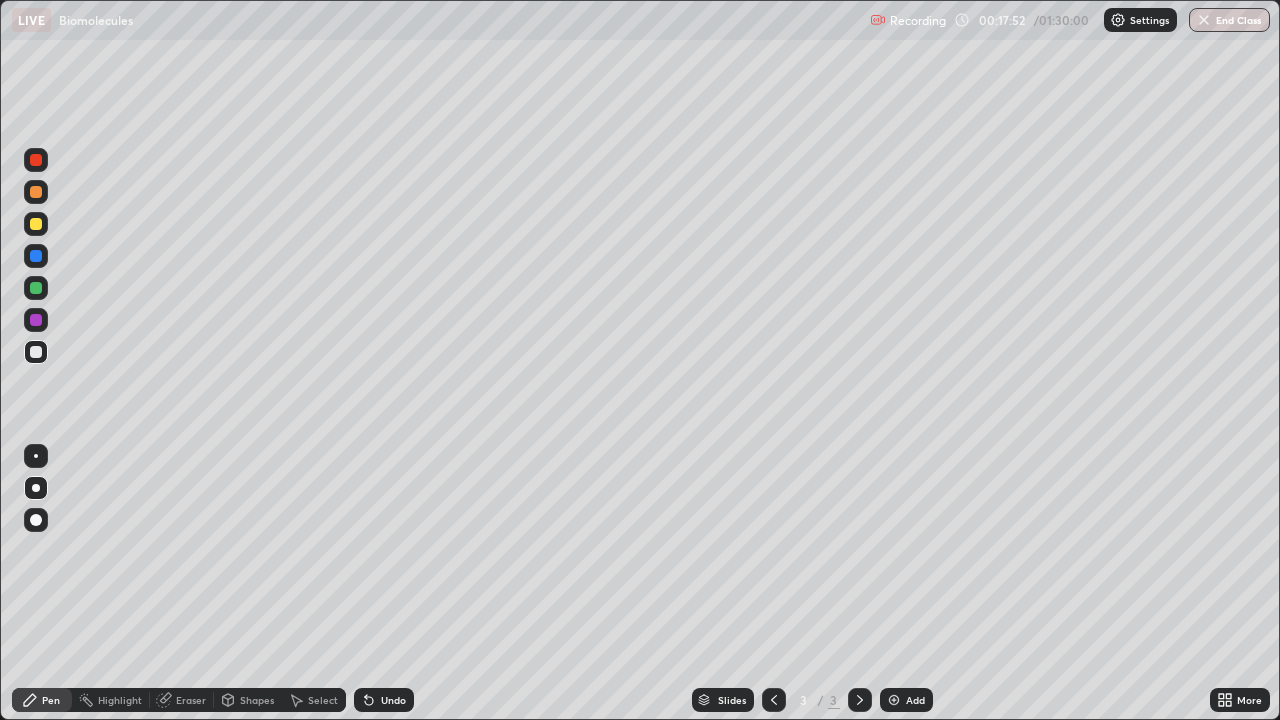 click at bounding box center [36, 224] 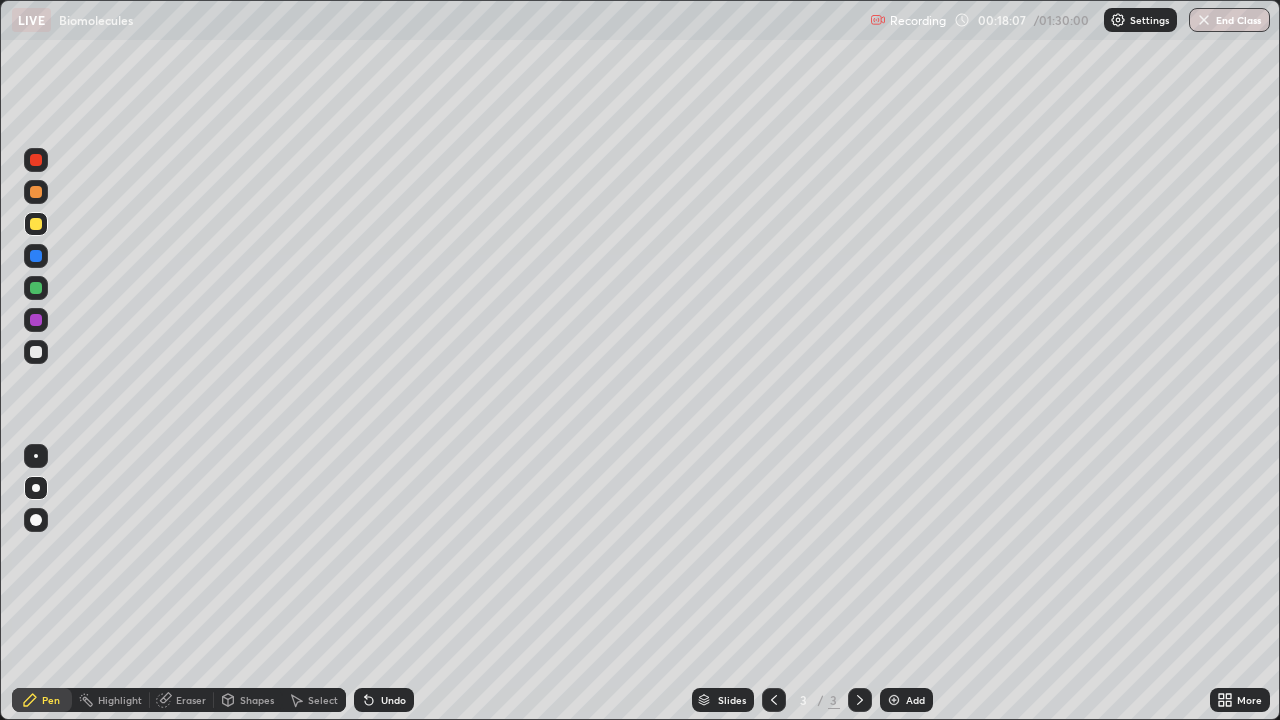 click on "Undo" at bounding box center [393, 700] 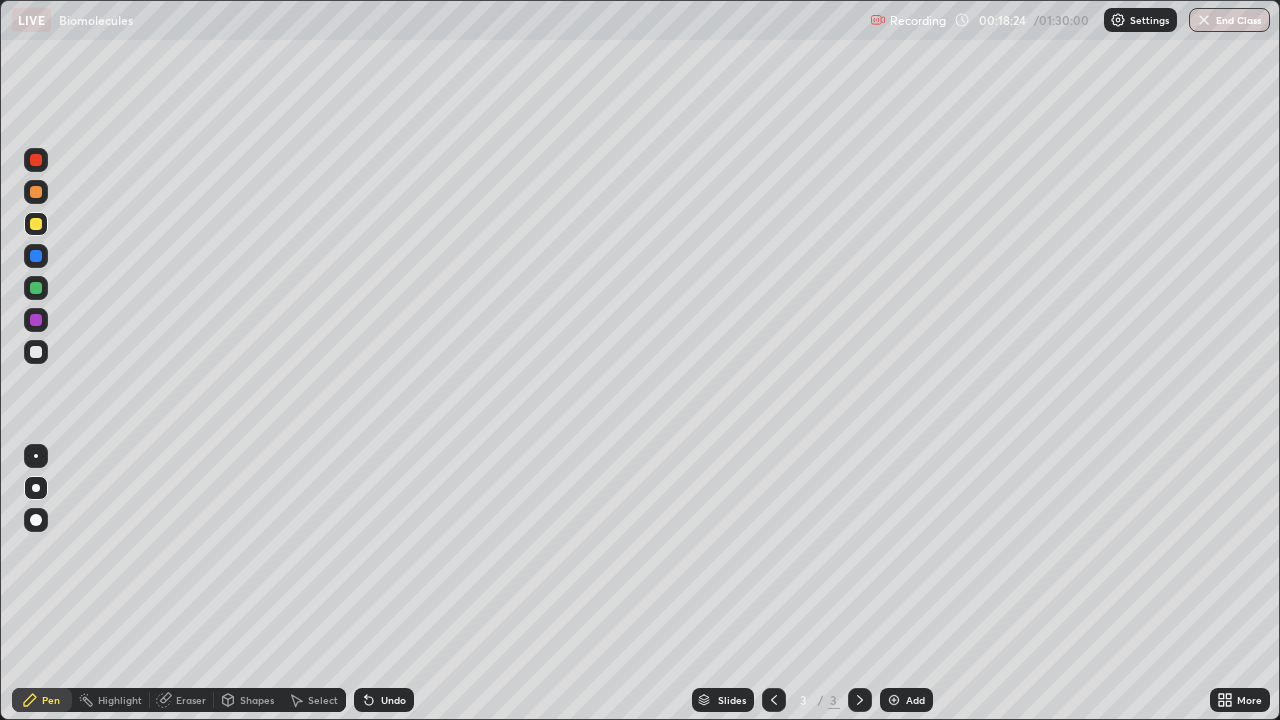 click at bounding box center (36, 352) 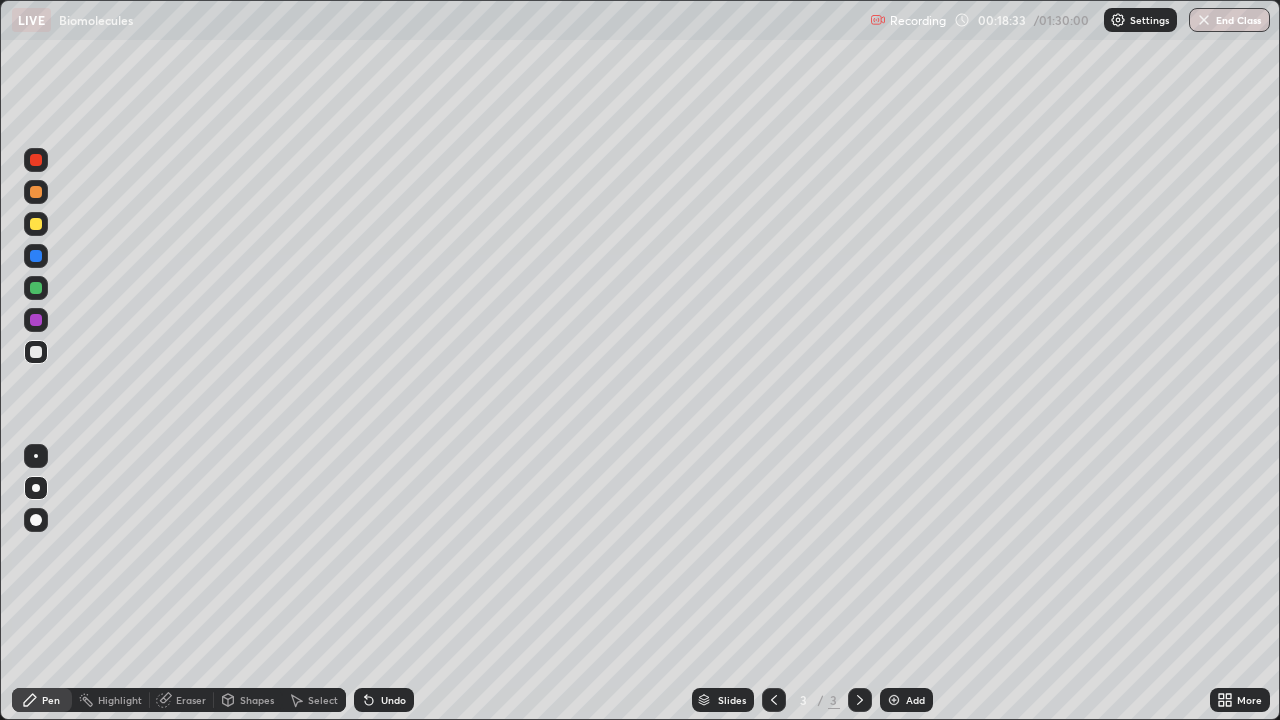 click on "Undo" at bounding box center [393, 700] 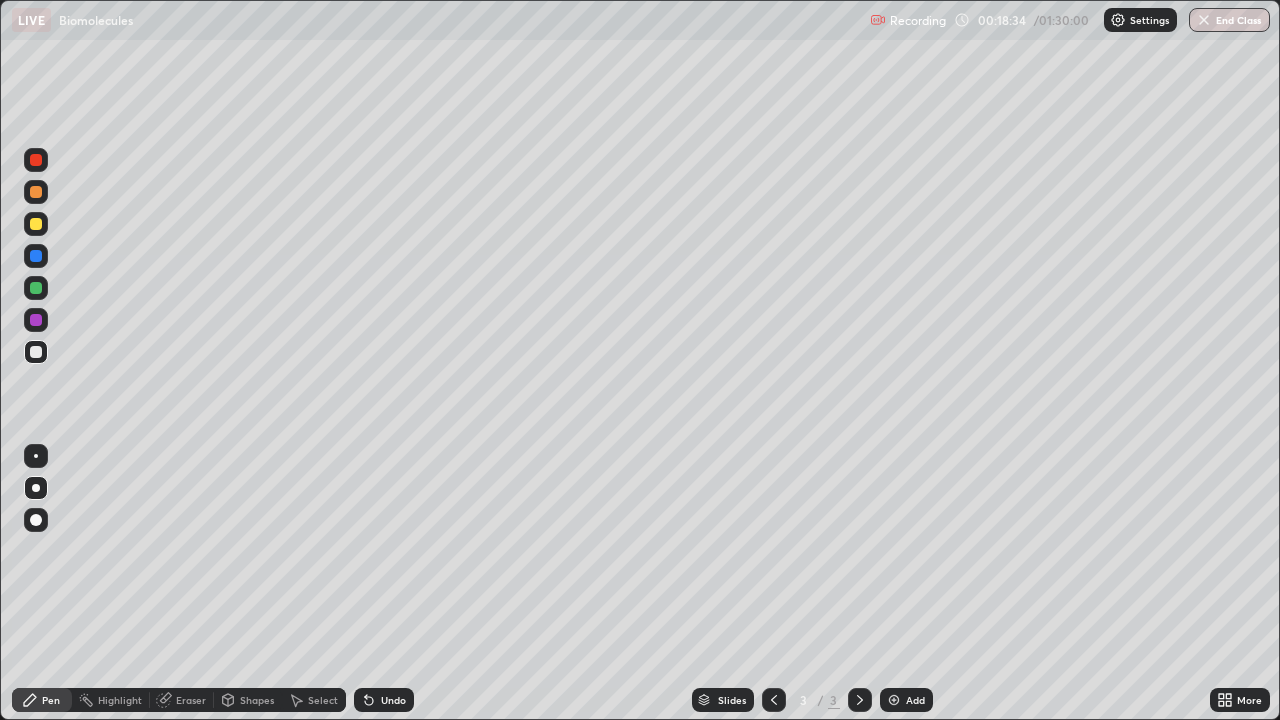 click on "Shapes" at bounding box center (248, 700) 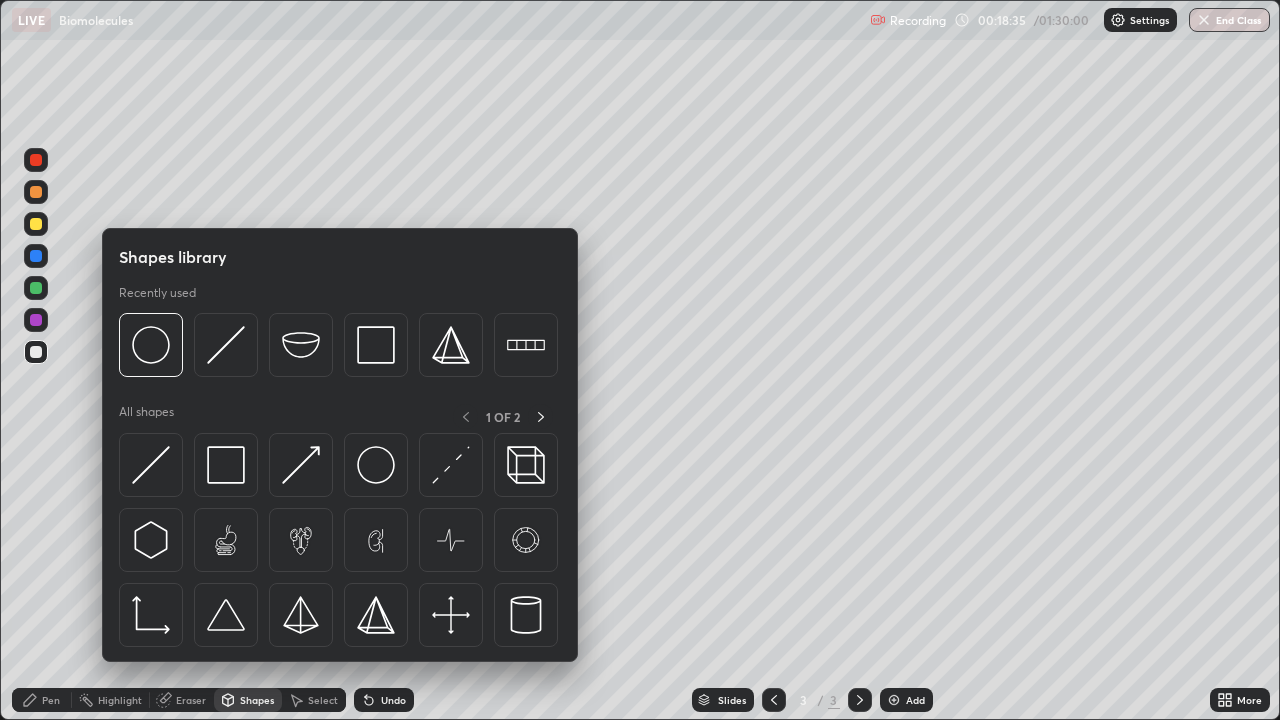 click on "Shapes" at bounding box center [248, 700] 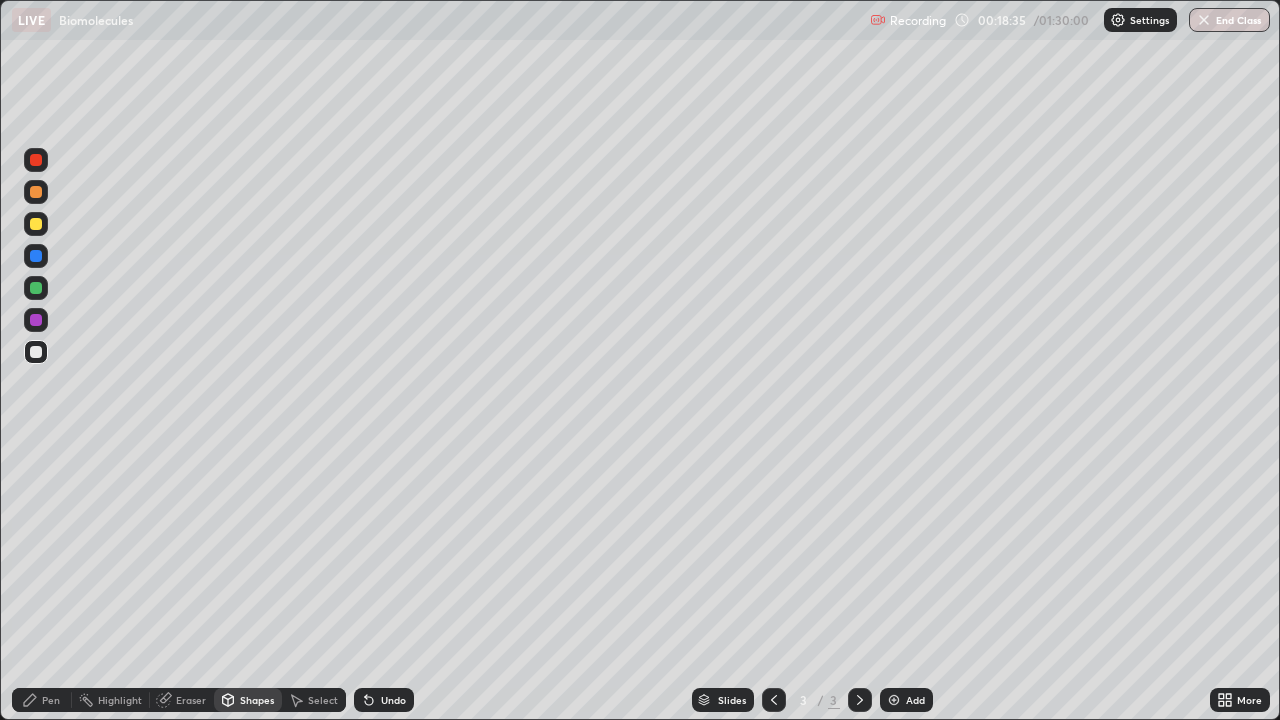 click on "Shapes" at bounding box center [257, 700] 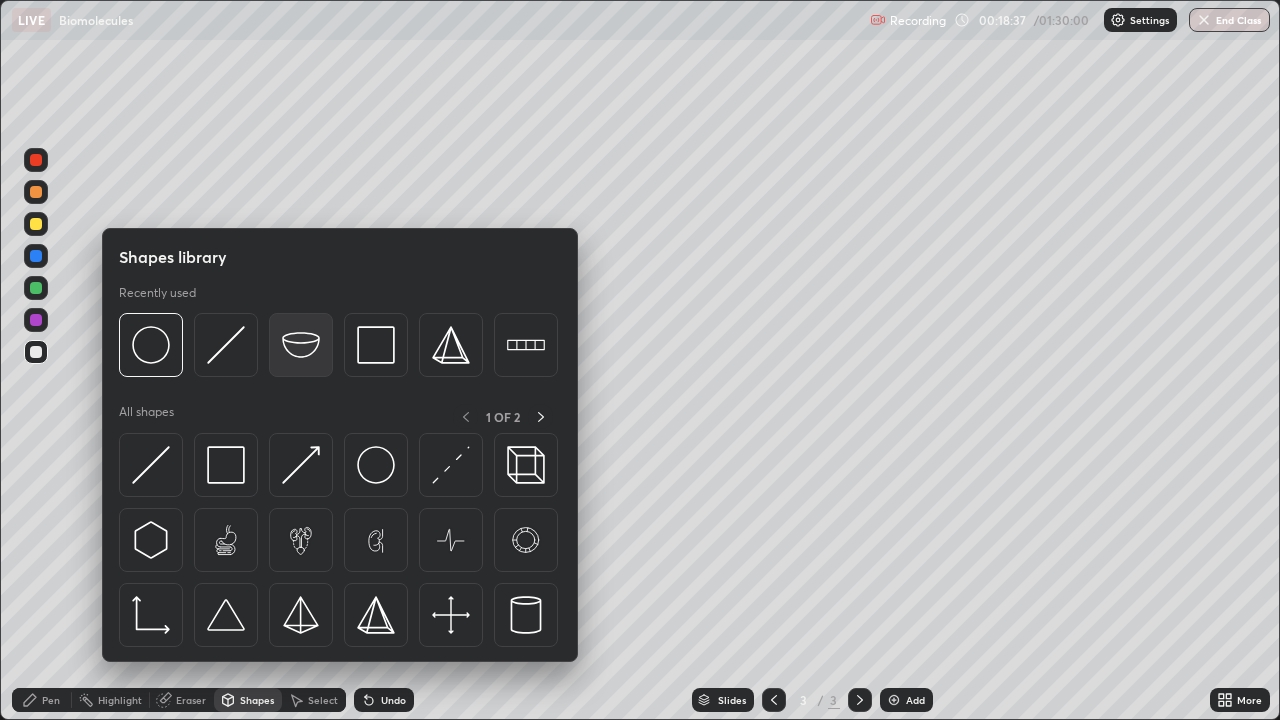 click at bounding box center (301, 345) 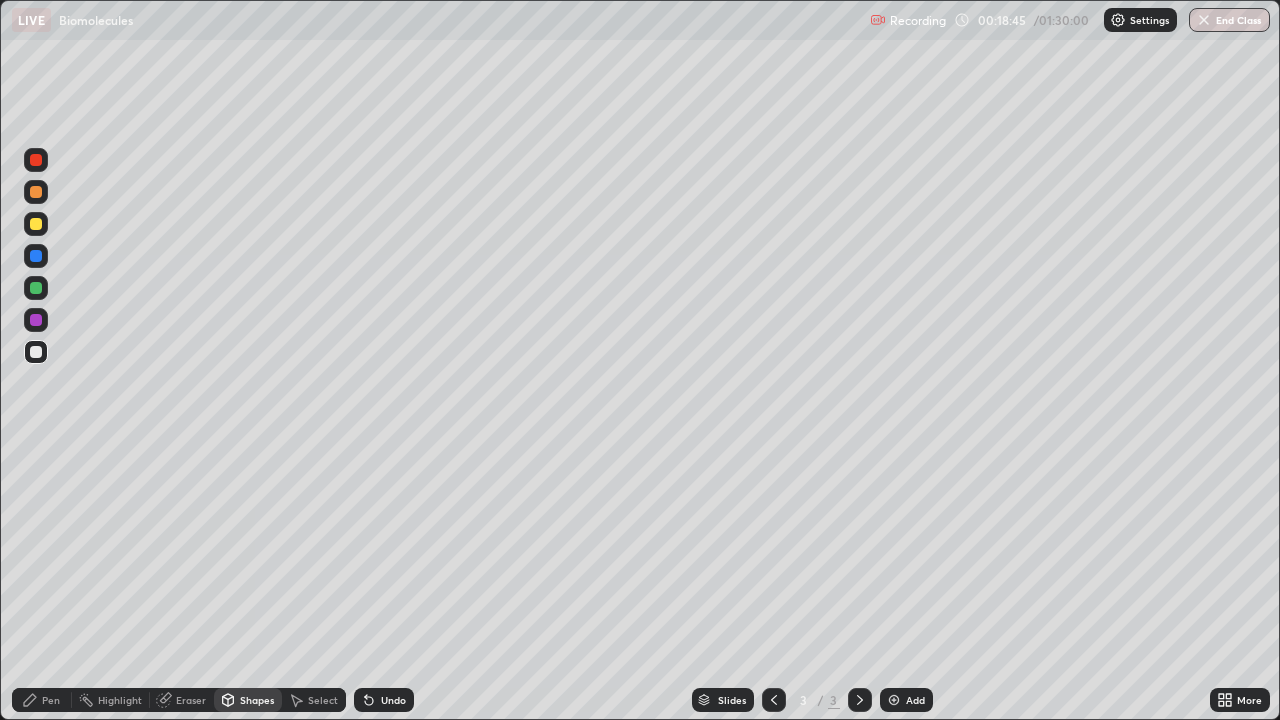 click on "Pen" at bounding box center (42, 700) 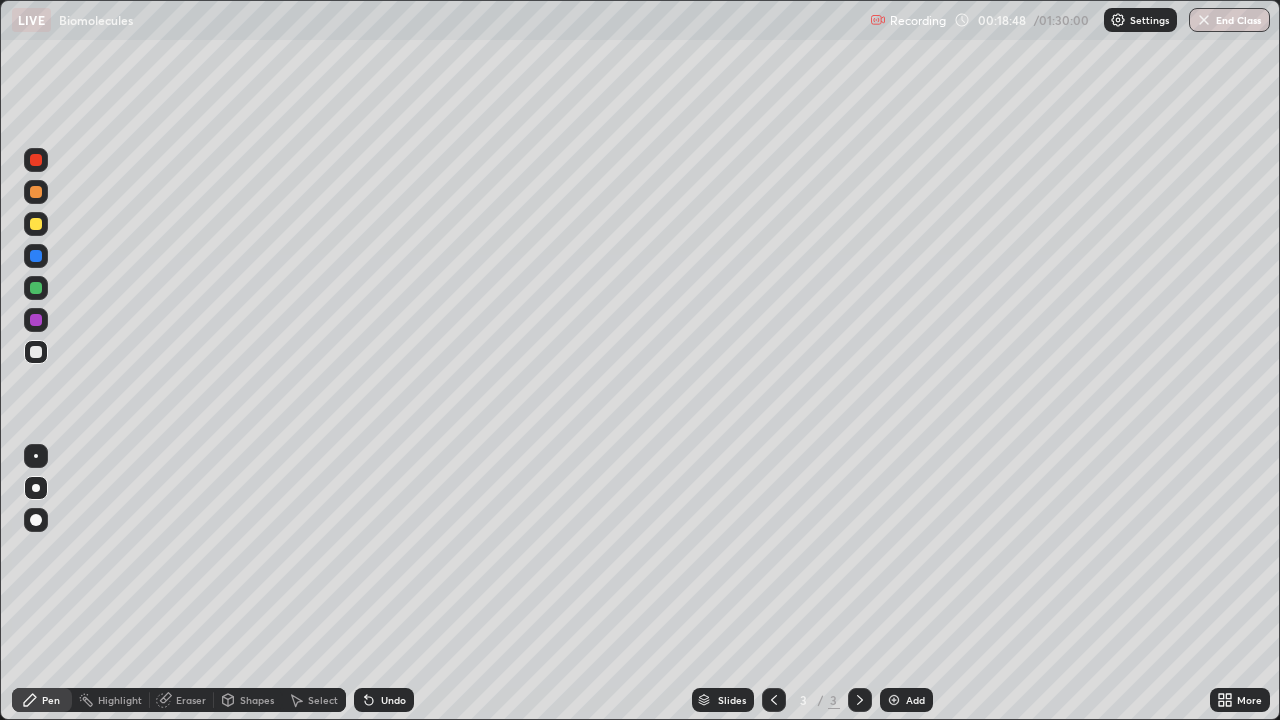 click on "Eraser" at bounding box center [182, 700] 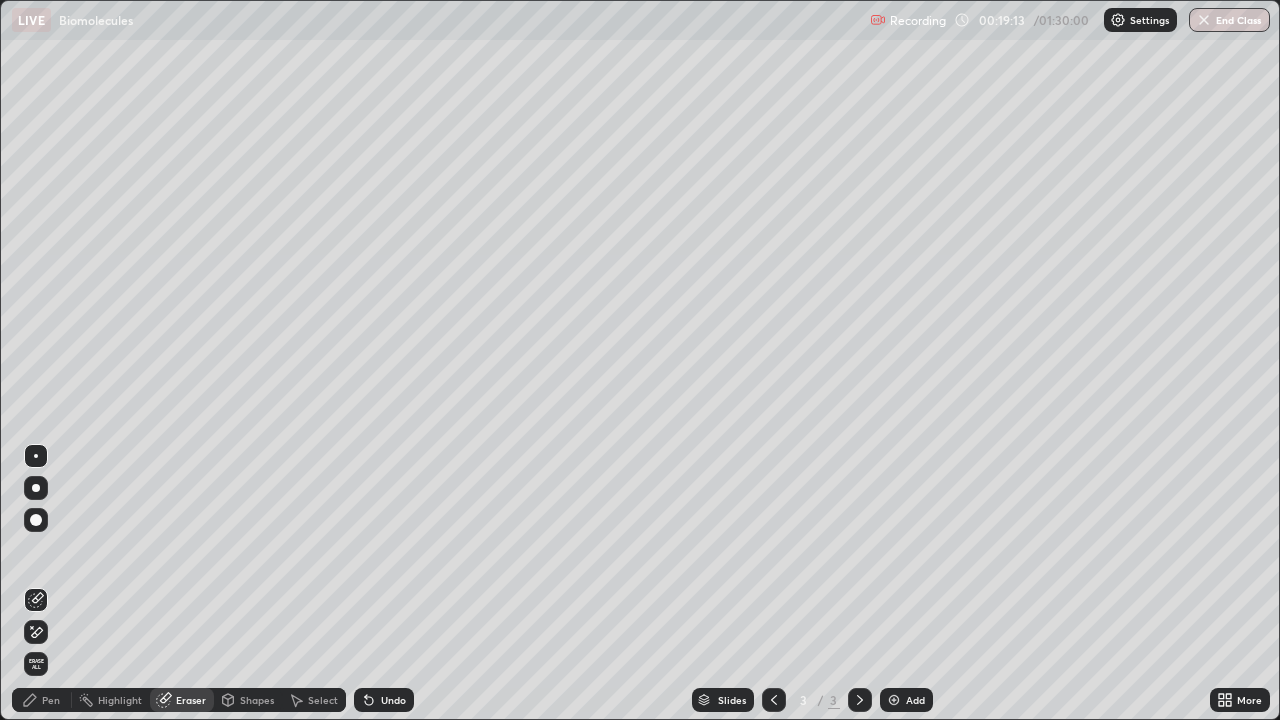 click on "Pen" at bounding box center [42, 700] 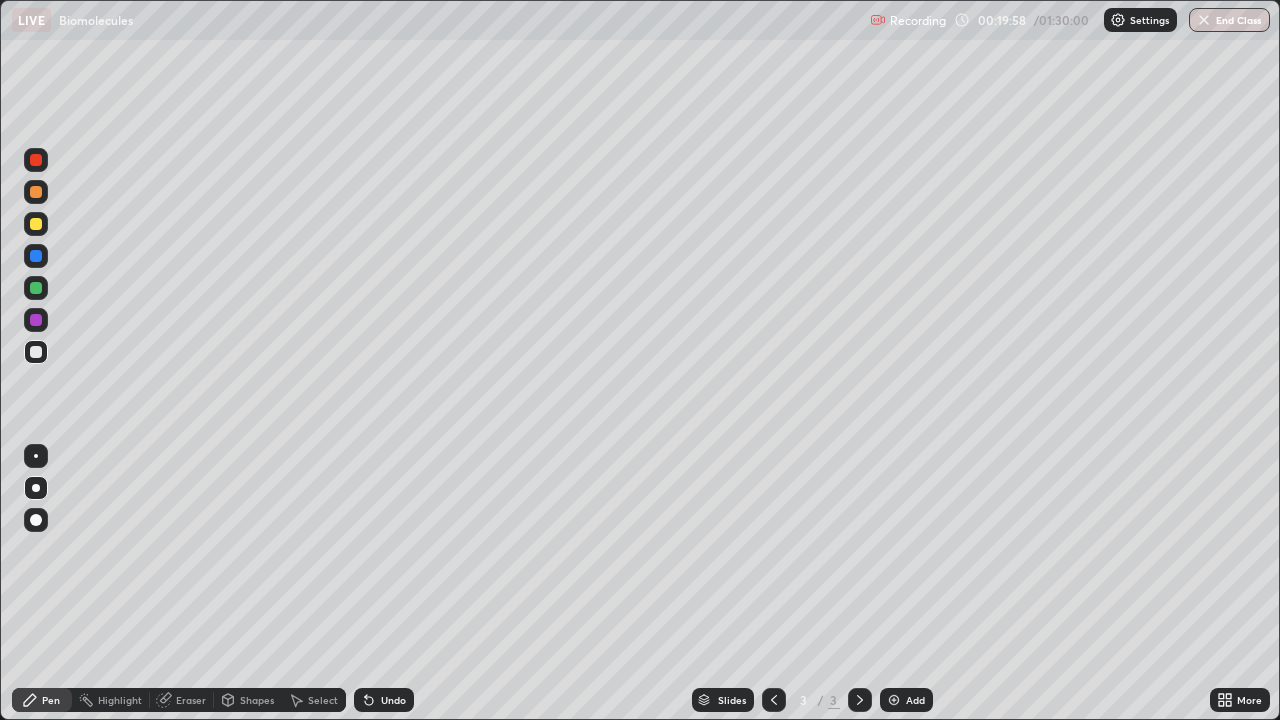 click on "Undo" at bounding box center [393, 700] 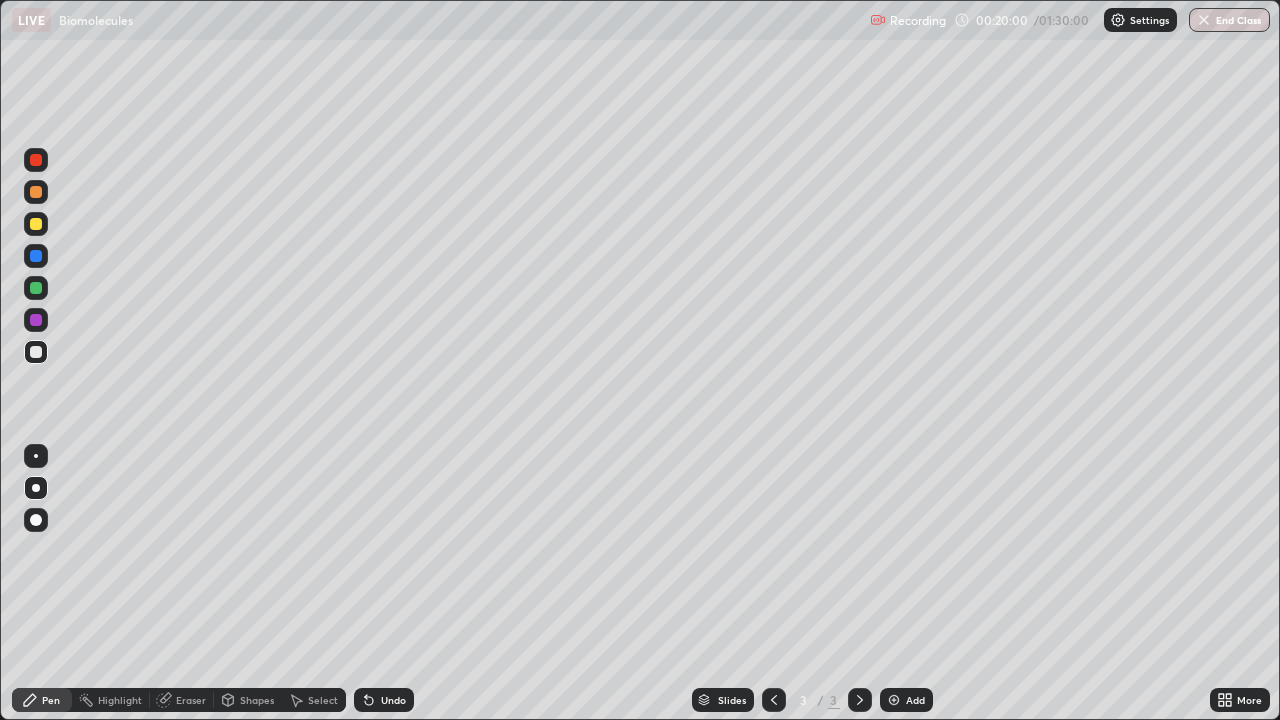 click on "Select" at bounding box center [323, 700] 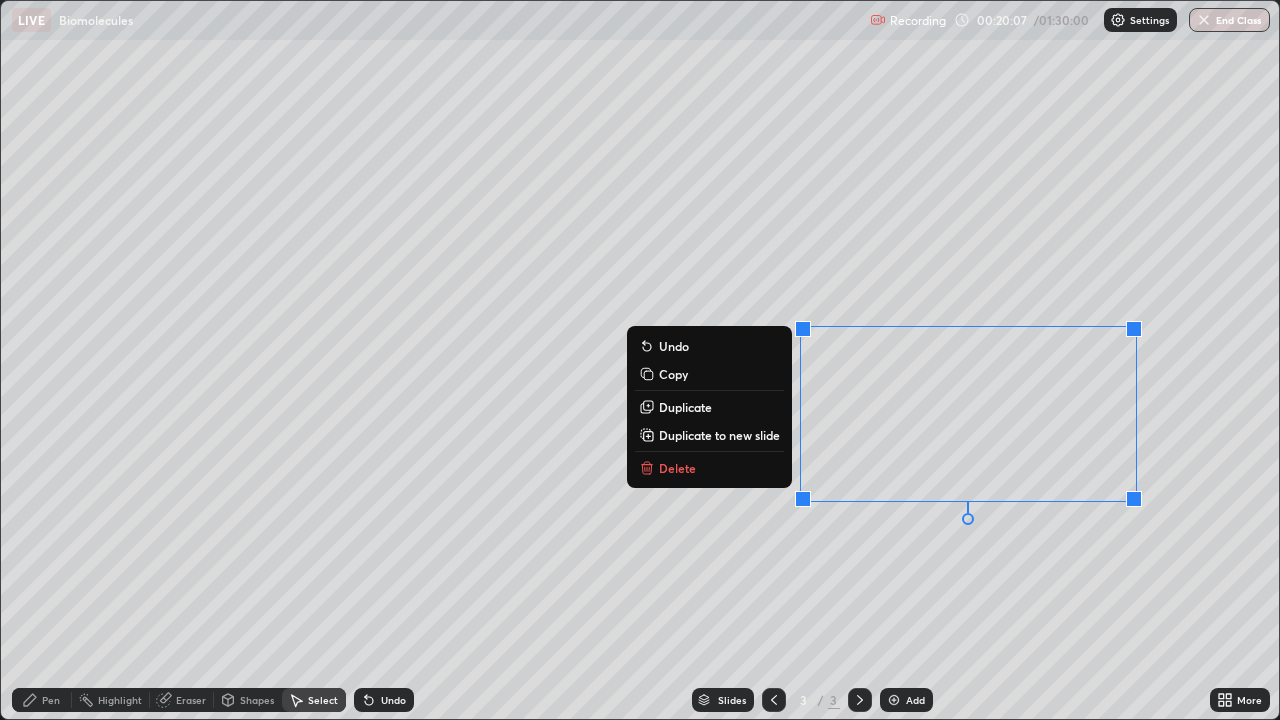 click on "Duplicate to new slide" at bounding box center [719, 435] 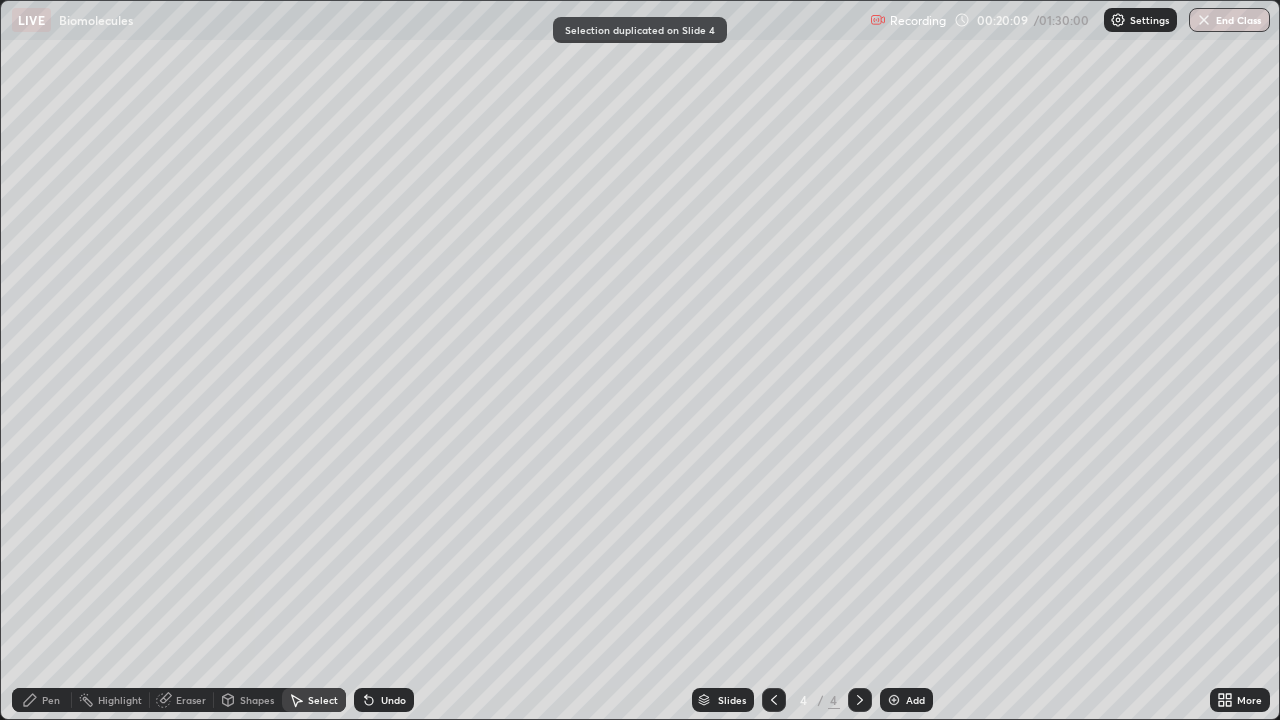 click 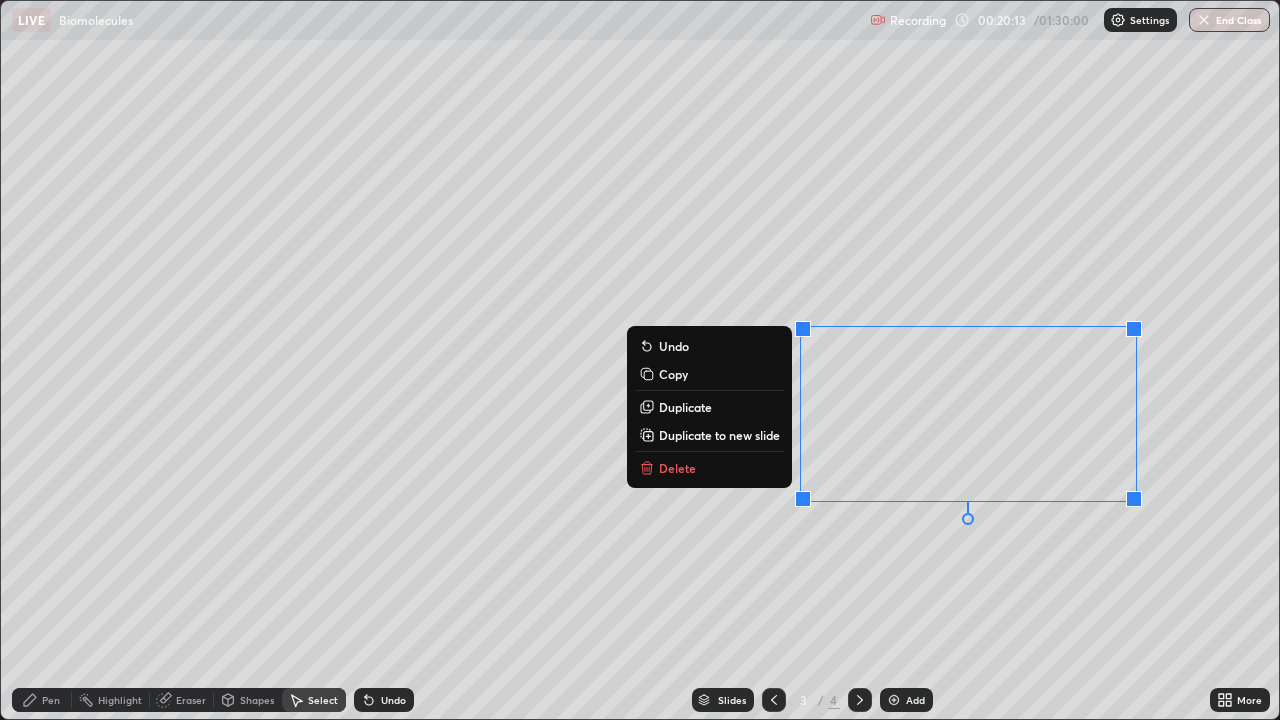 click on "Delete" at bounding box center [709, 468] 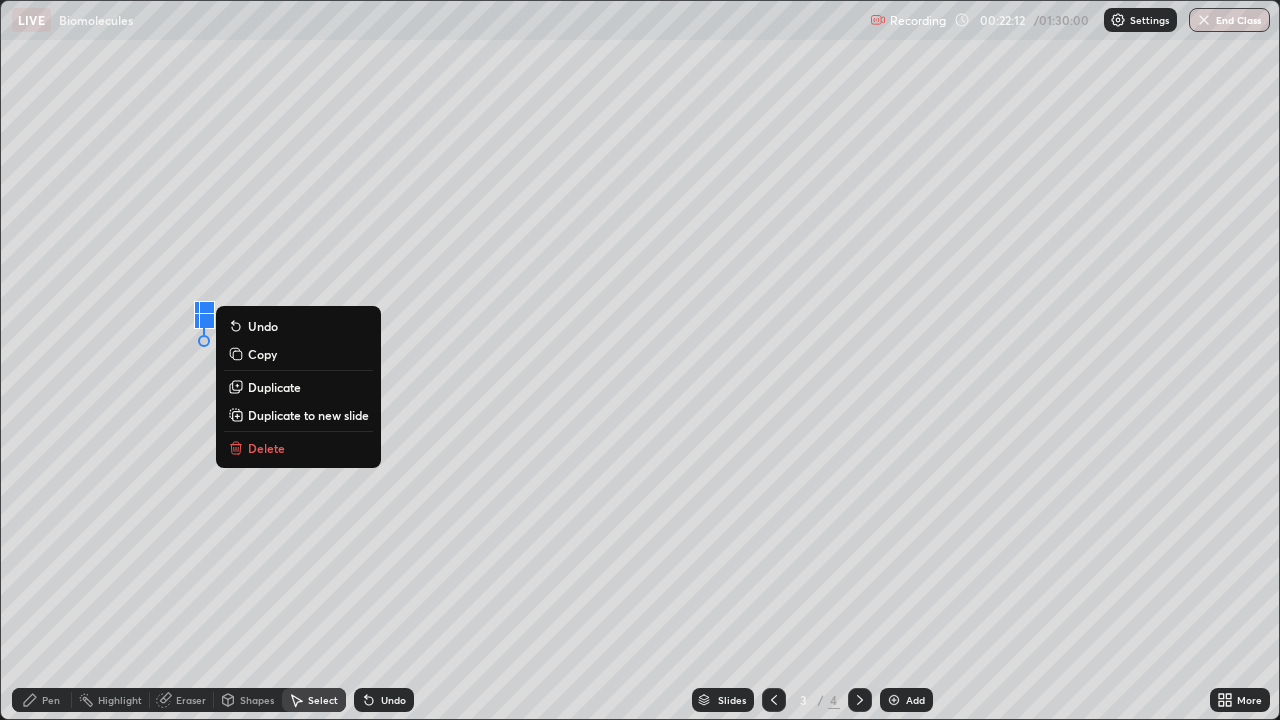 click on "Pen" at bounding box center (51, 700) 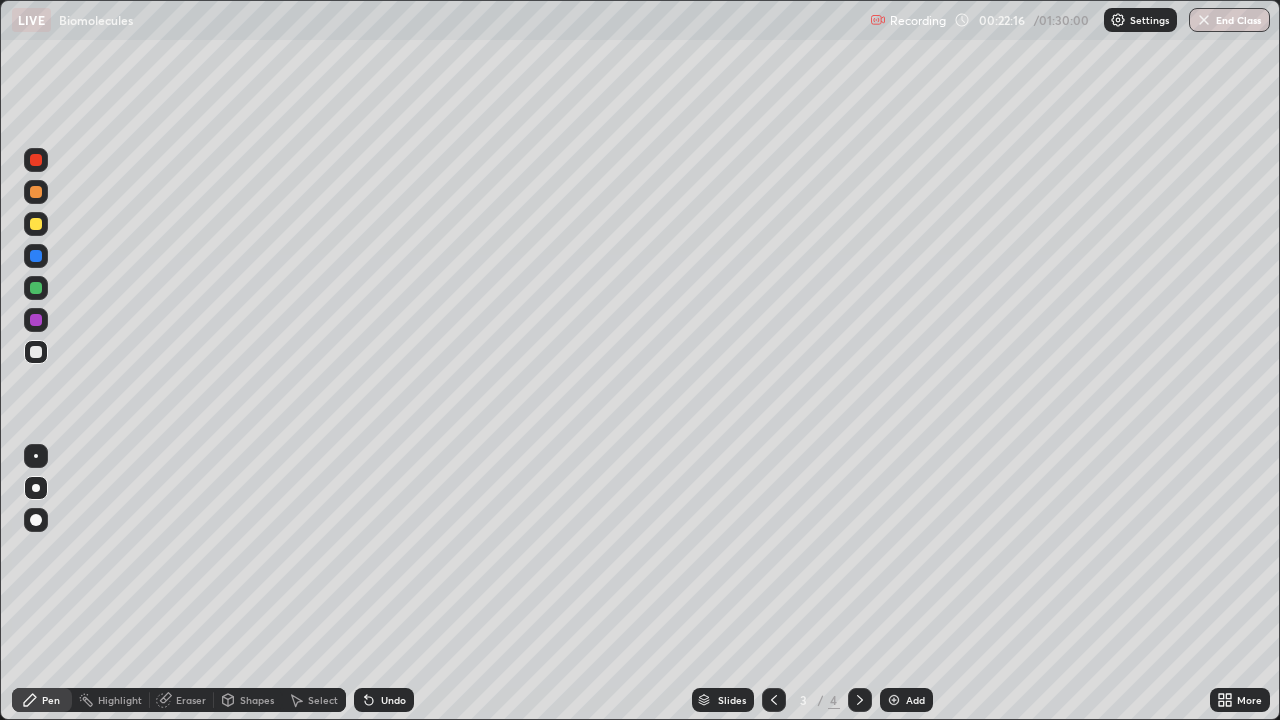 click 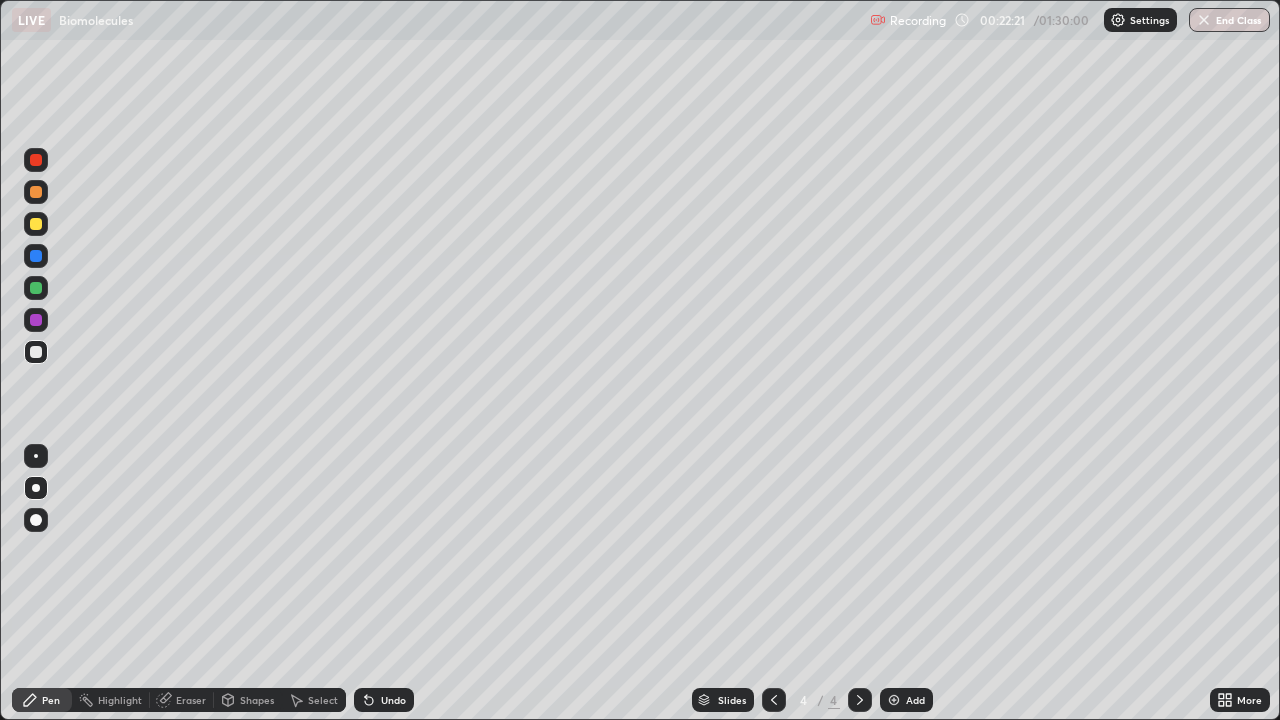 click on "Select" at bounding box center [323, 700] 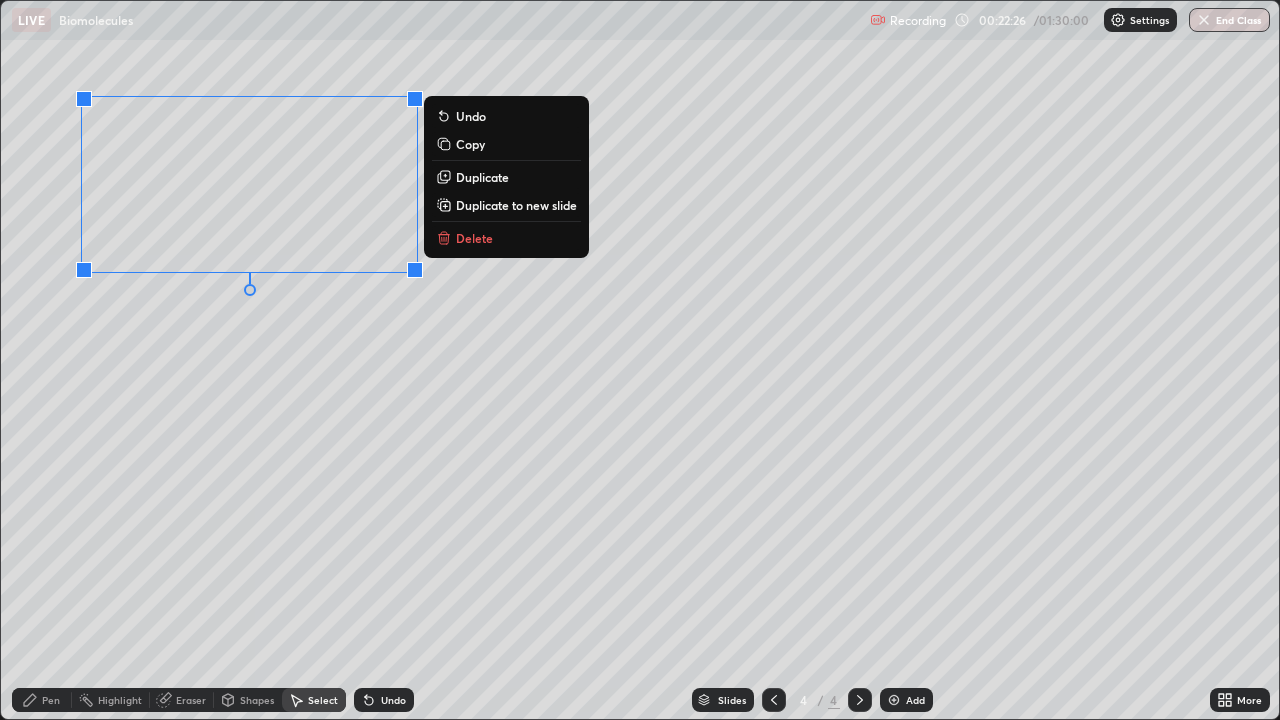 click on "0 ° Undo Copy Duplicate Duplicate to new slide Delete" at bounding box center (640, 360) 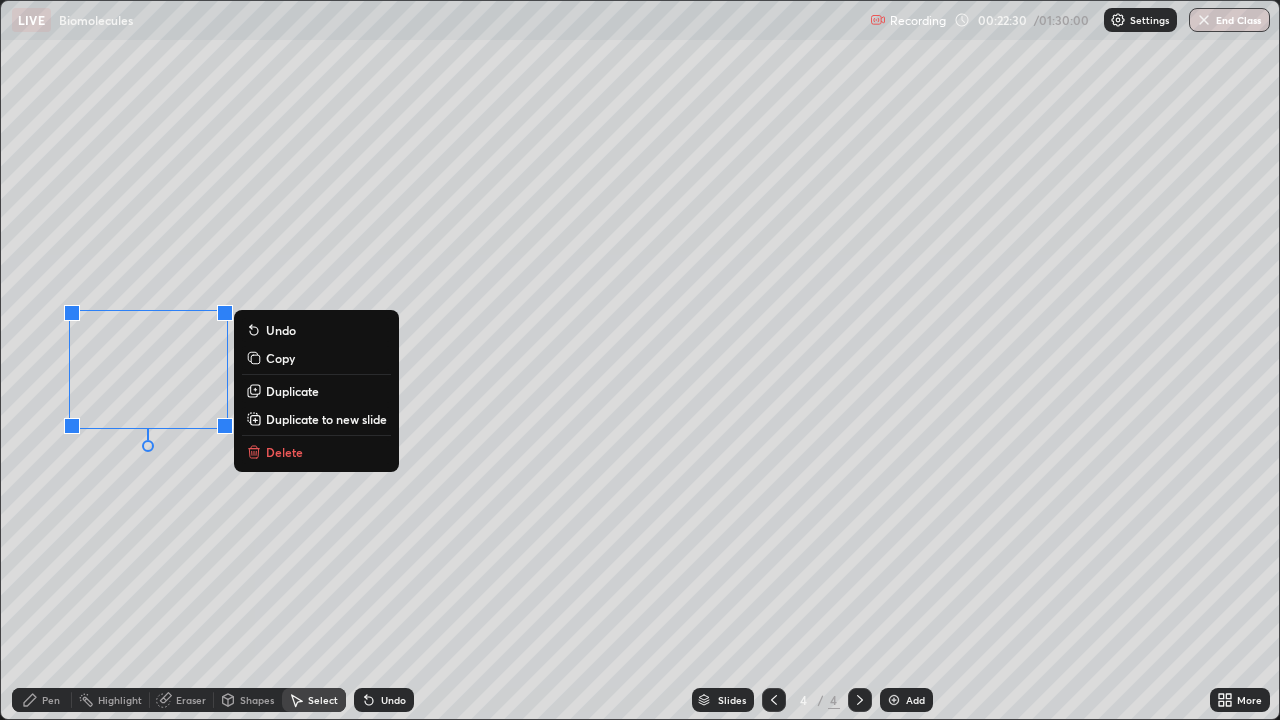 click on "0 ° Undo Copy Duplicate Duplicate to new slide Delete" at bounding box center (640, 360) 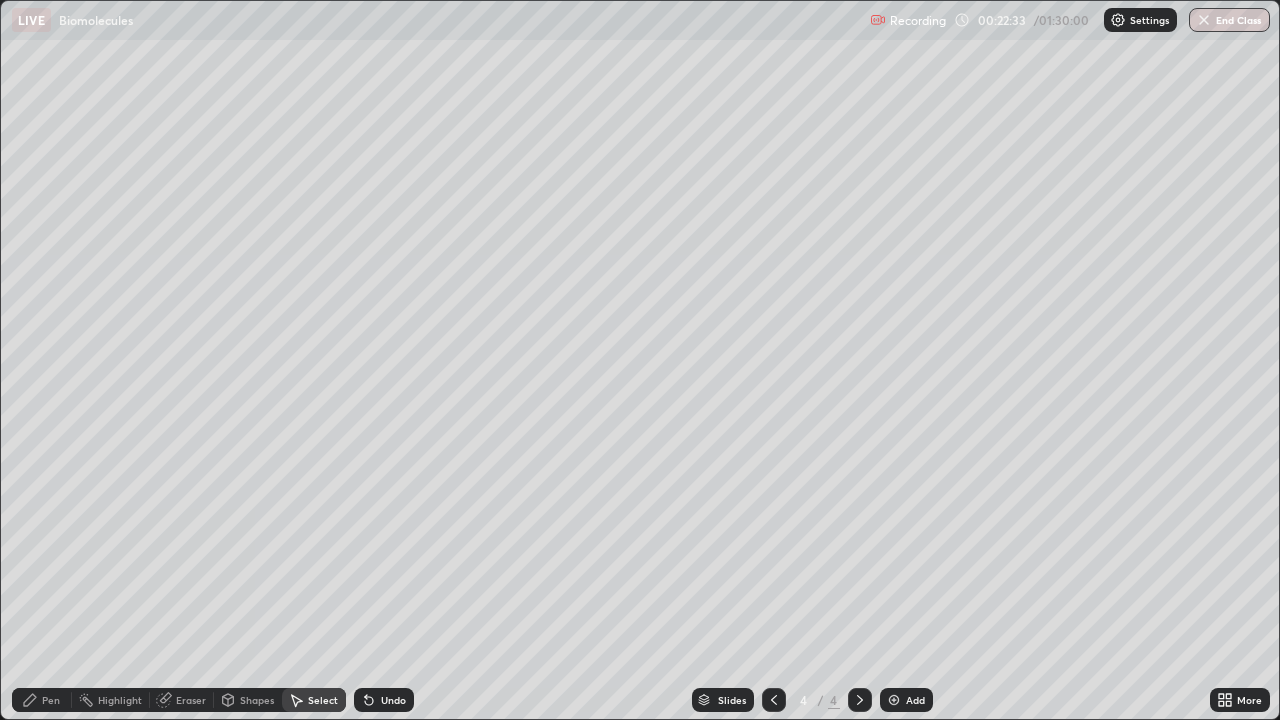 click on "Pen" at bounding box center (51, 700) 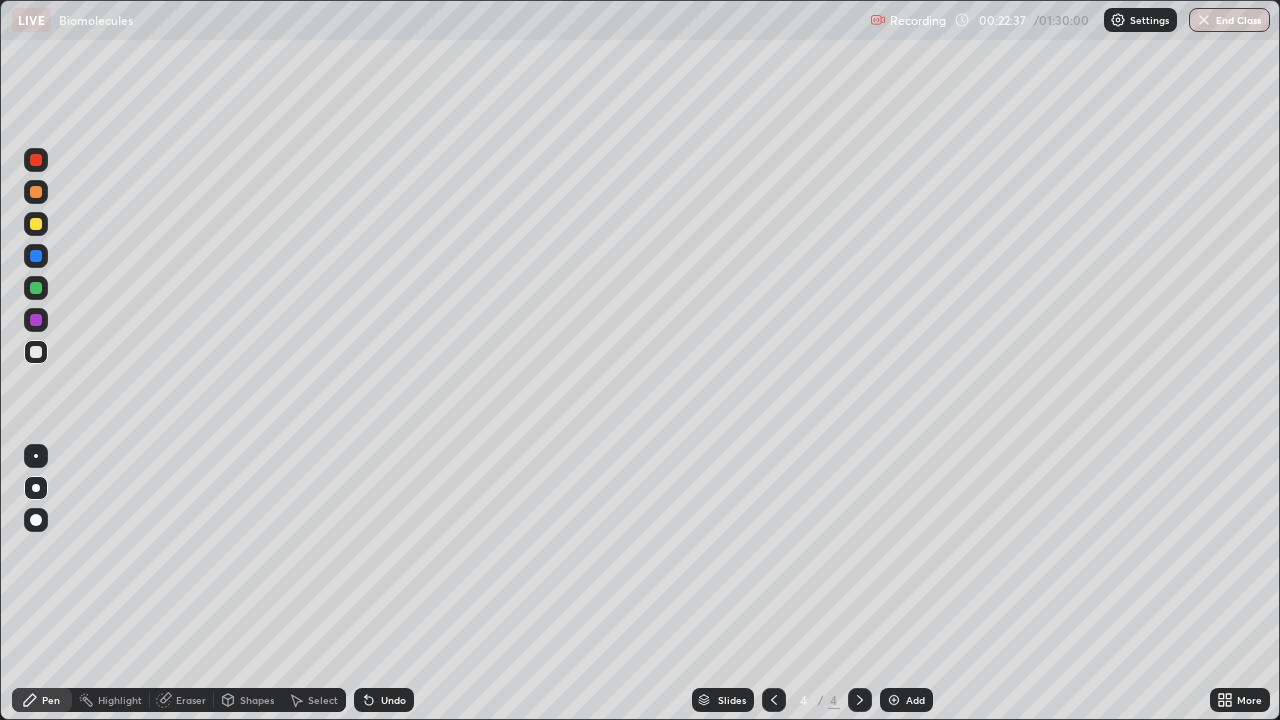 click on "Select" at bounding box center [323, 700] 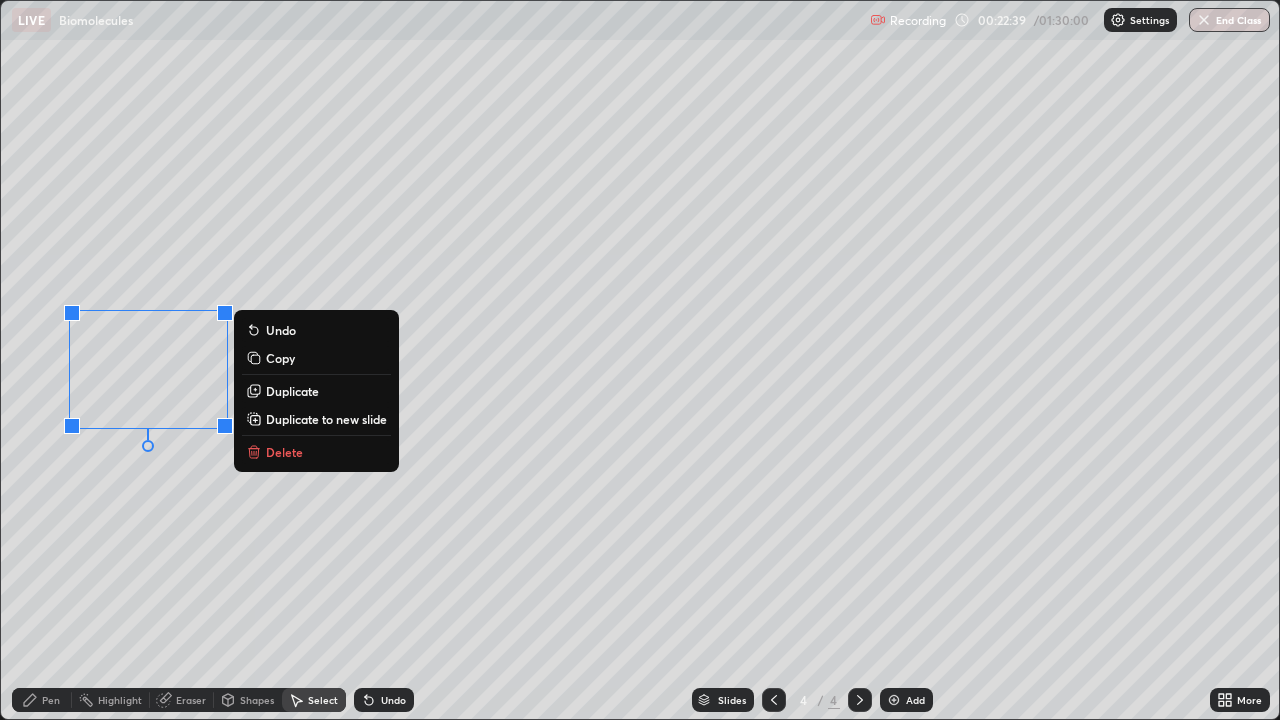 click on "Duplicate" at bounding box center [292, 391] 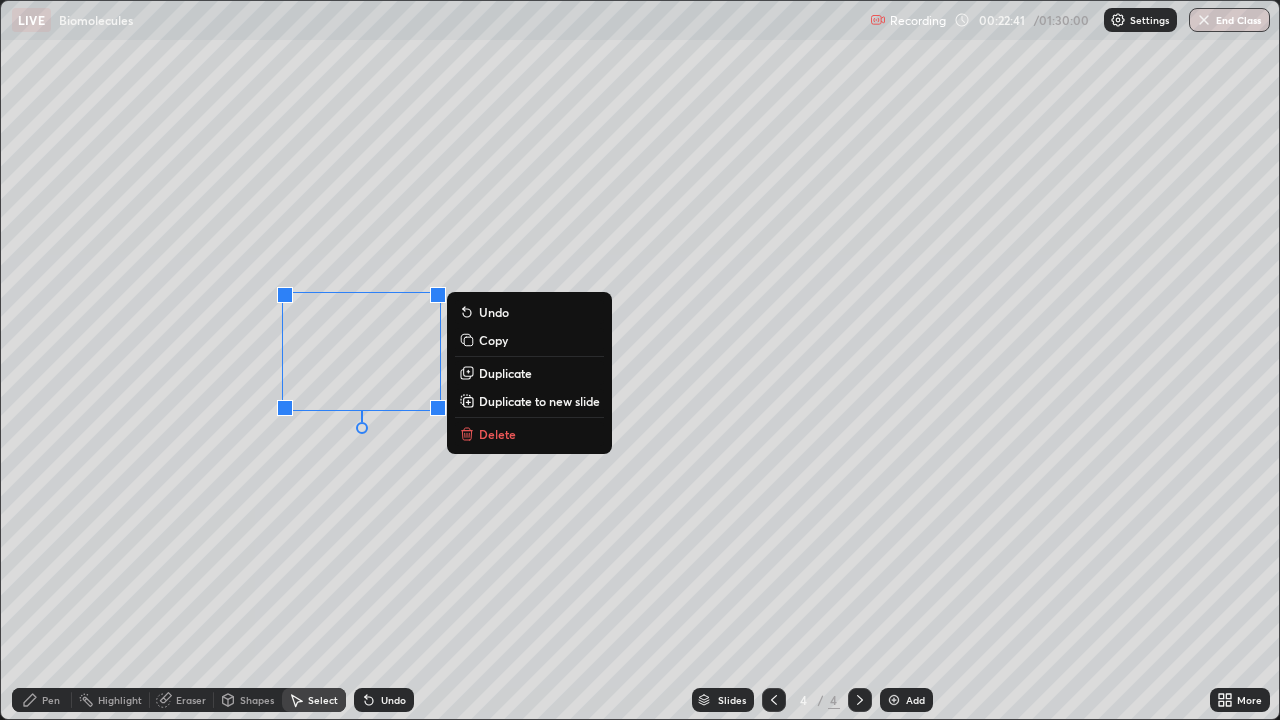 click on "Pen" at bounding box center (51, 700) 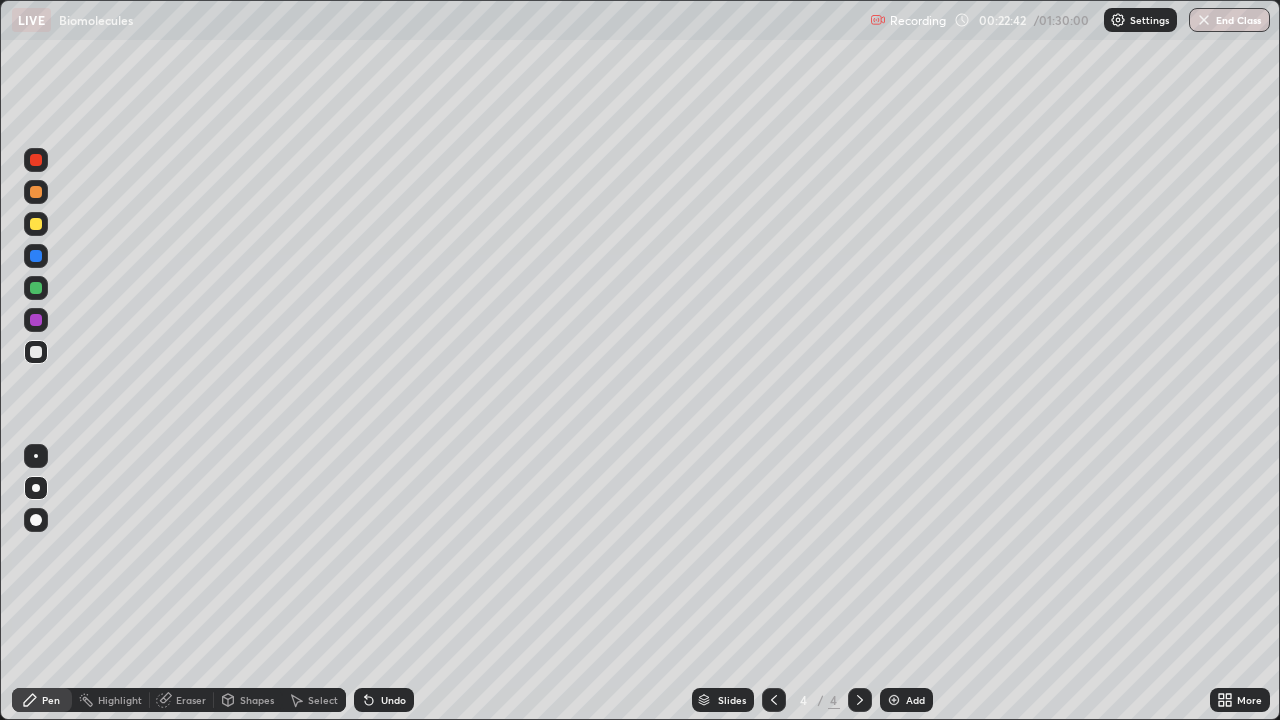 click on "Eraser" at bounding box center (191, 700) 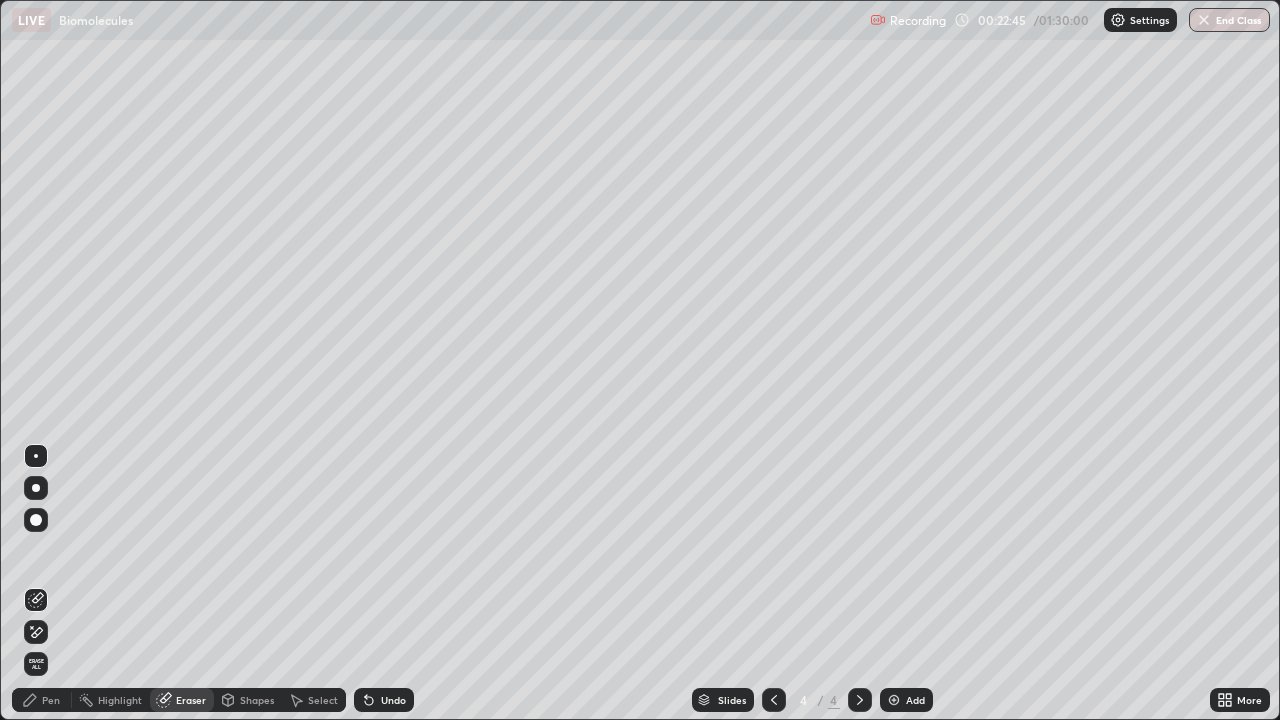 click on "Pen" at bounding box center (51, 700) 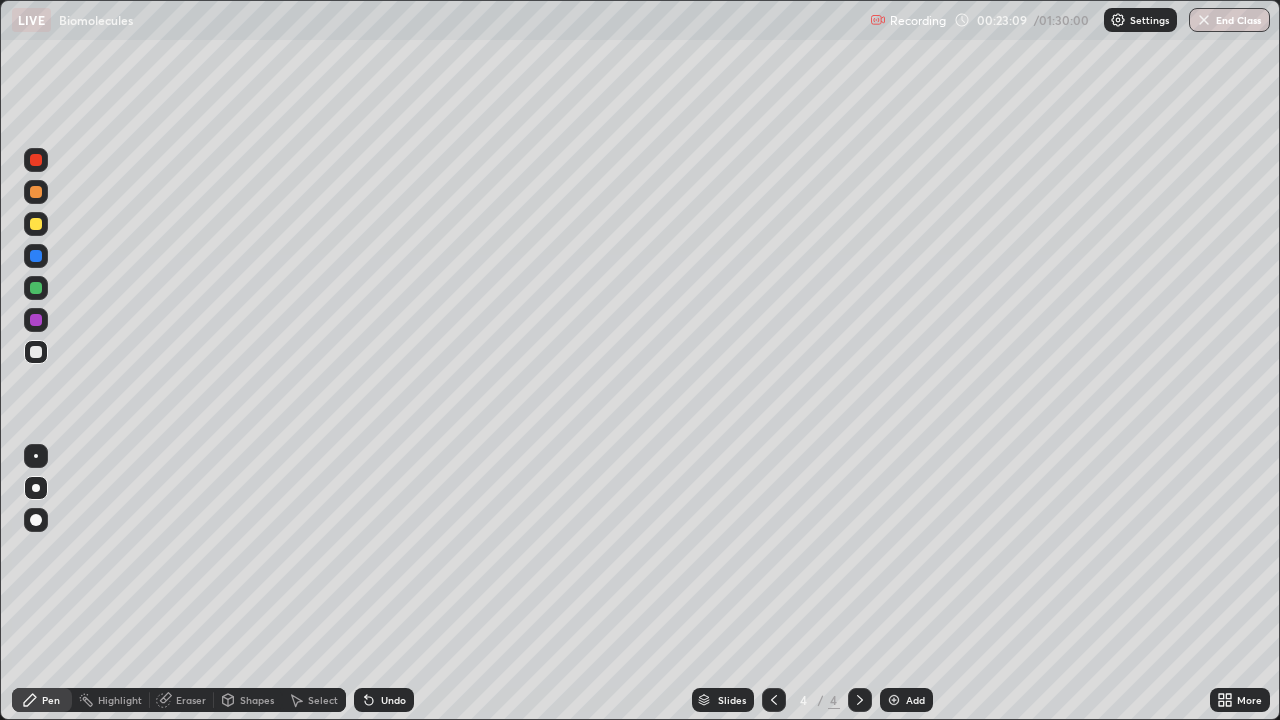 click on "Select" at bounding box center [323, 700] 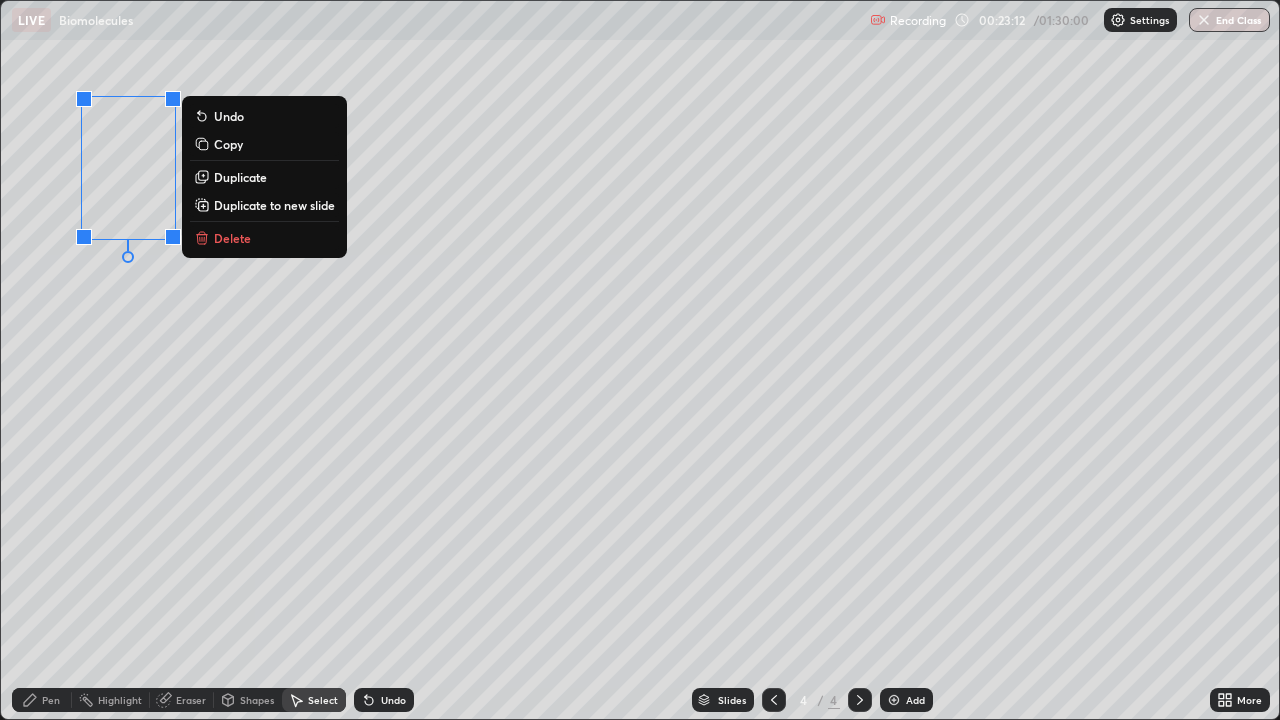 click on "Duplicate" at bounding box center [240, 177] 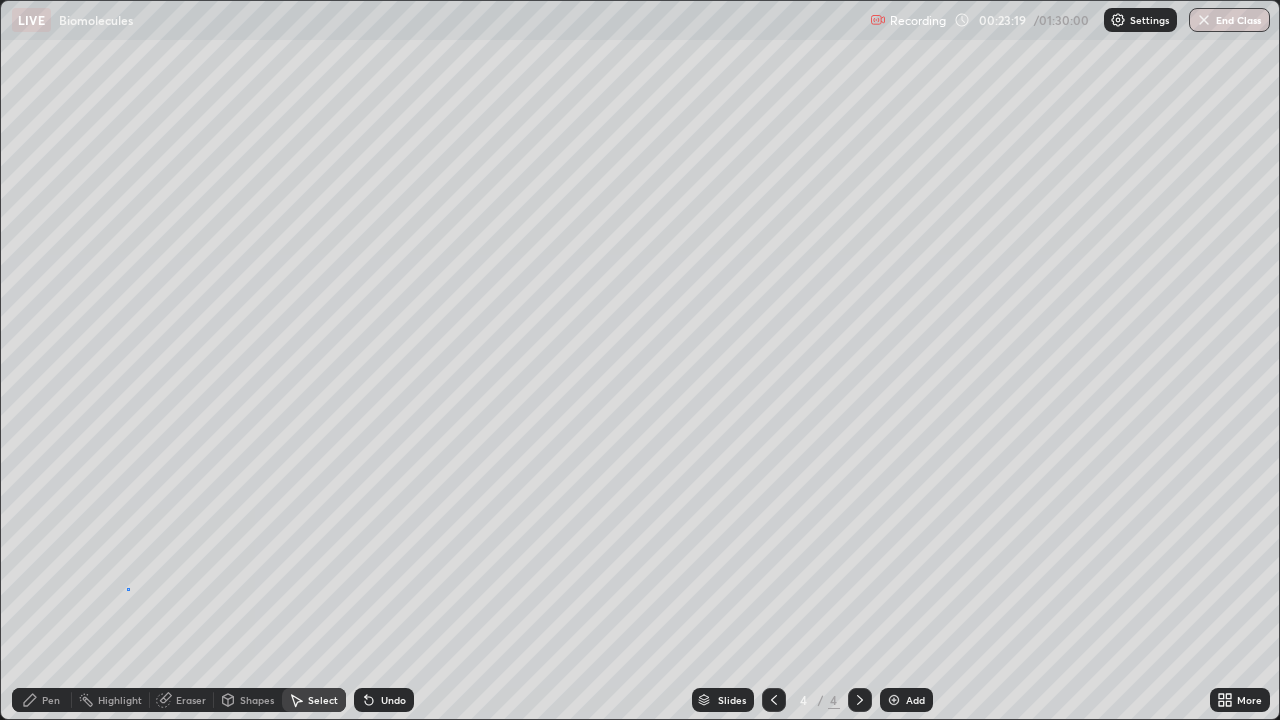 click on "0 ° Undo Copy Duplicate Duplicate to new slide Delete" at bounding box center (640, 360) 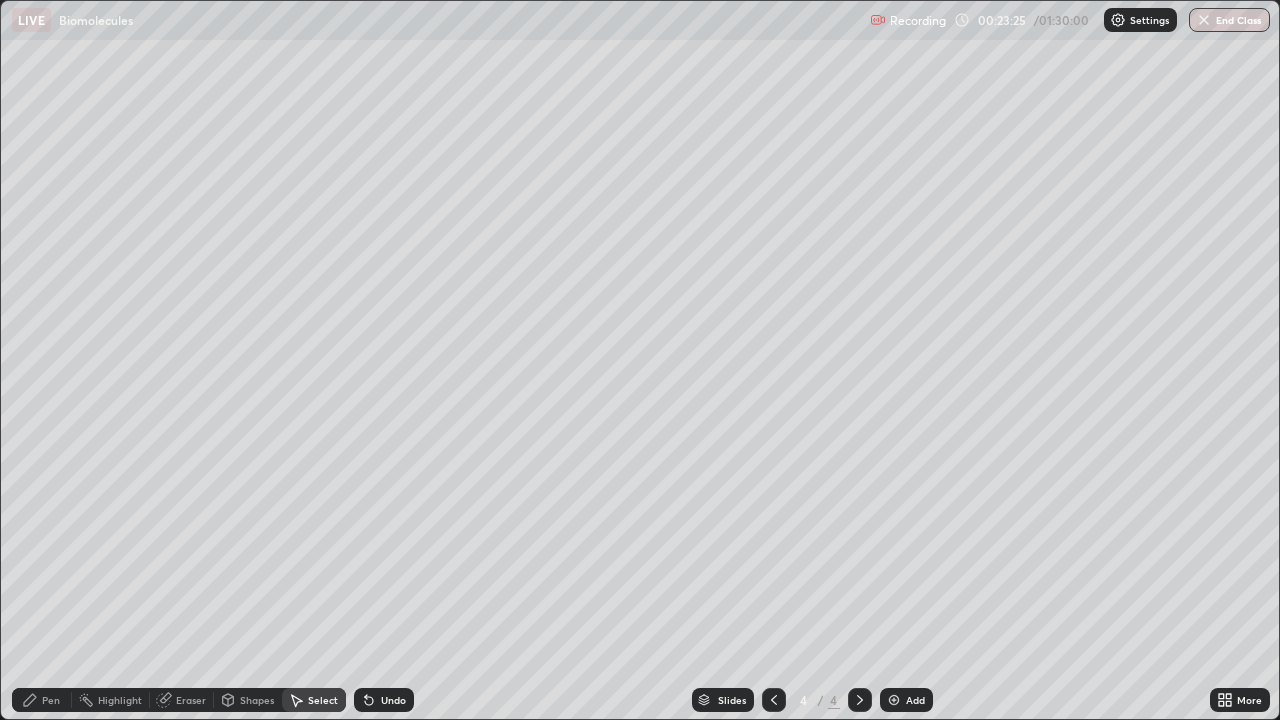 click on "Undo" at bounding box center (393, 700) 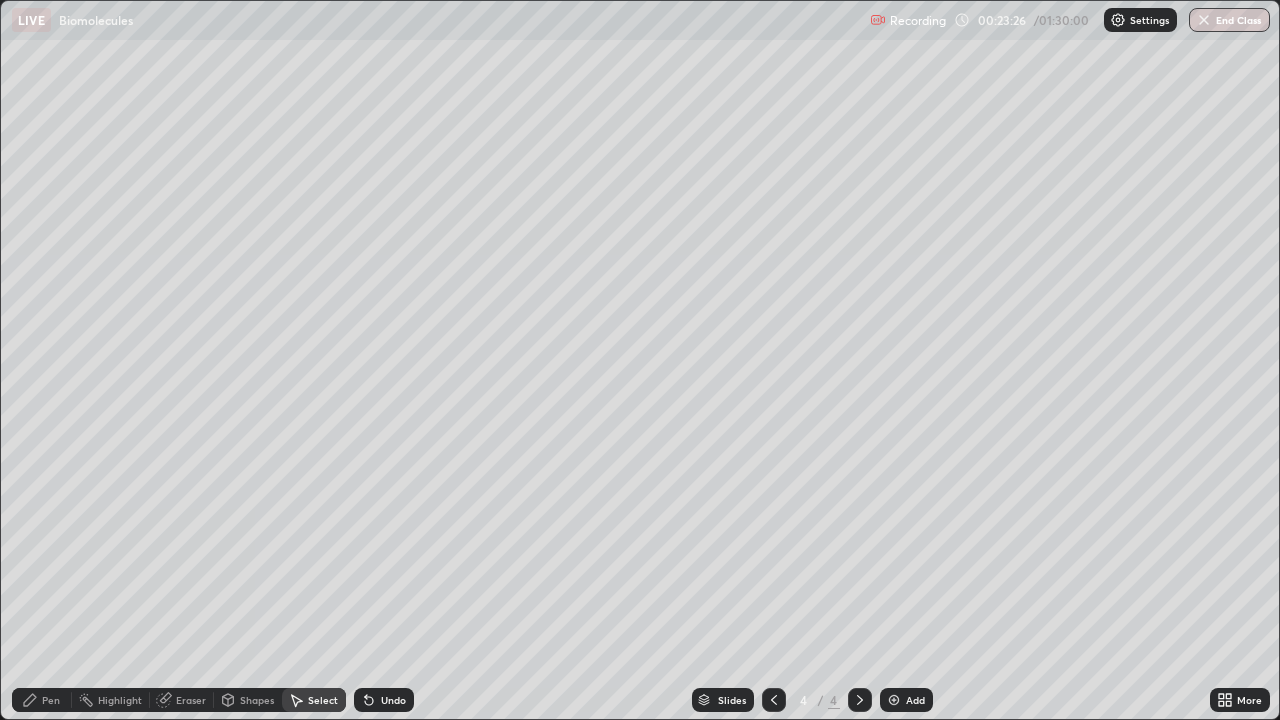 click on "Undo" at bounding box center (393, 700) 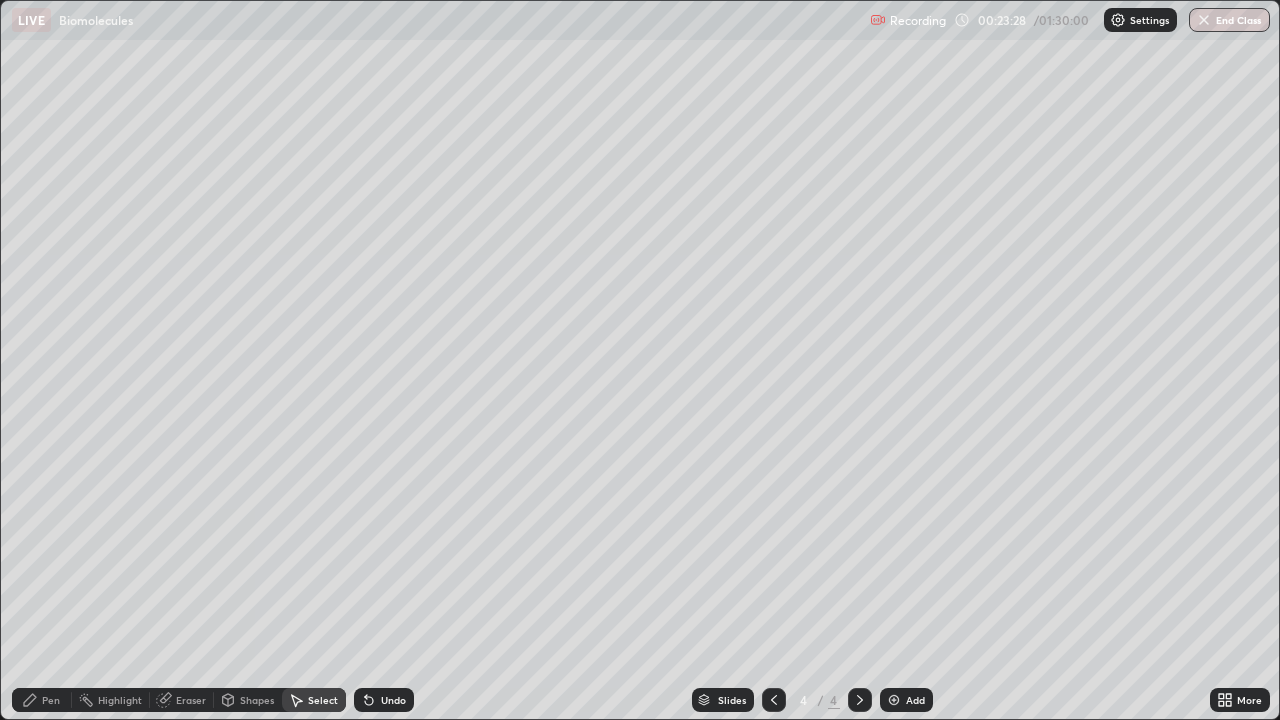click on "Pen" at bounding box center [51, 700] 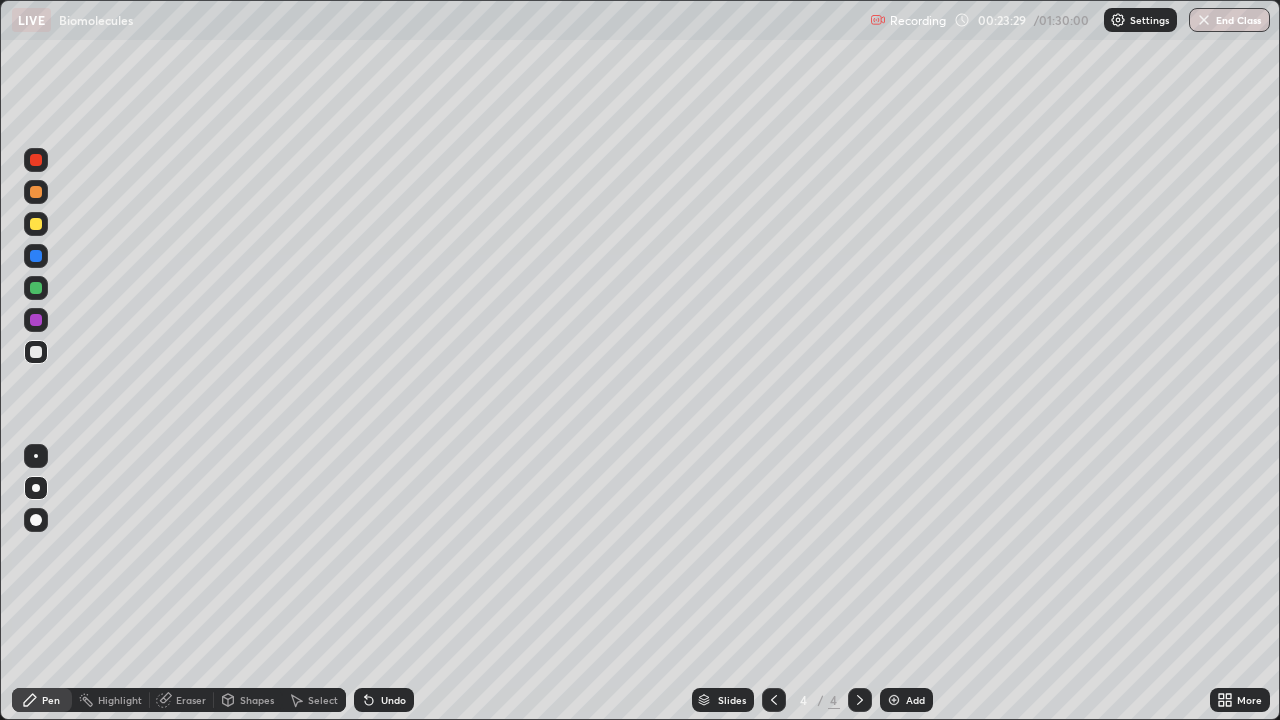 click on "Eraser" at bounding box center [191, 700] 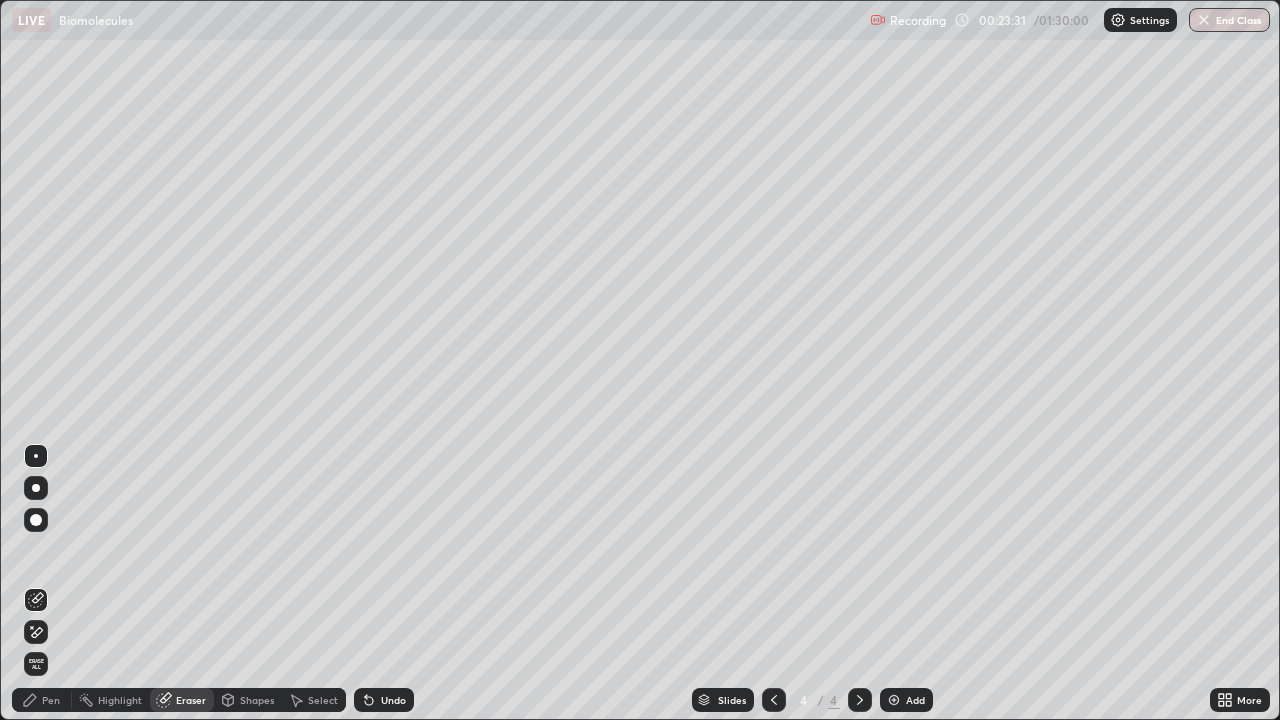 click on "Pen" at bounding box center [42, 700] 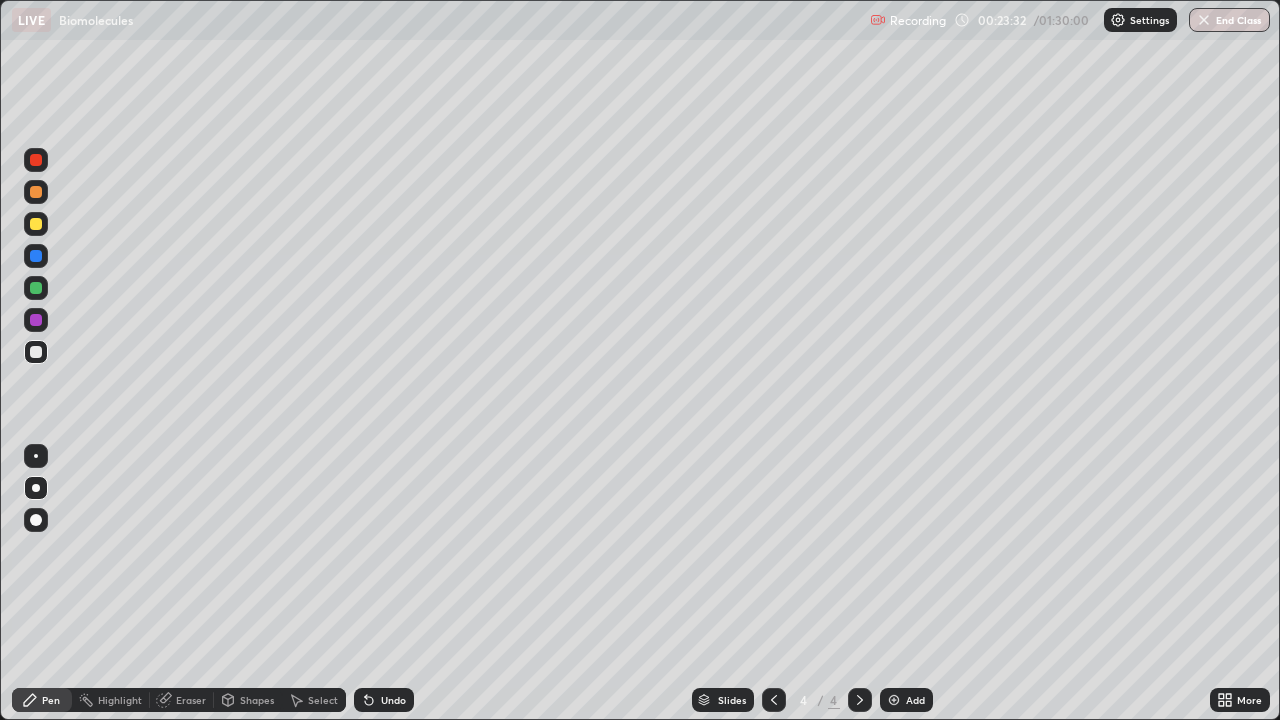 click at bounding box center (36, 224) 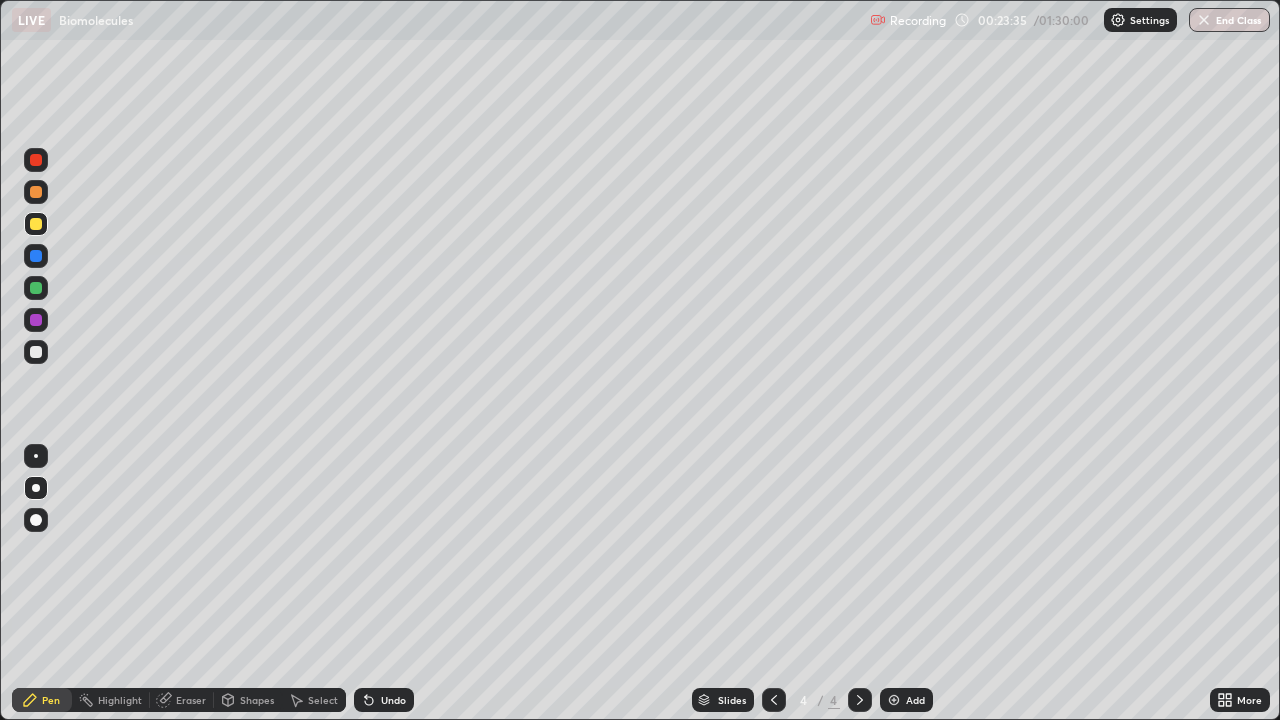 click on "Select" at bounding box center (323, 700) 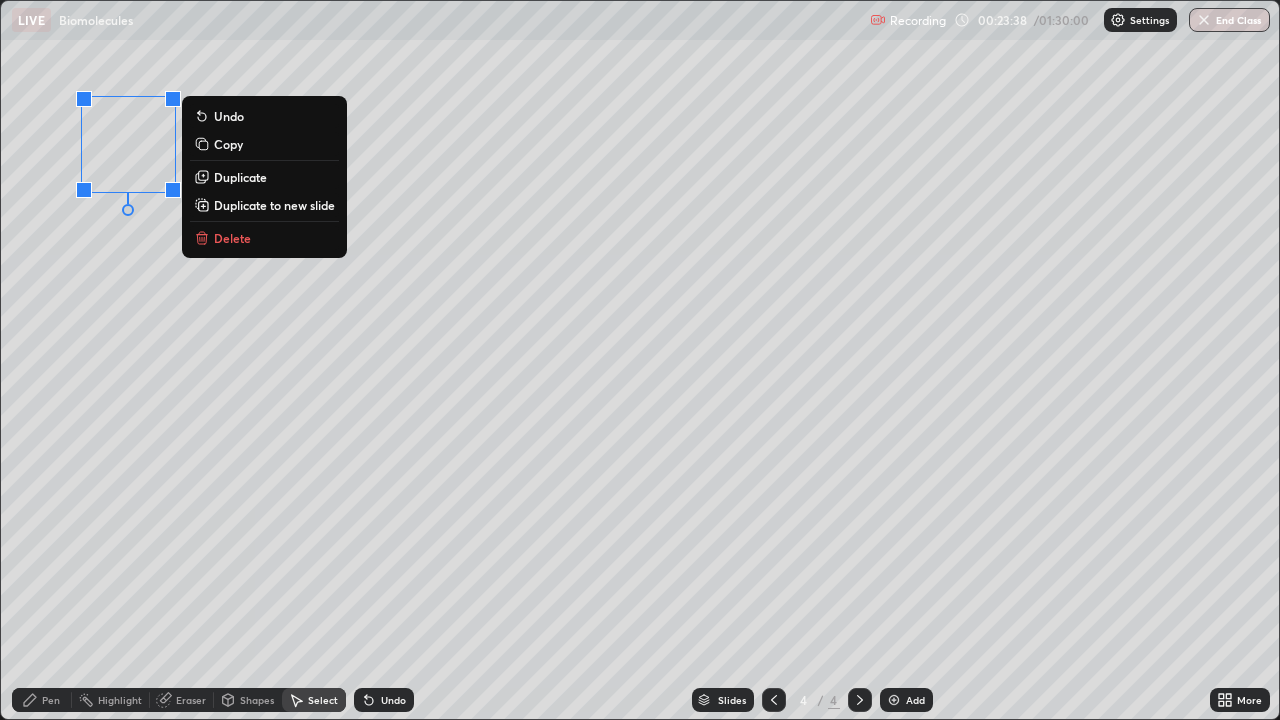 click on "Duplicate" at bounding box center (240, 177) 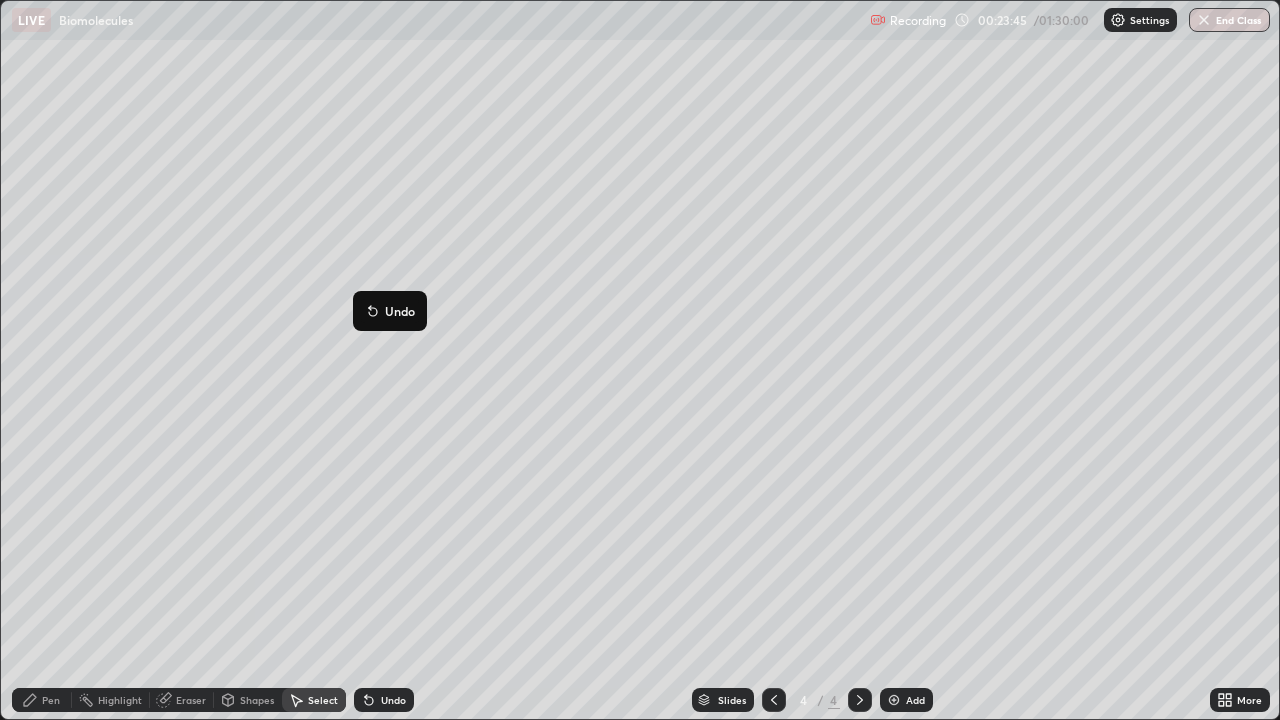 click on "0 ° Undo Copy Duplicate Duplicate to new slide Delete" at bounding box center (640, 360) 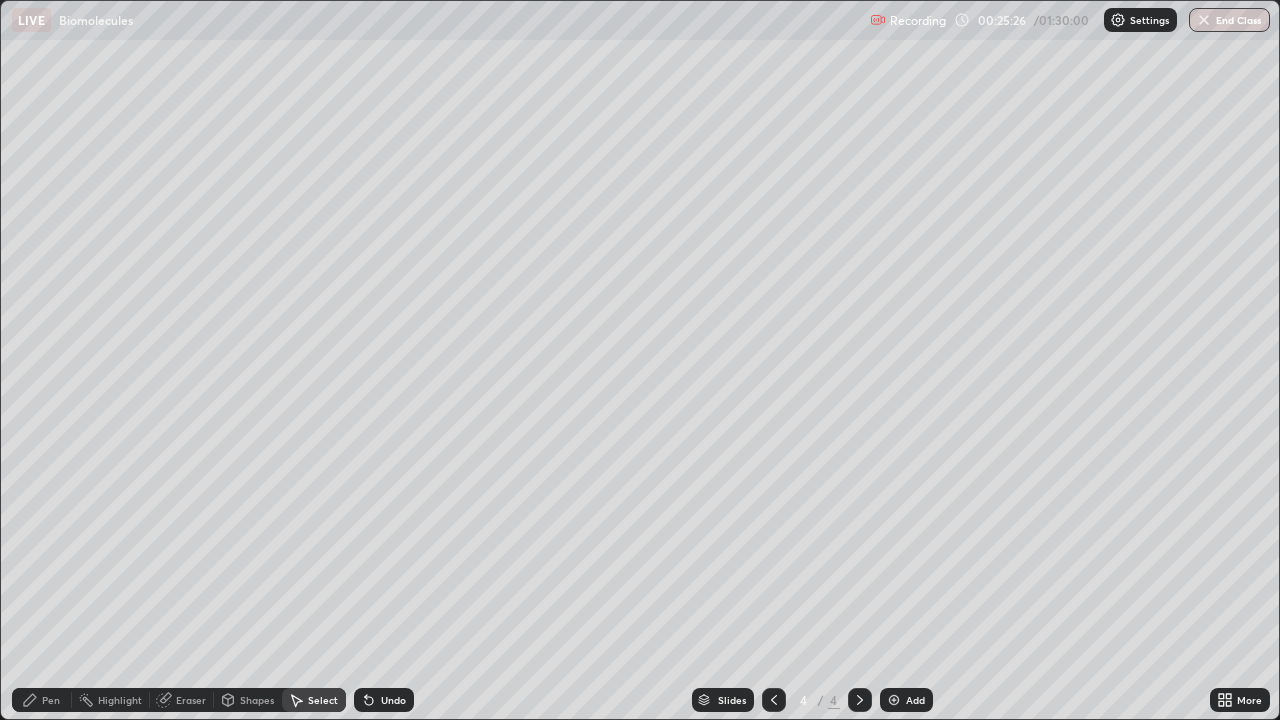 click 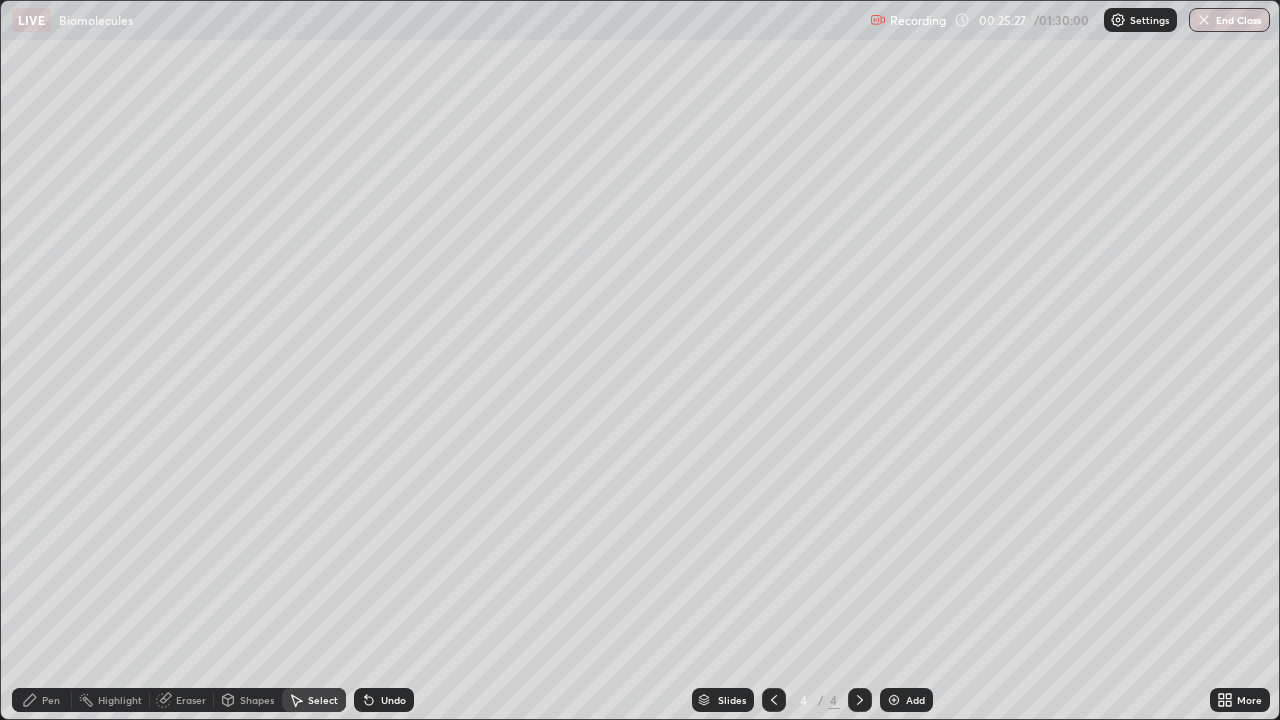 click 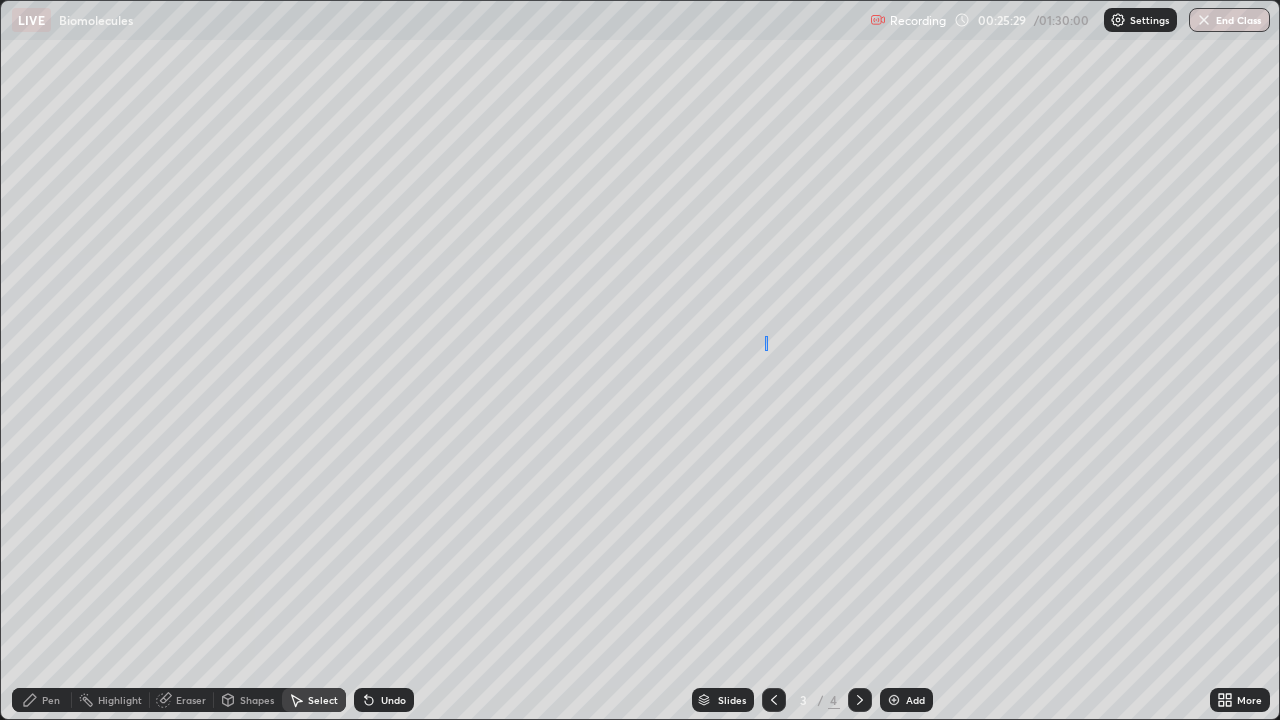 click on "0 ° Undo Copy Duplicate Duplicate to new slide Delete" at bounding box center [640, 360] 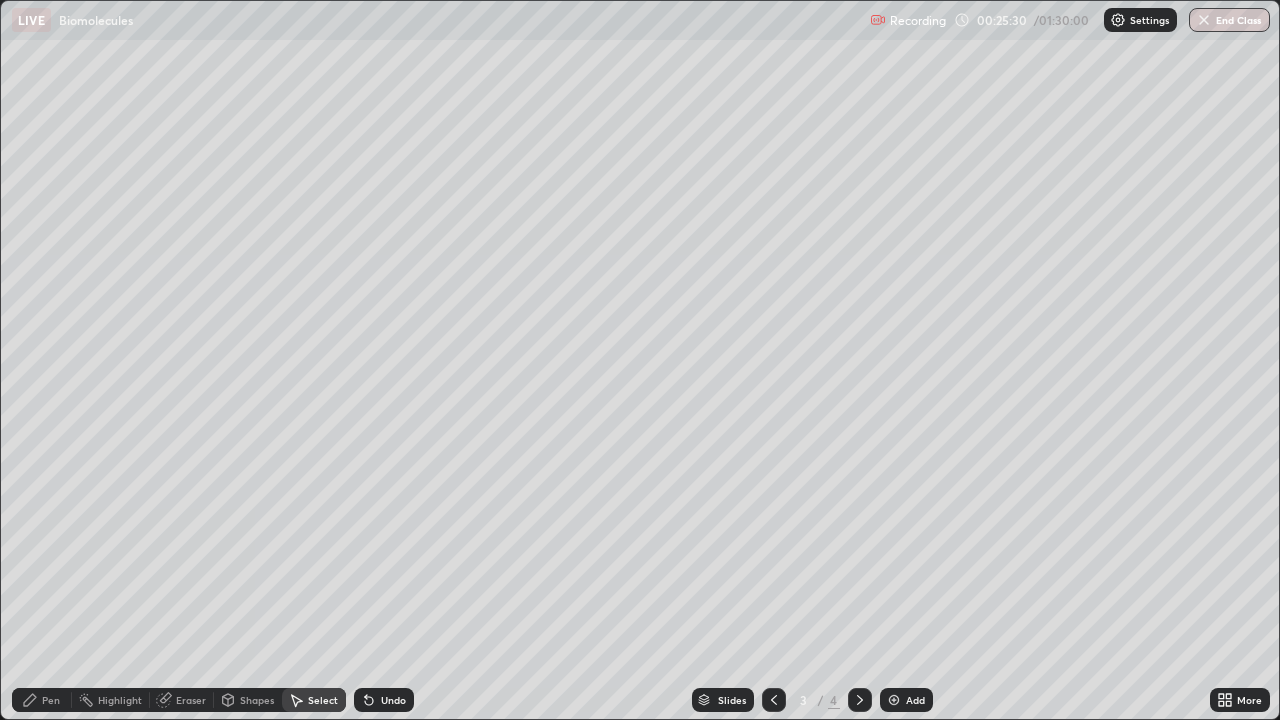 click on "0 ° Undo Copy Duplicate Duplicate to new slide Delete" at bounding box center [640, 360] 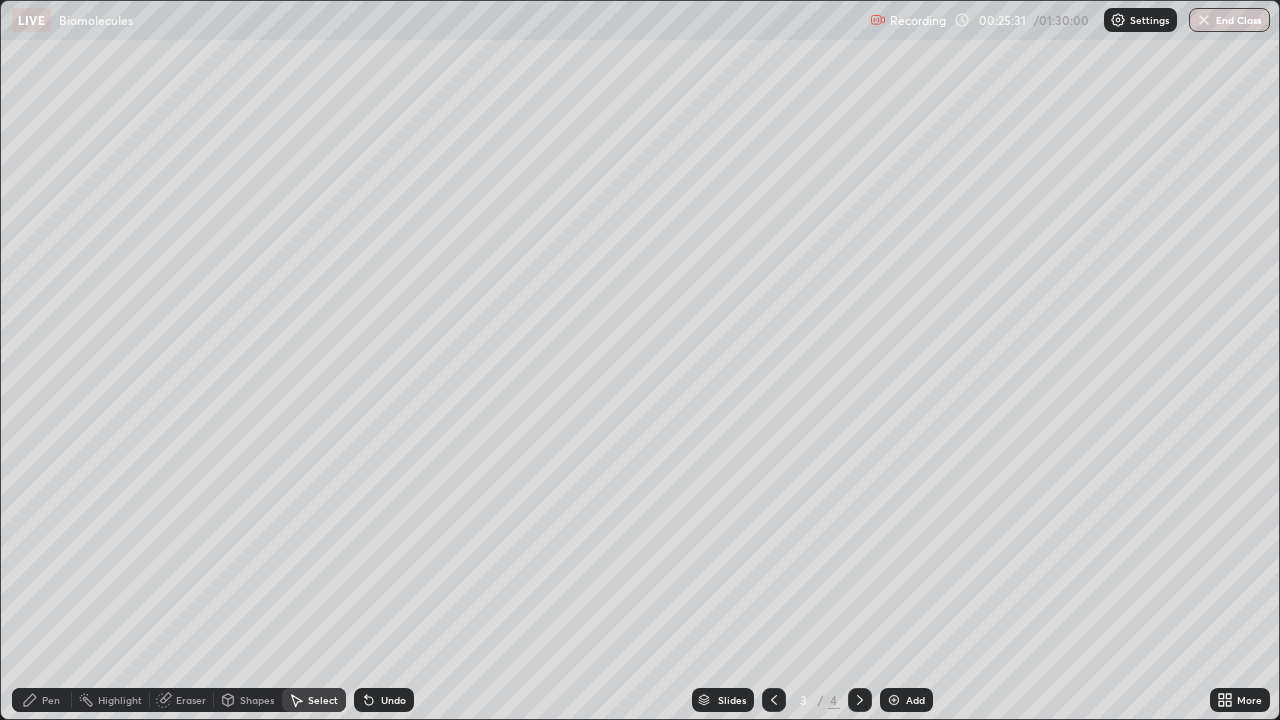 click on "Pen" at bounding box center [51, 700] 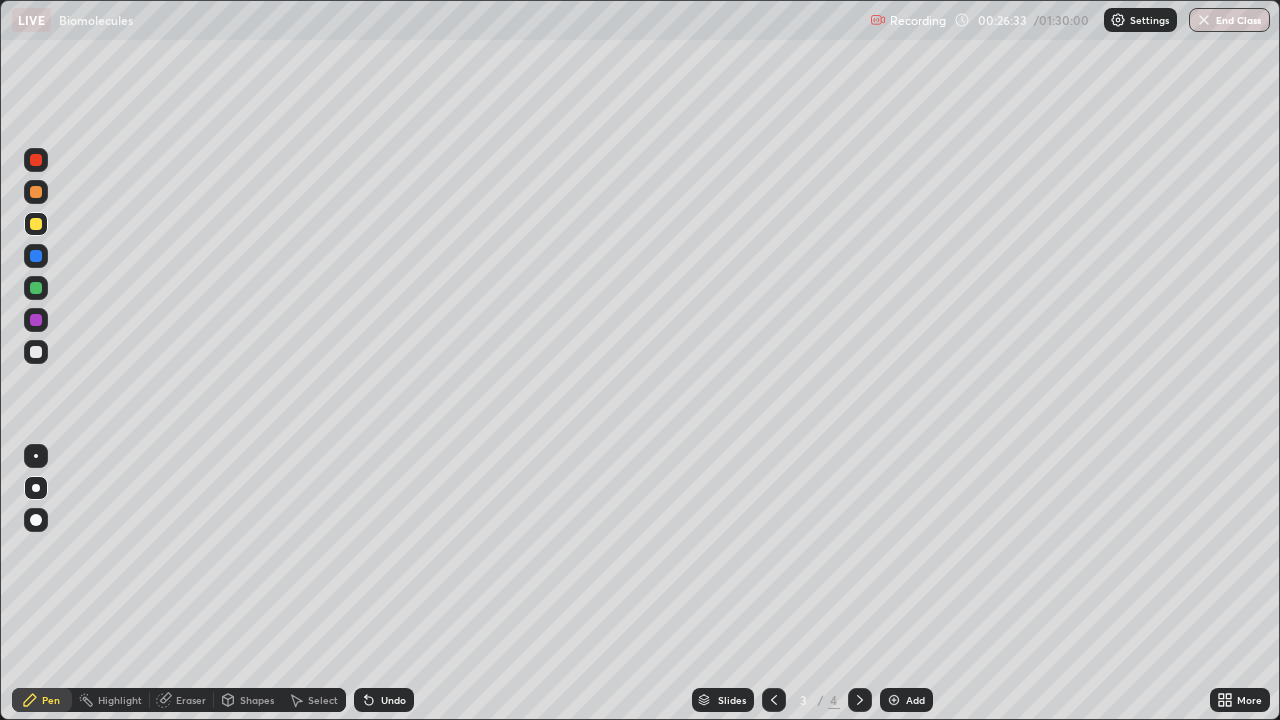 click 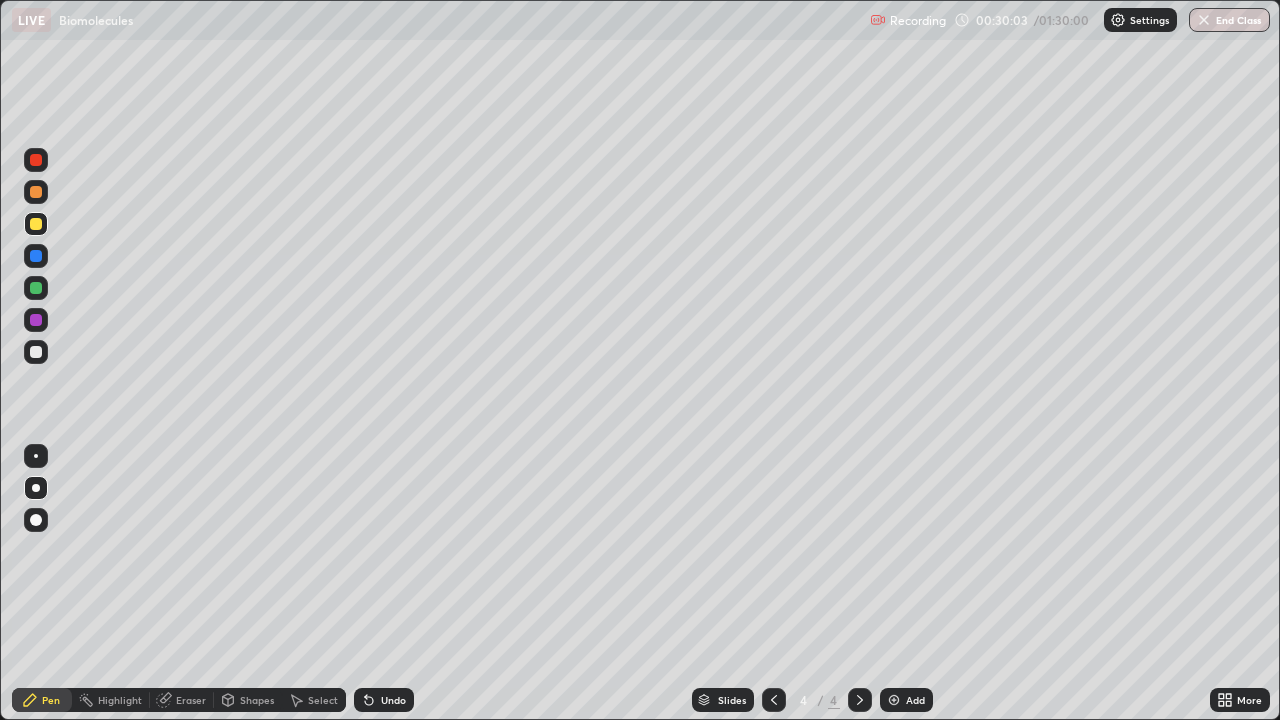 click on "Pen" at bounding box center [42, 700] 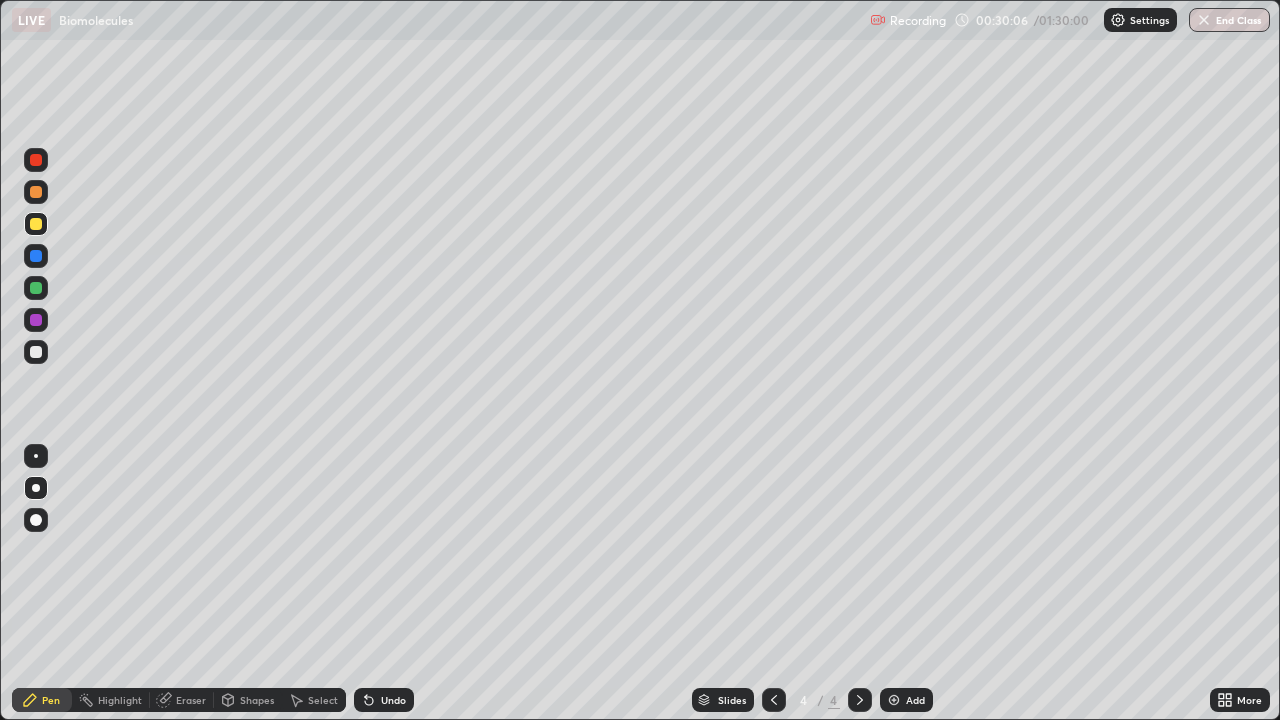 click at bounding box center [36, 352] 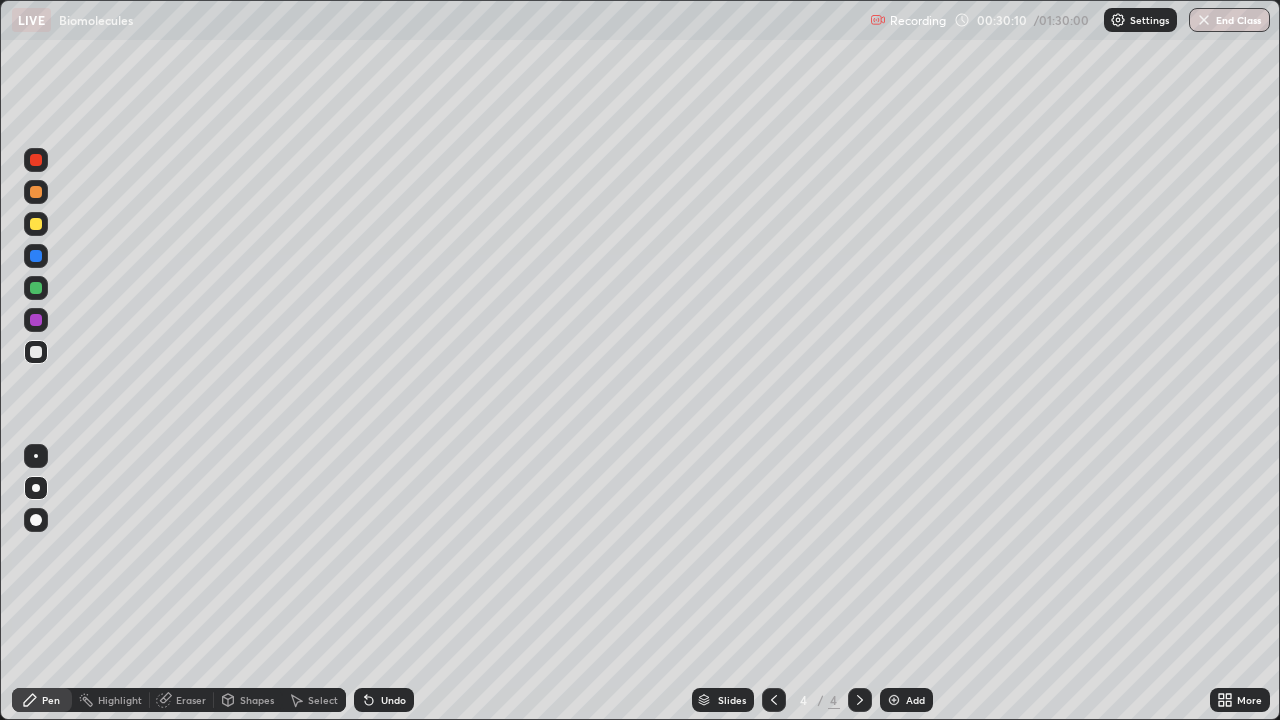 click 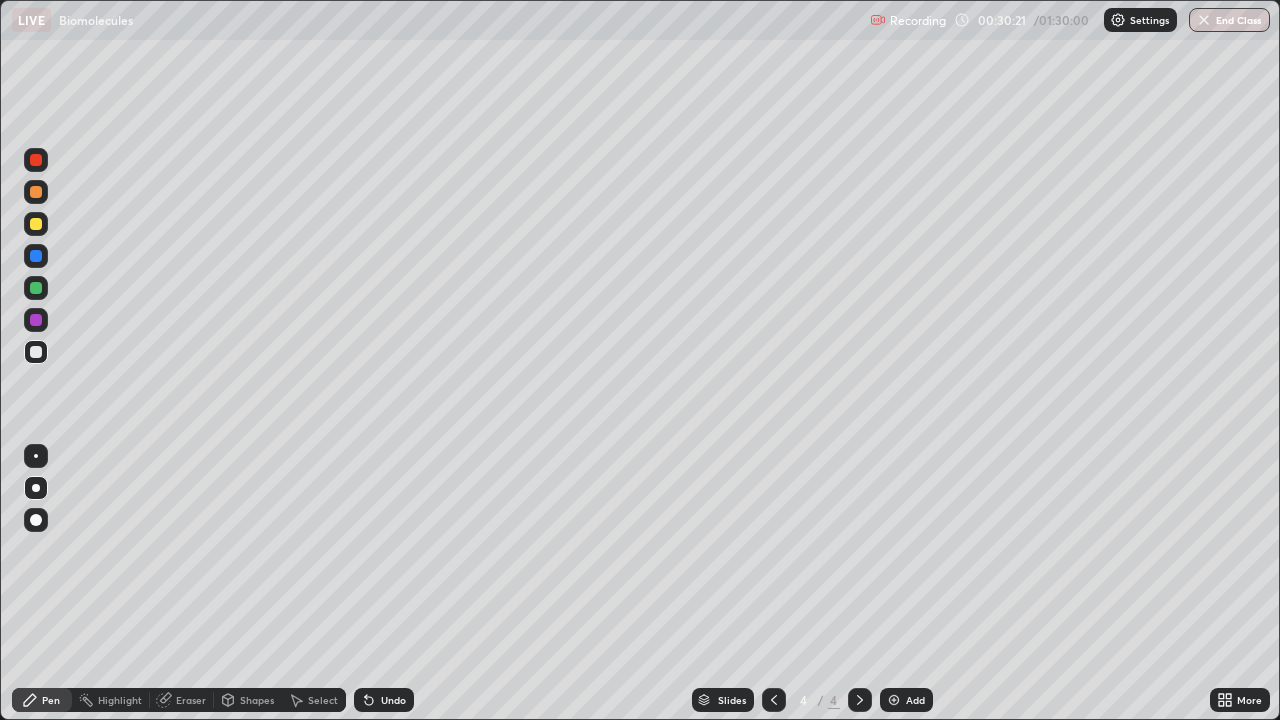 click at bounding box center (36, 224) 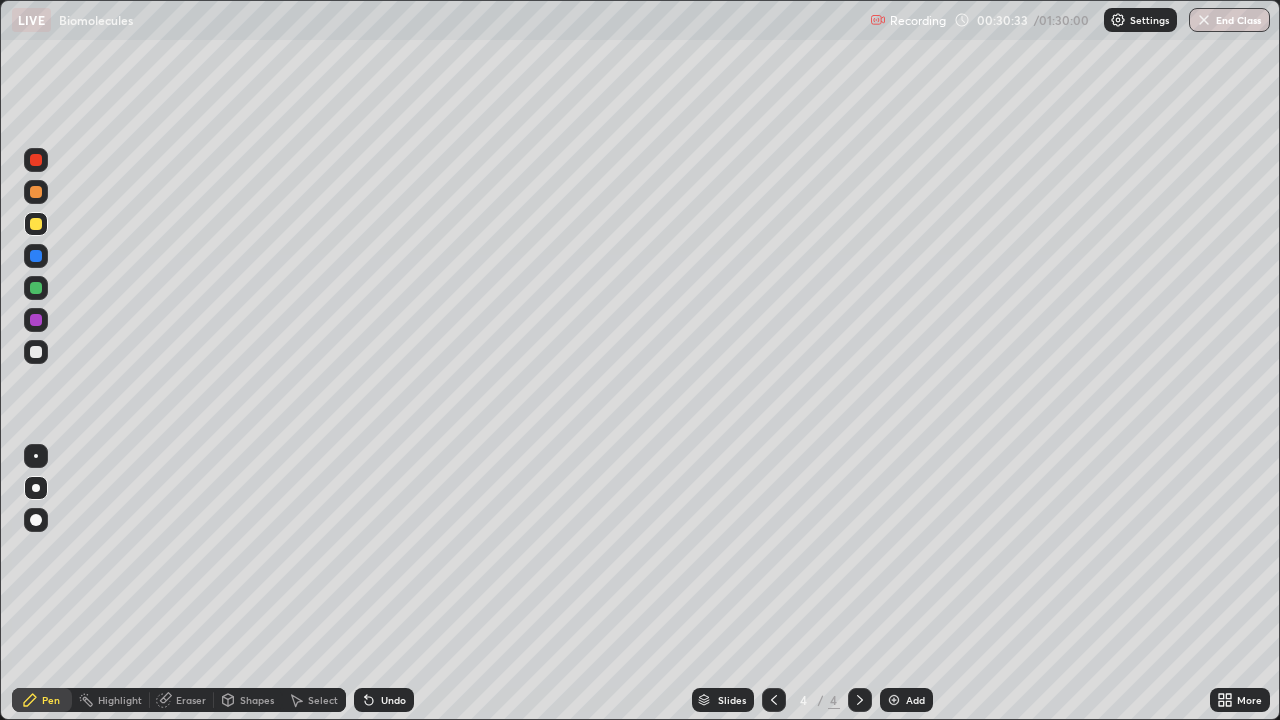 click on "Undo" at bounding box center (393, 700) 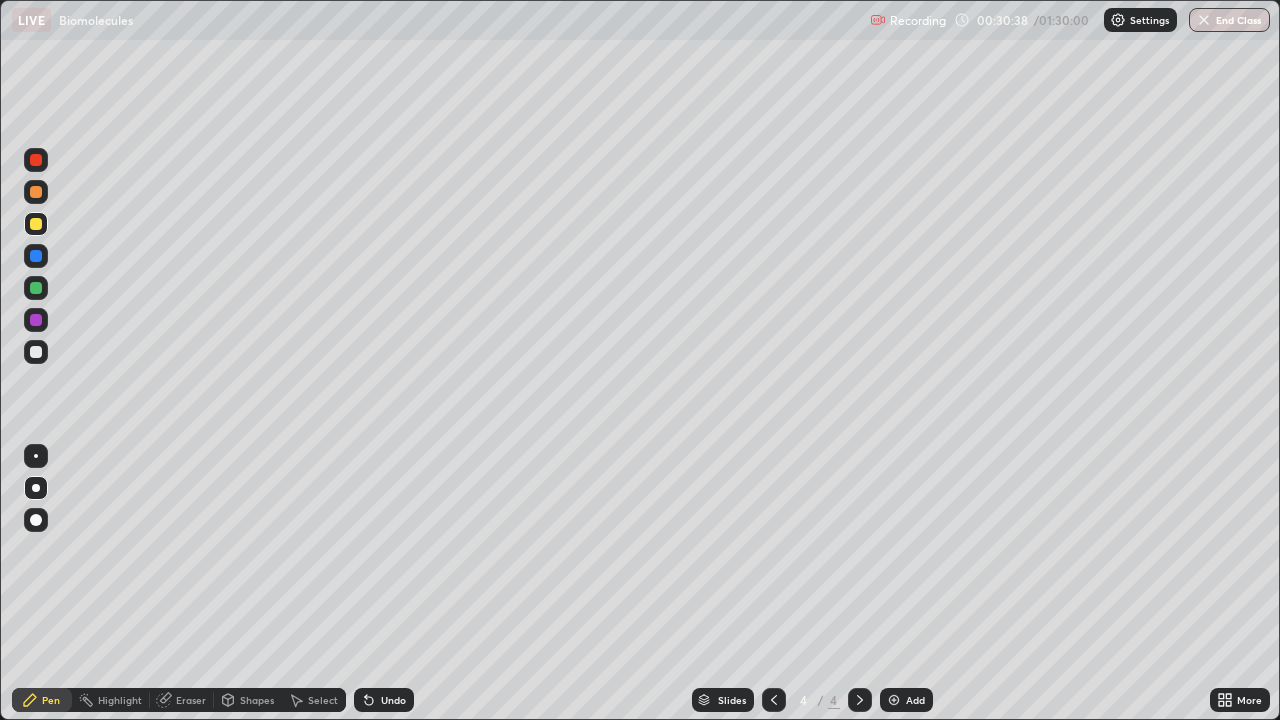 click on "Undo" at bounding box center (393, 700) 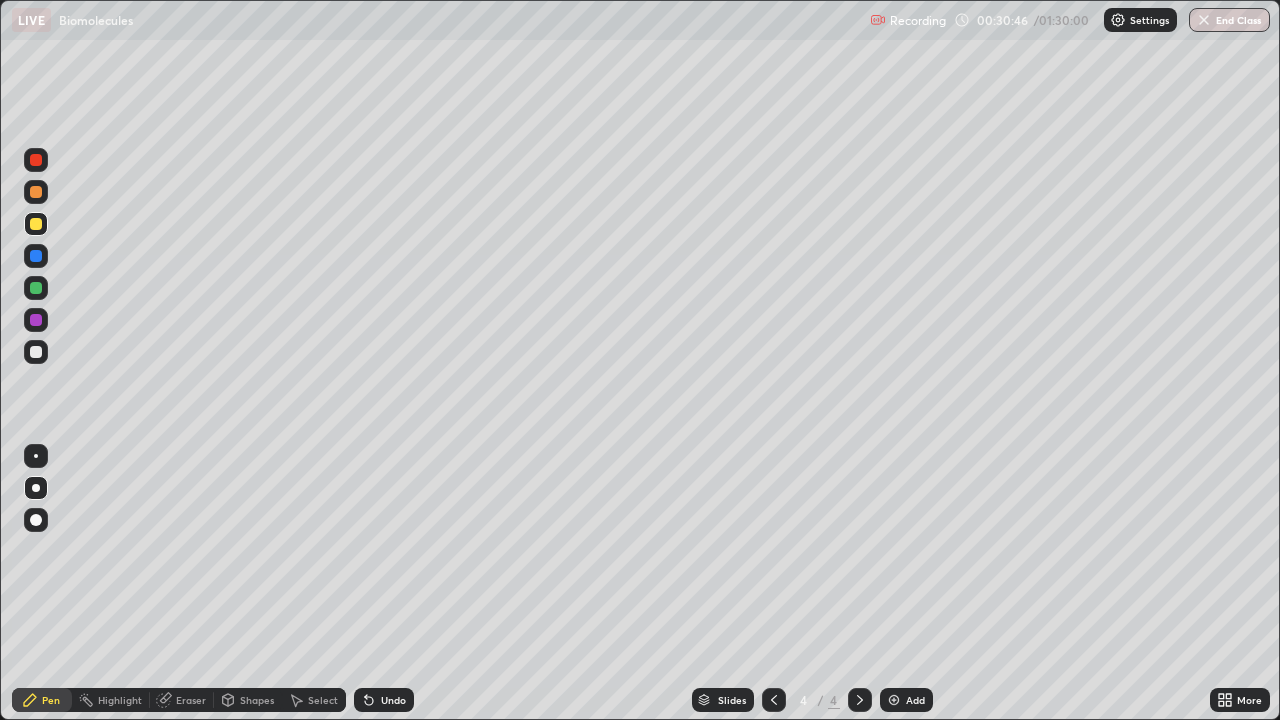 click on "Undo" at bounding box center [393, 700] 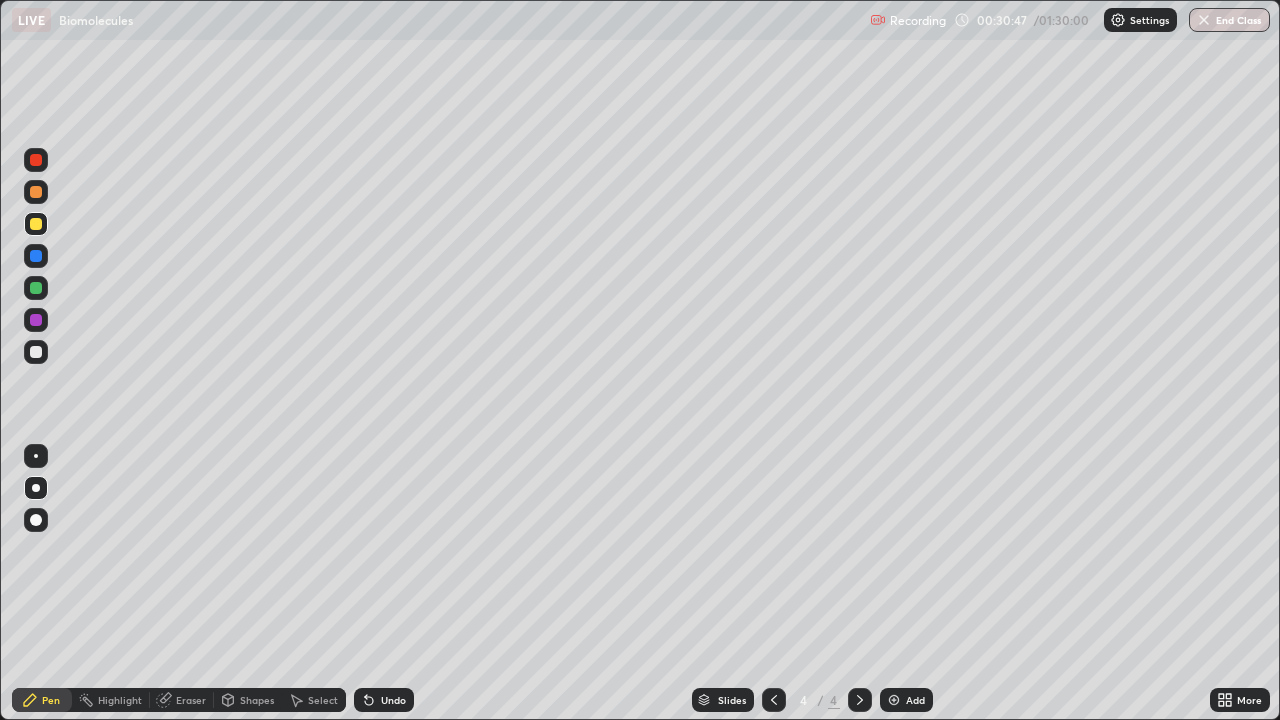 click on "Undo" at bounding box center (384, 700) 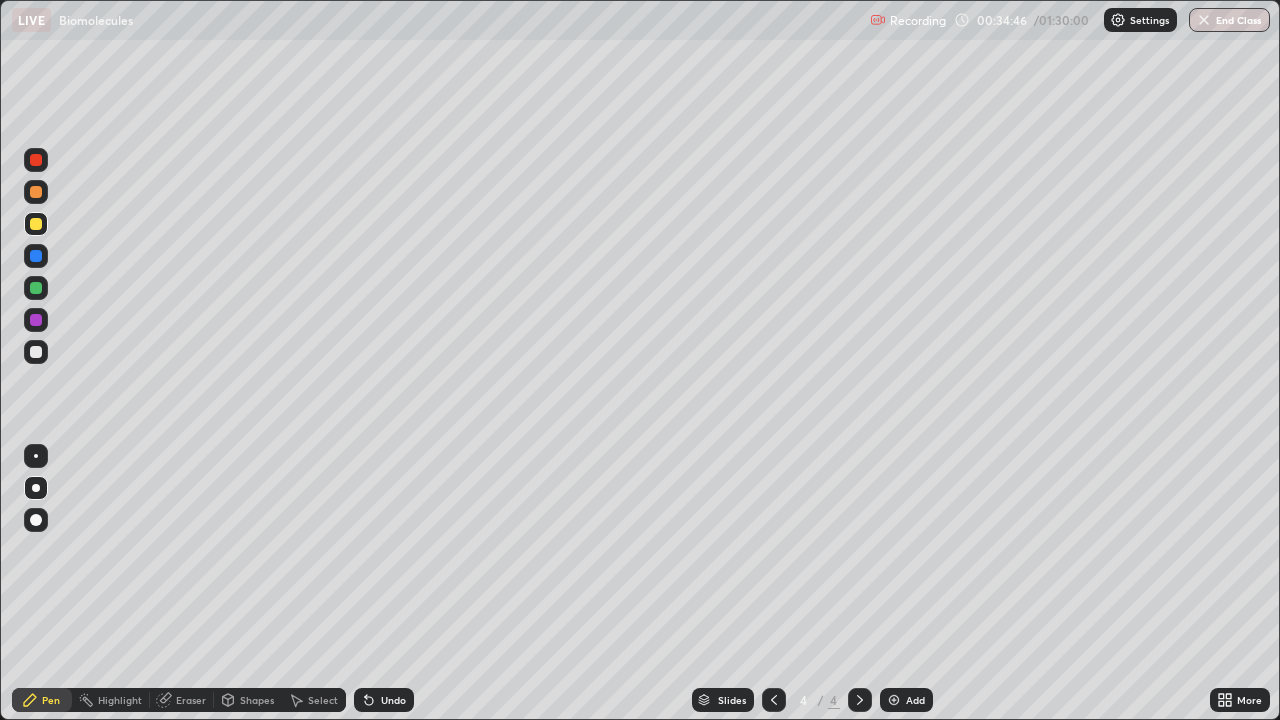 click on "Add" at bounding box center [915, 700] 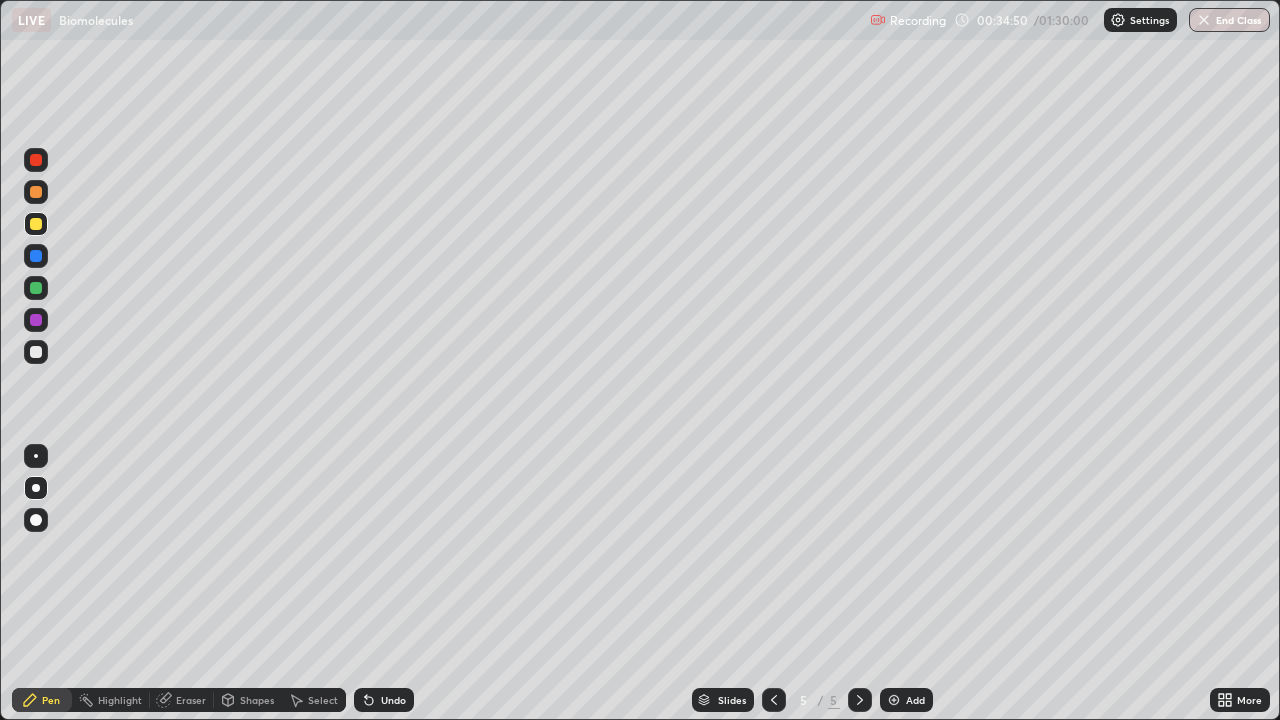click at bounding box center [36, 192] 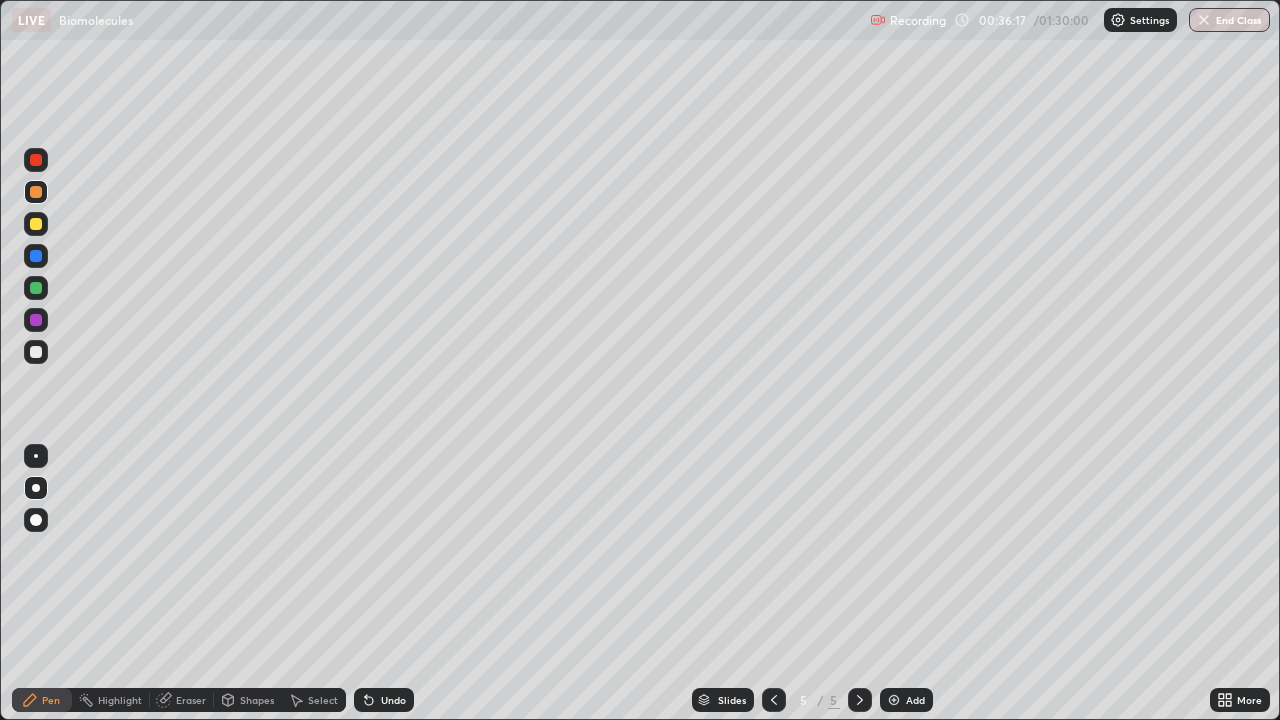 click at bounding box center (36, 224) 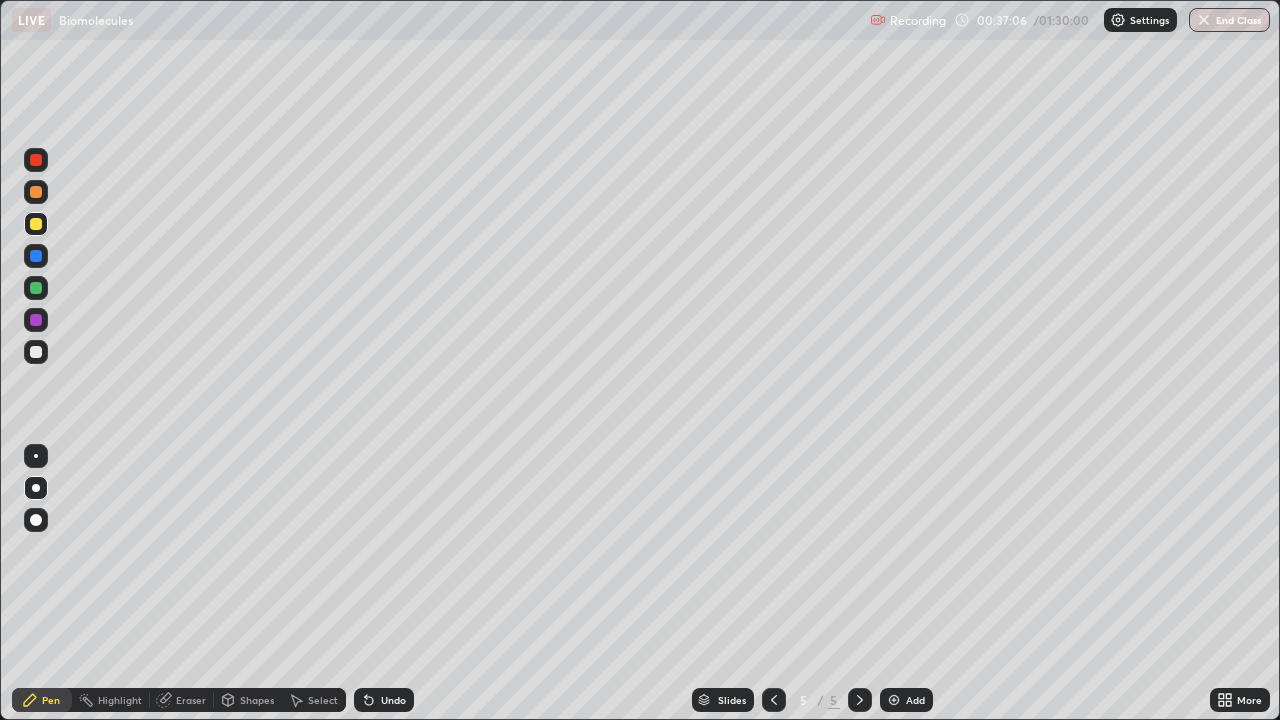 click at bounding box center [36, 352] 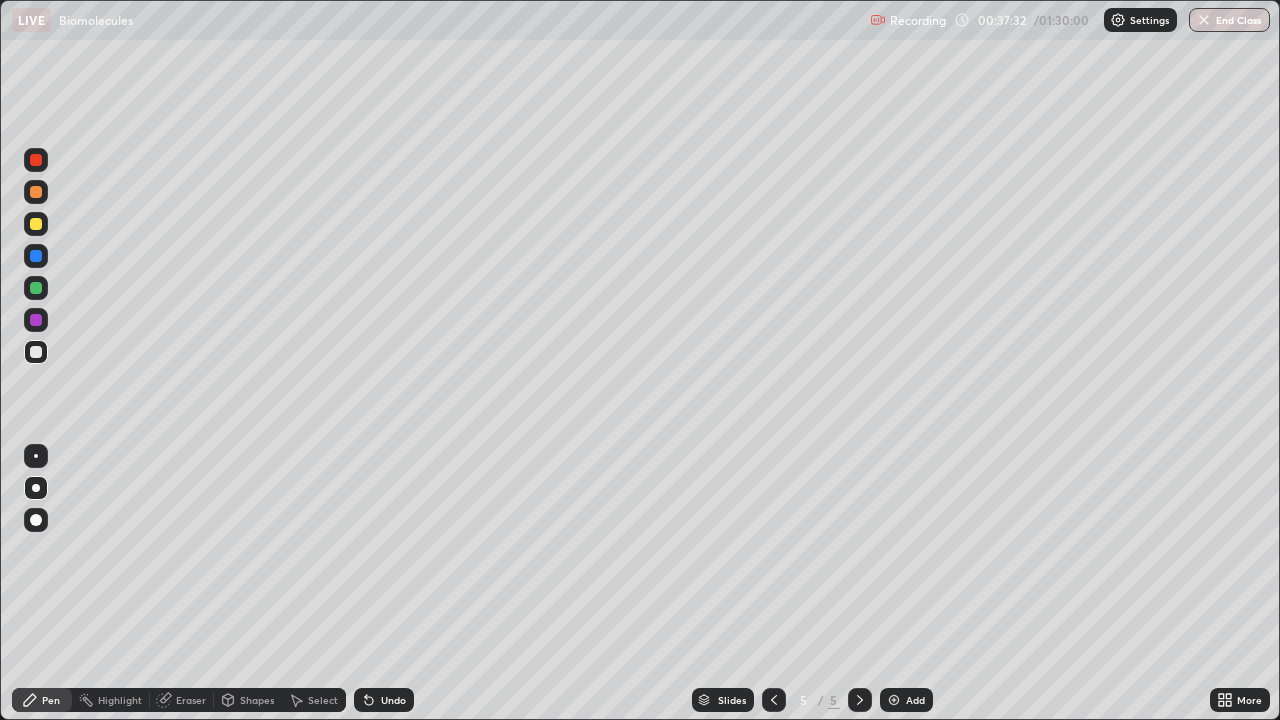 click at bounding box center [36, 224] 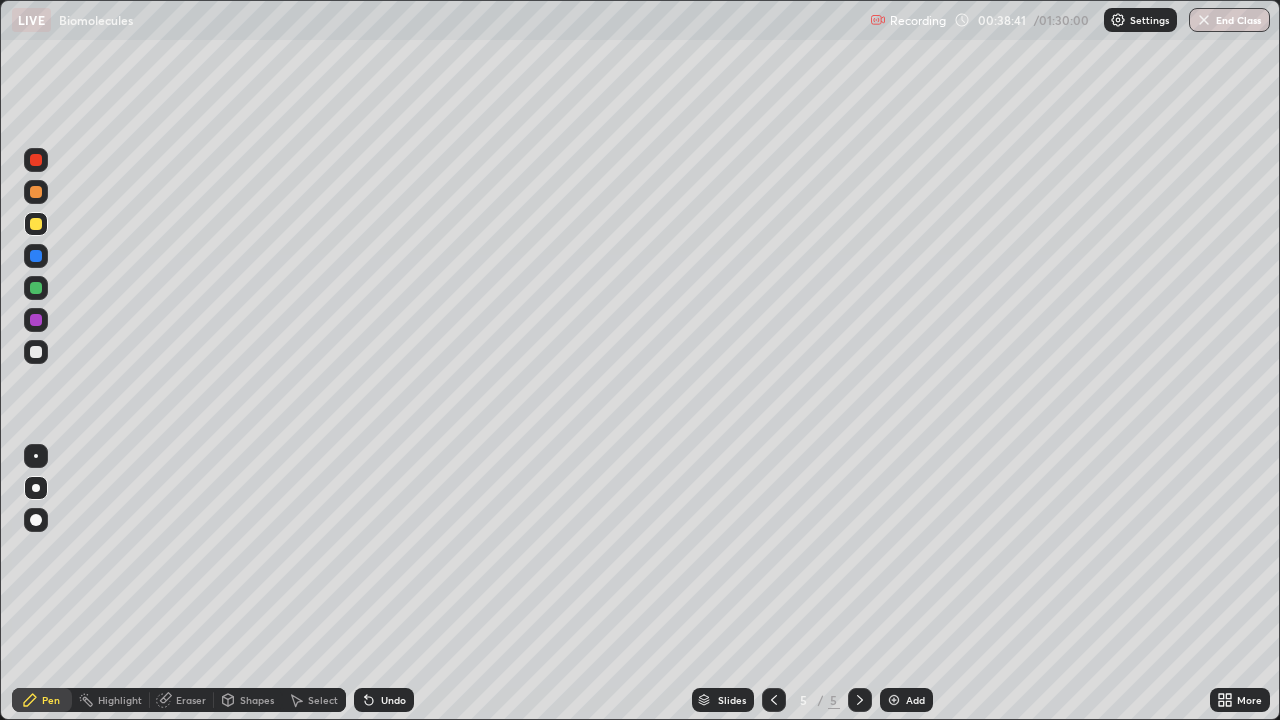 click at bounding box center (36, 352) 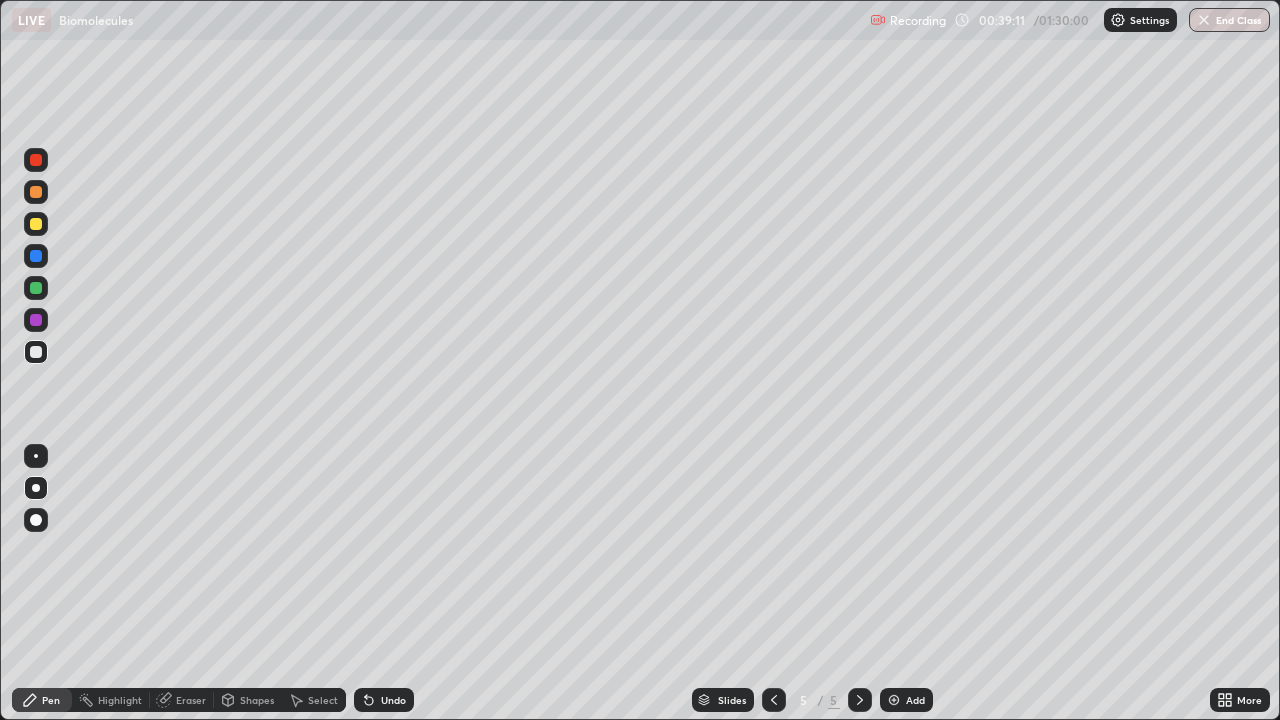 click on "Undo" at bounding box center (384, 700) 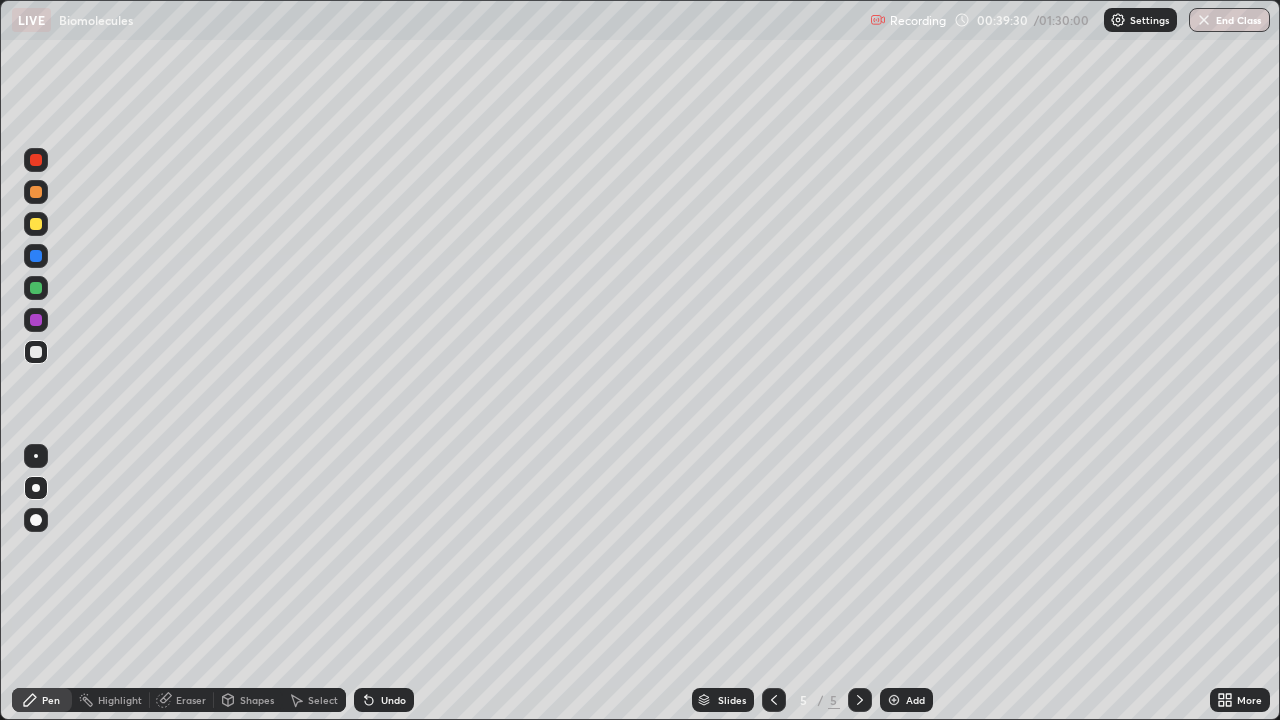 click on "Eraser" at bounding box center [191, 700] 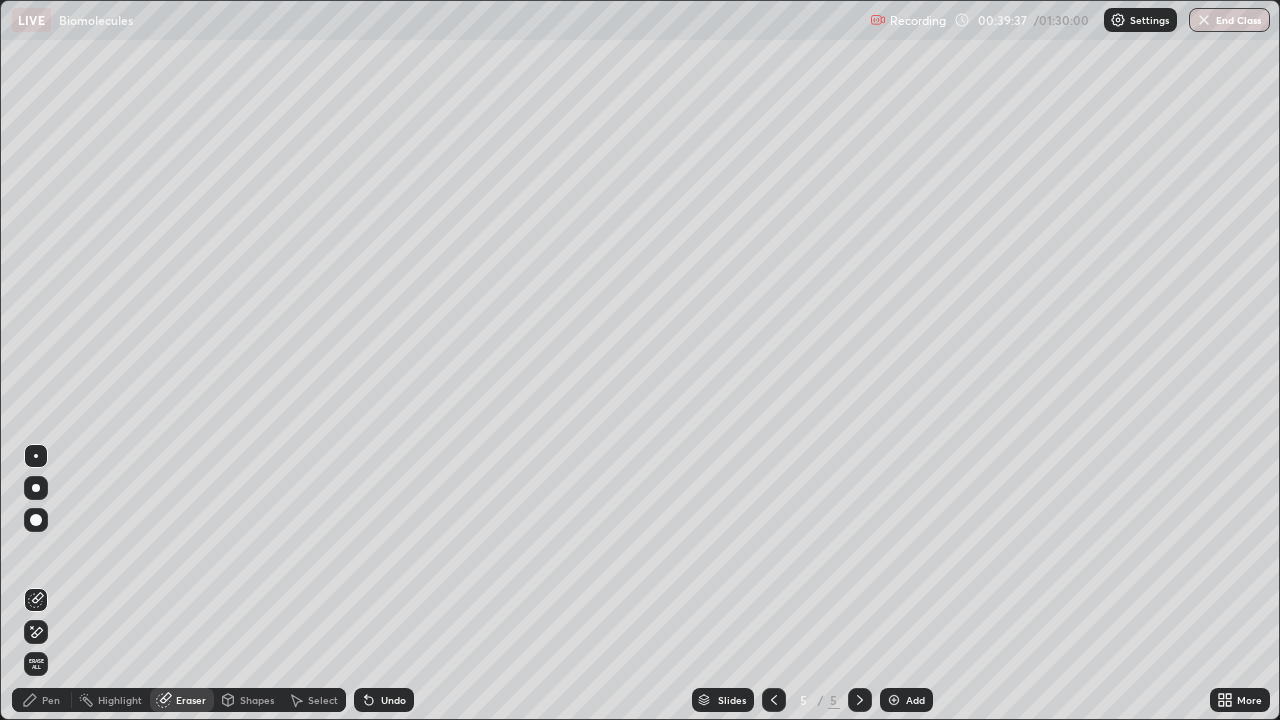 click on "Pen" at bounding box center (42, 700) 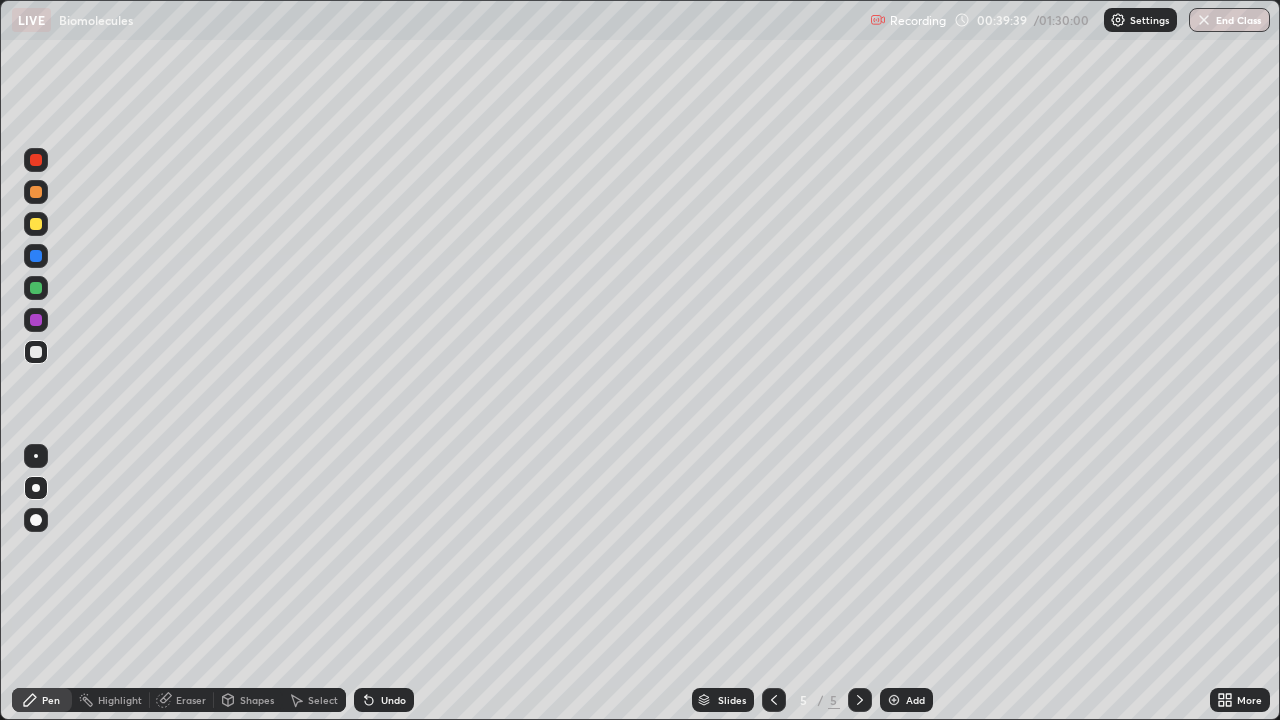 click at bounding box center [36, 224] 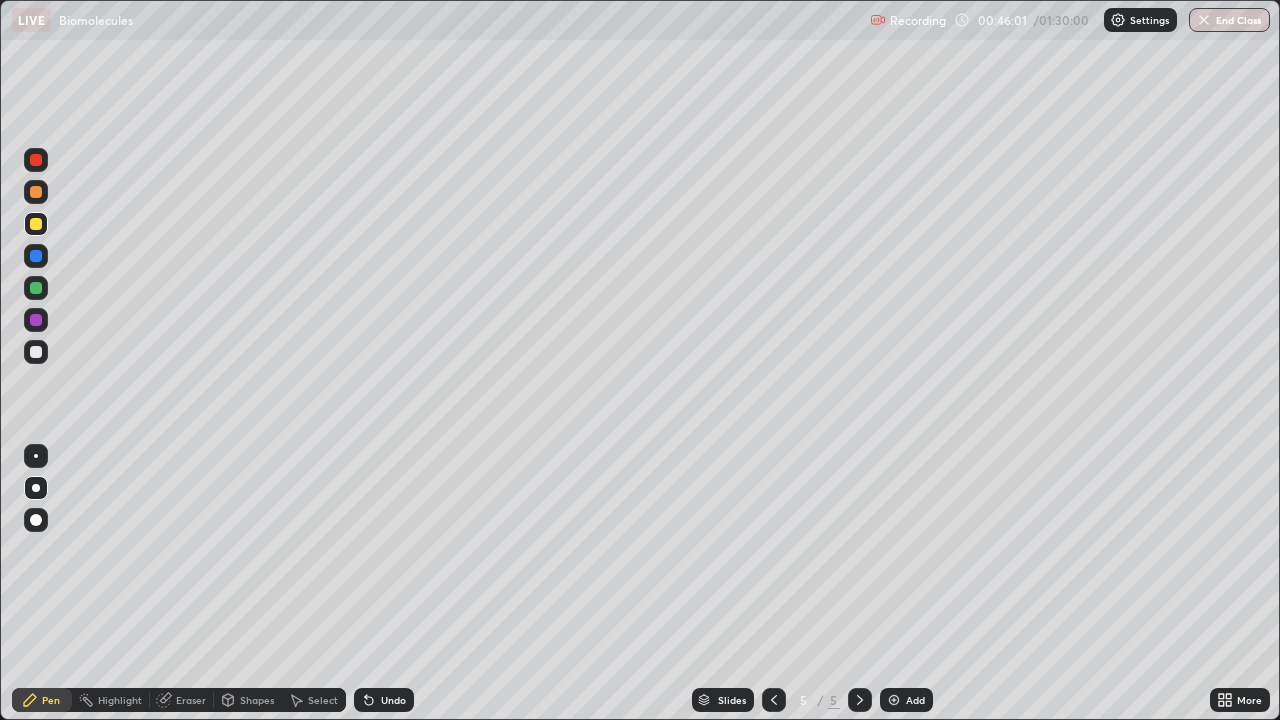 click at bounding box center [36, 224] 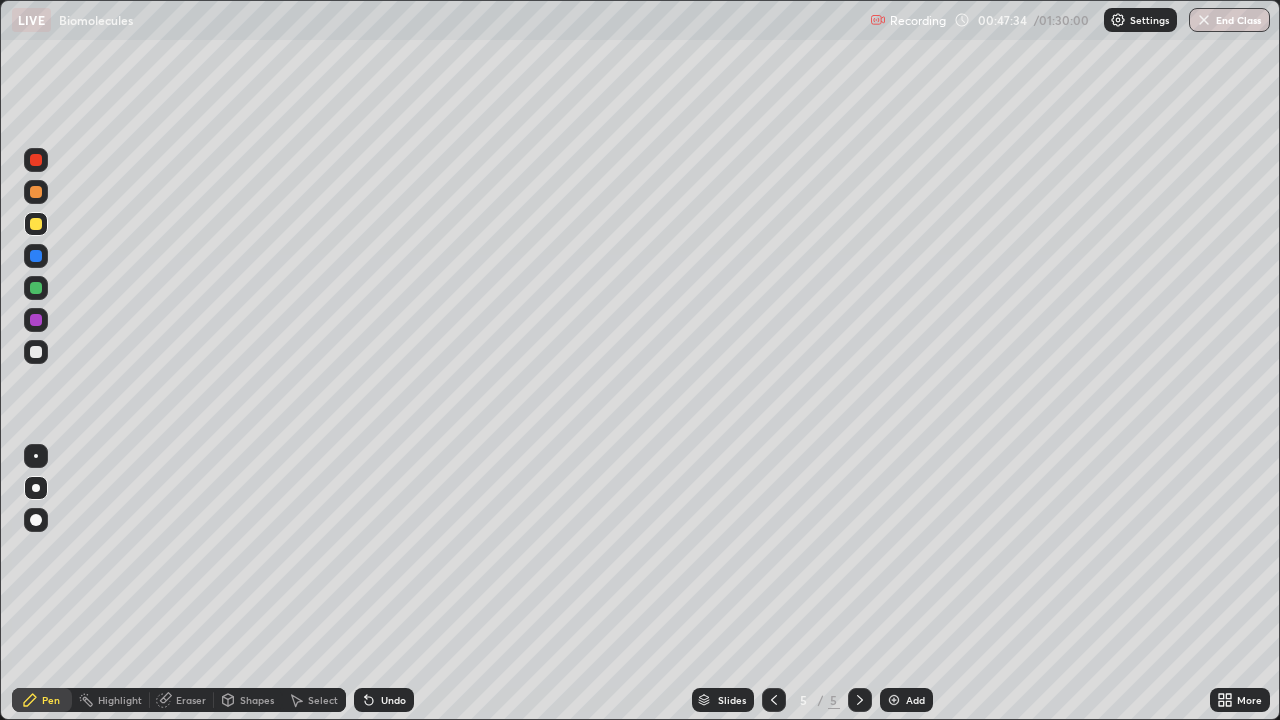 click on "Shapes" at bounding box center [257, 700] 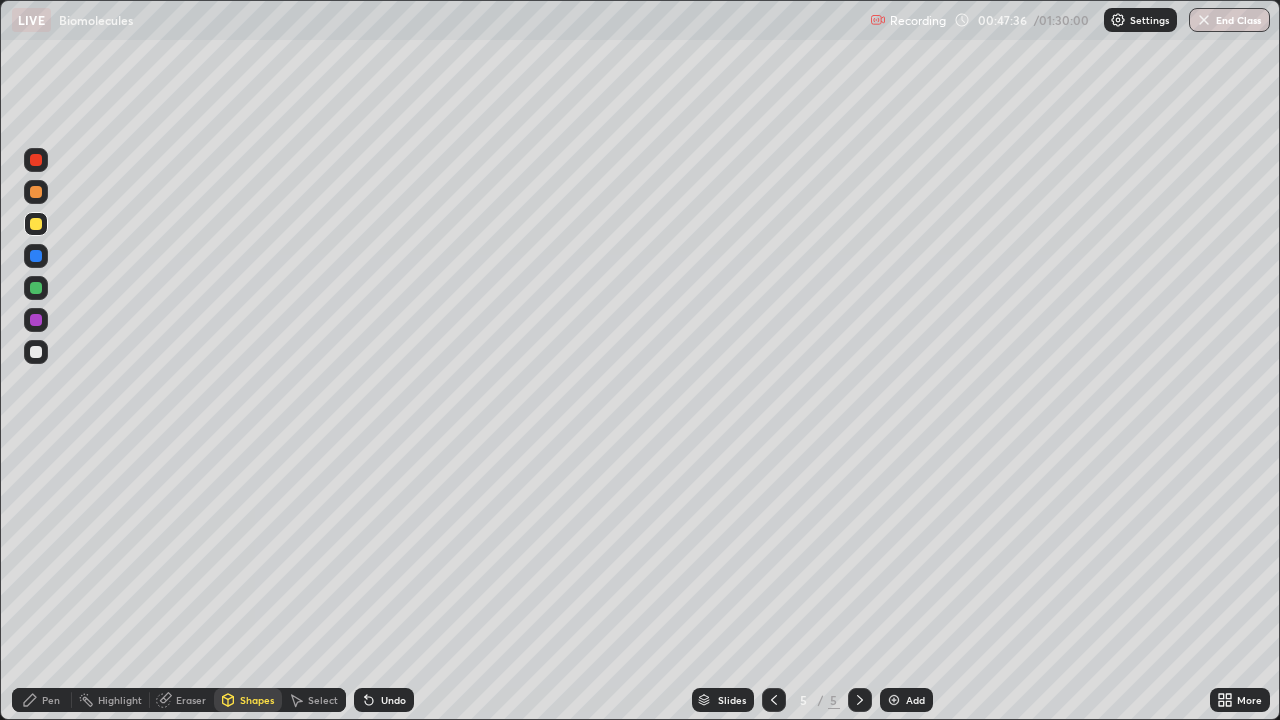 click on "Select" at bounding box center (314, 700) 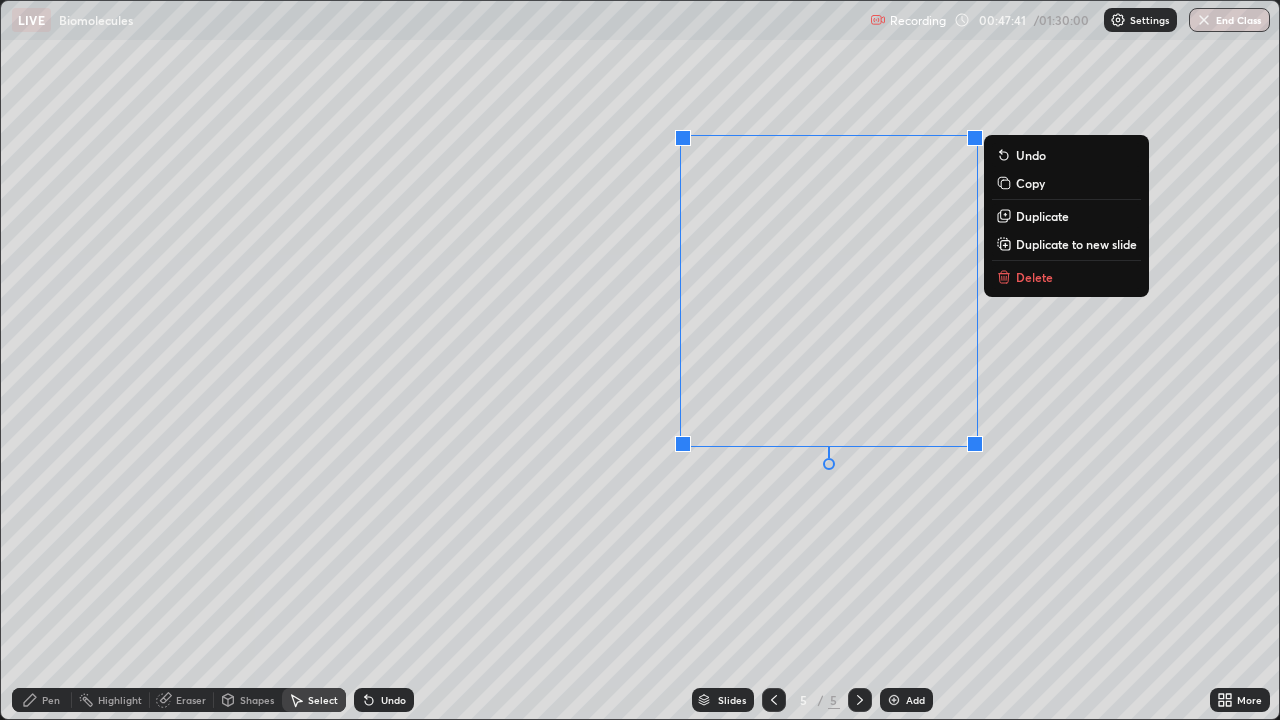 click on "Duplicate" at bounding box center [1042, 216] 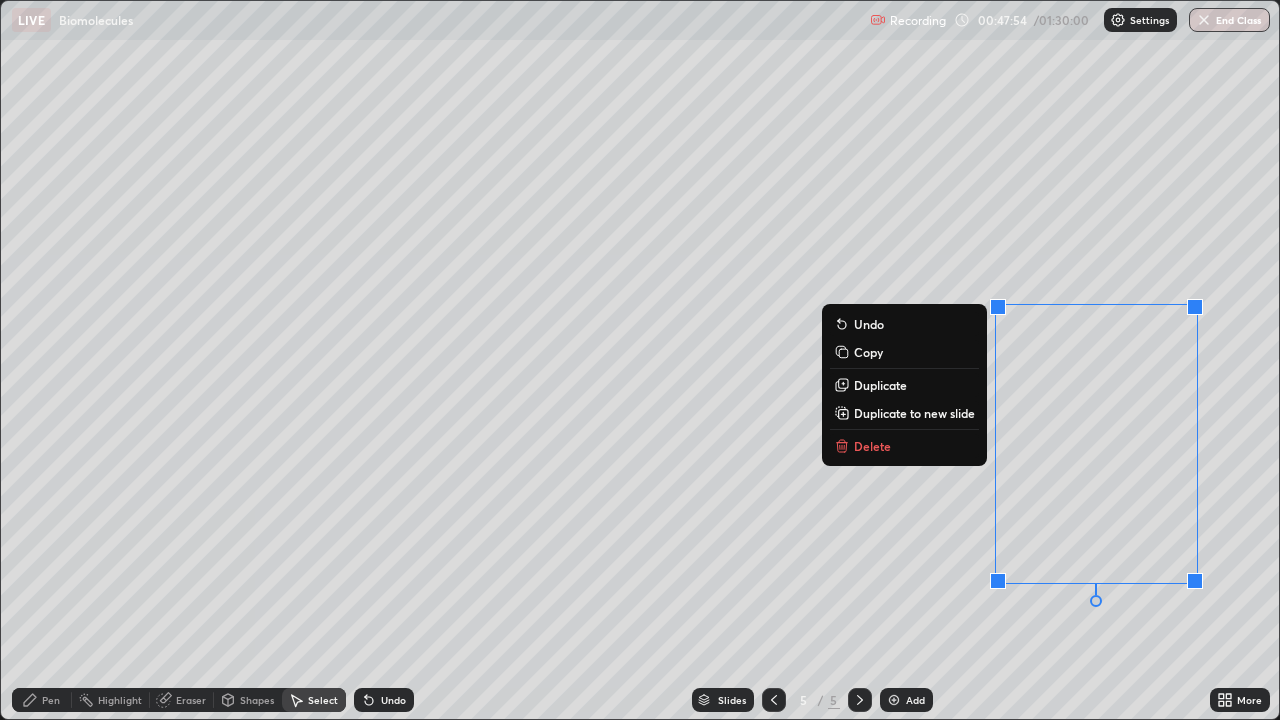 click on "0 ° Undo Copy Duplicate Duplicate to new slide Delete" at bounding box center [640, 360] 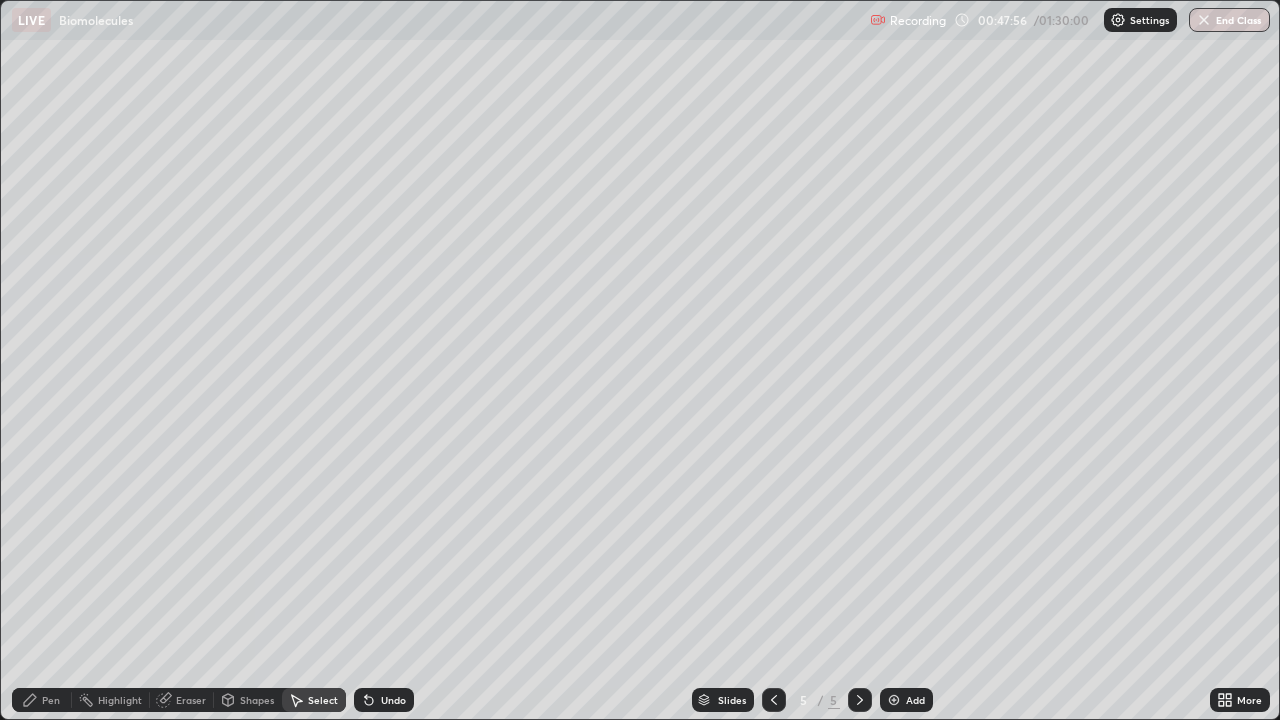 click on "Eraser" at bounding box center (191, 700) 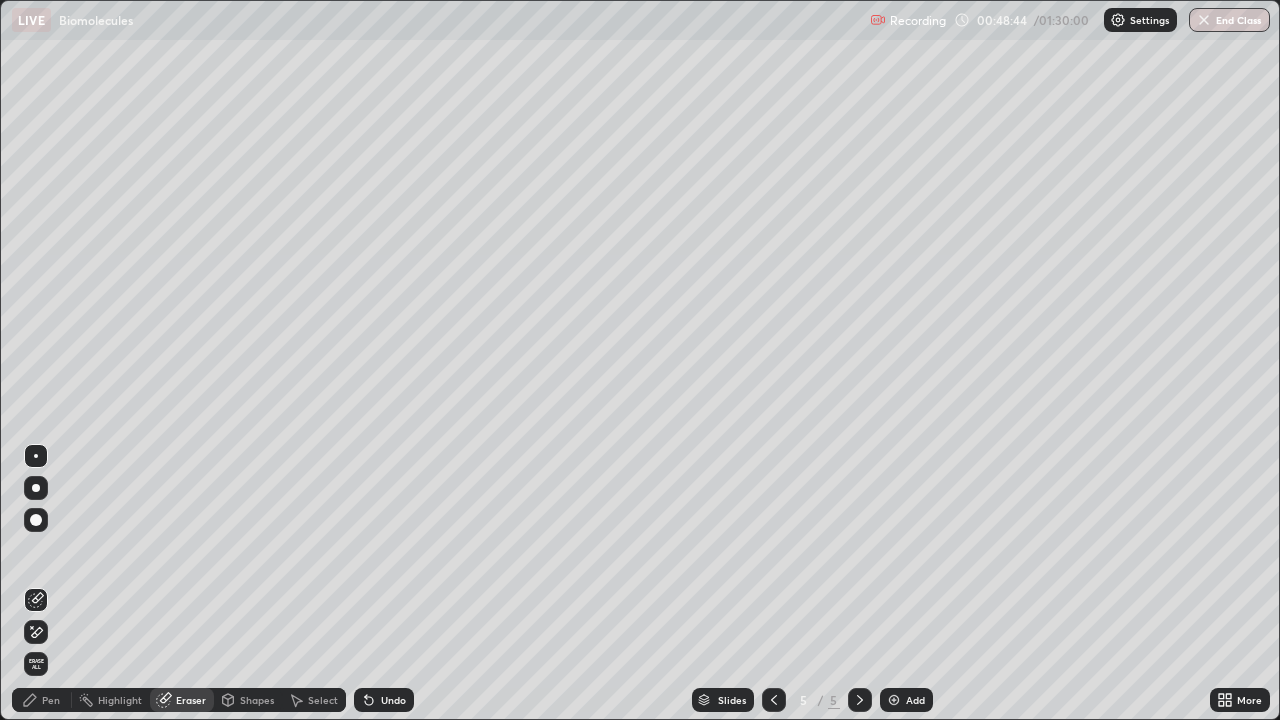 click on "Pen" at bounding box center (42, 700) 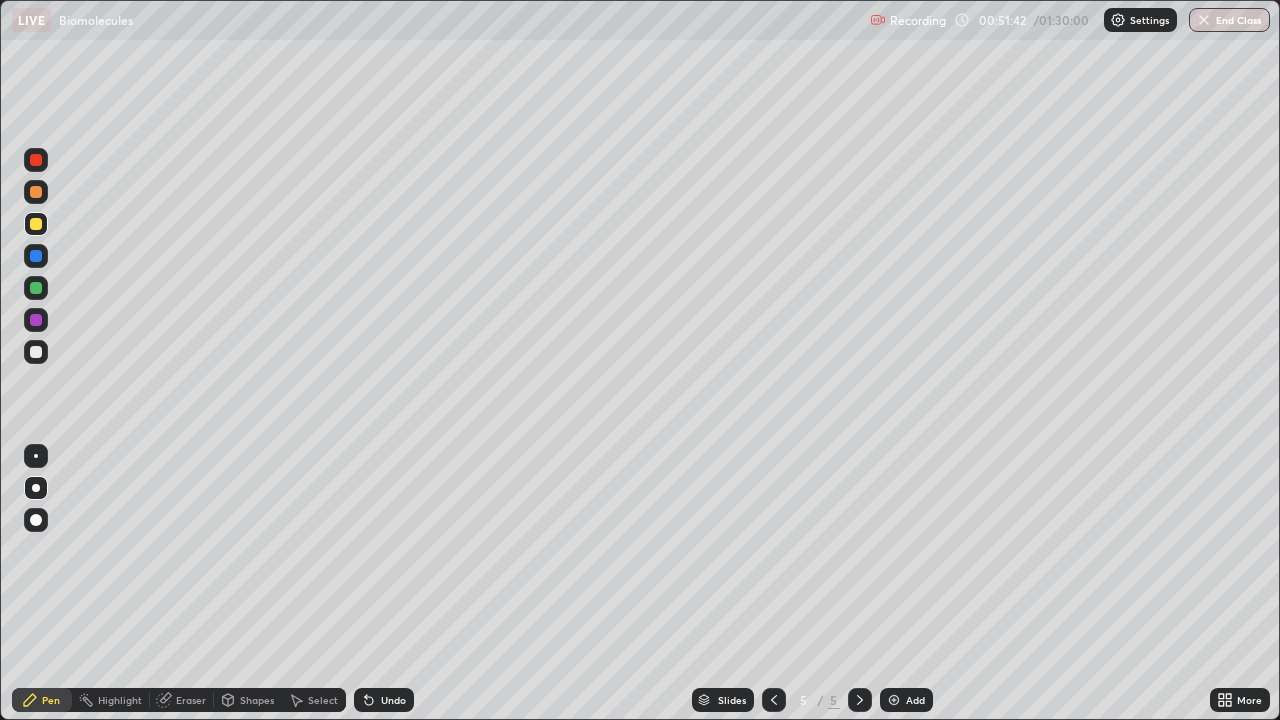 click on "Add" at bounding box center [915, 700] 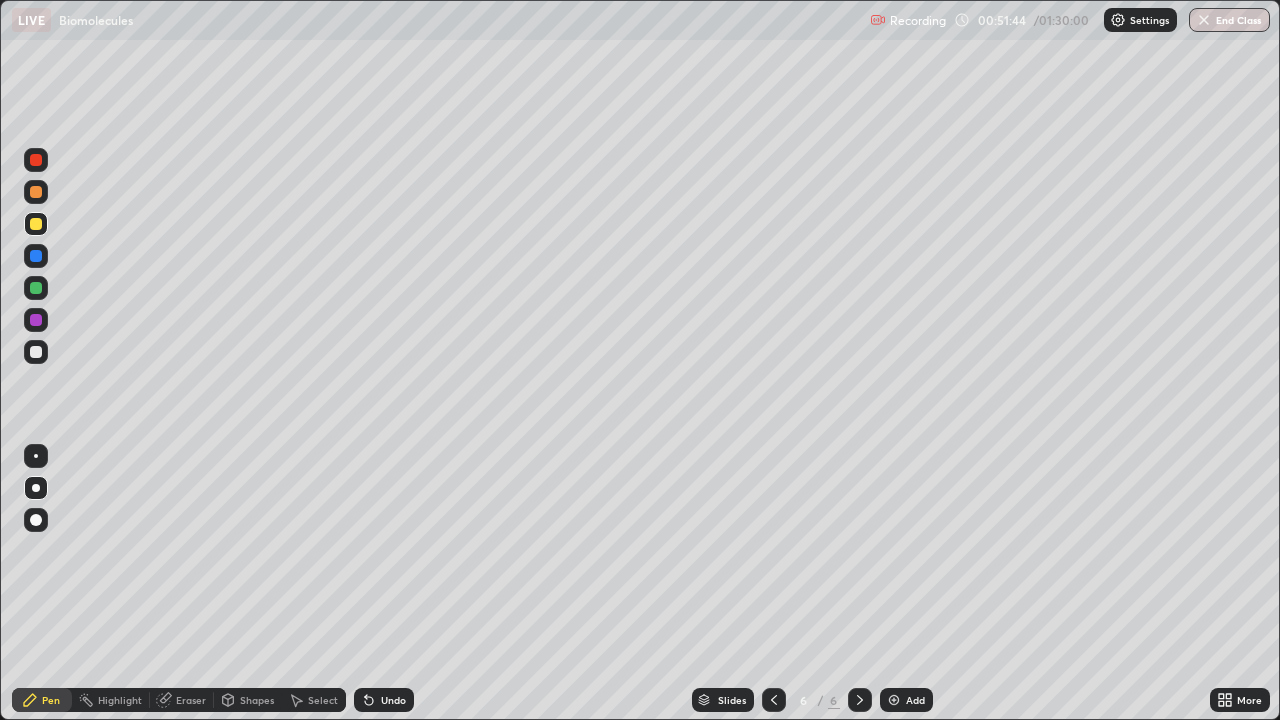click at bounding box center [36, 192] 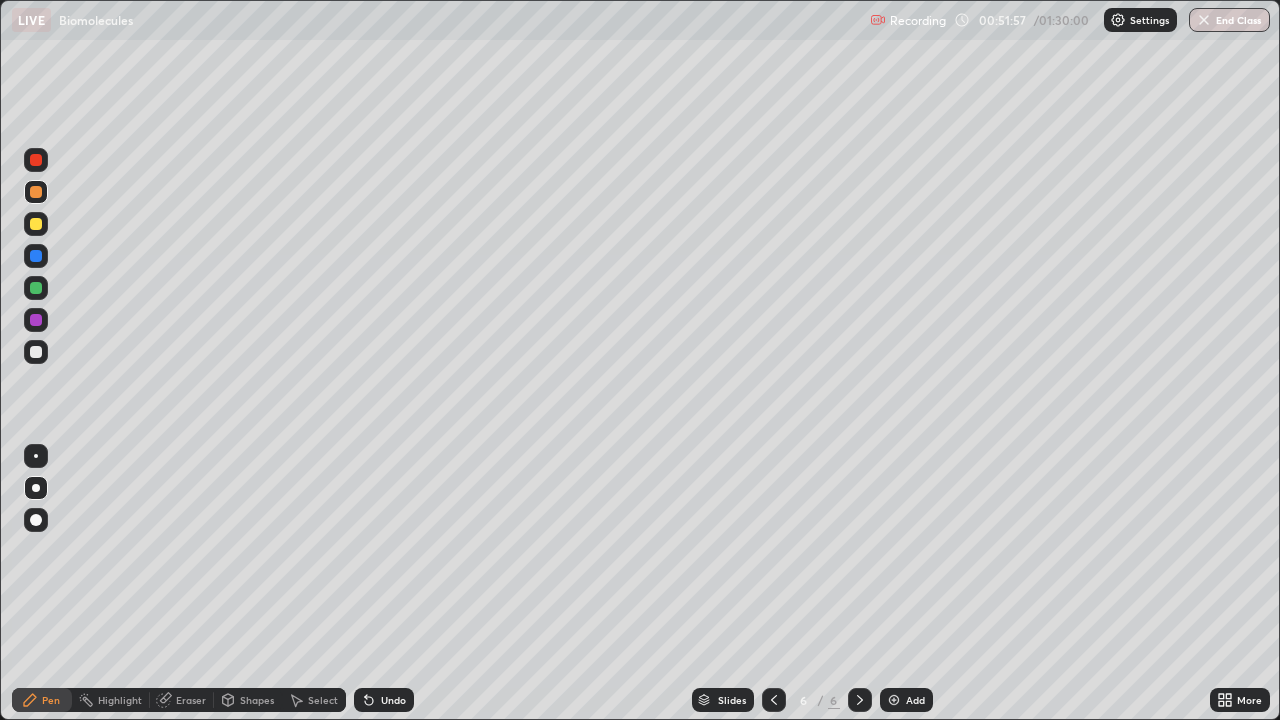 click at bounding box center (36, 224) 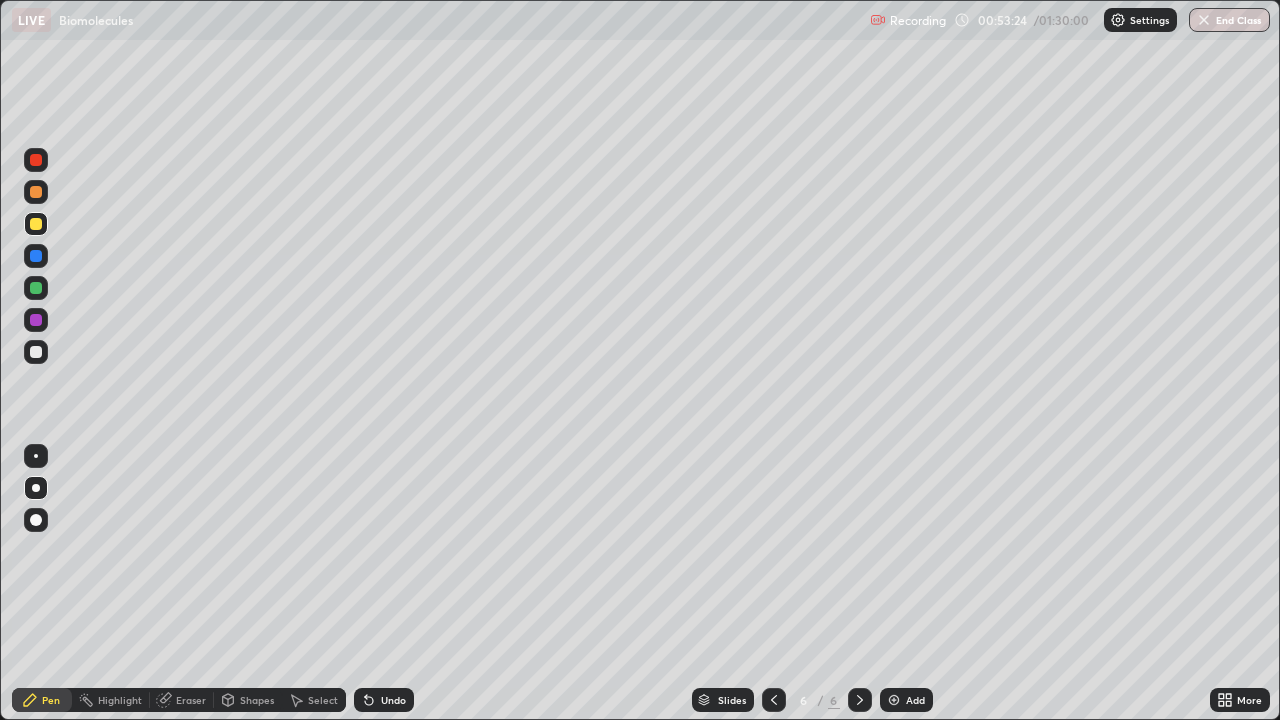 click at bounding box center (36, 192) 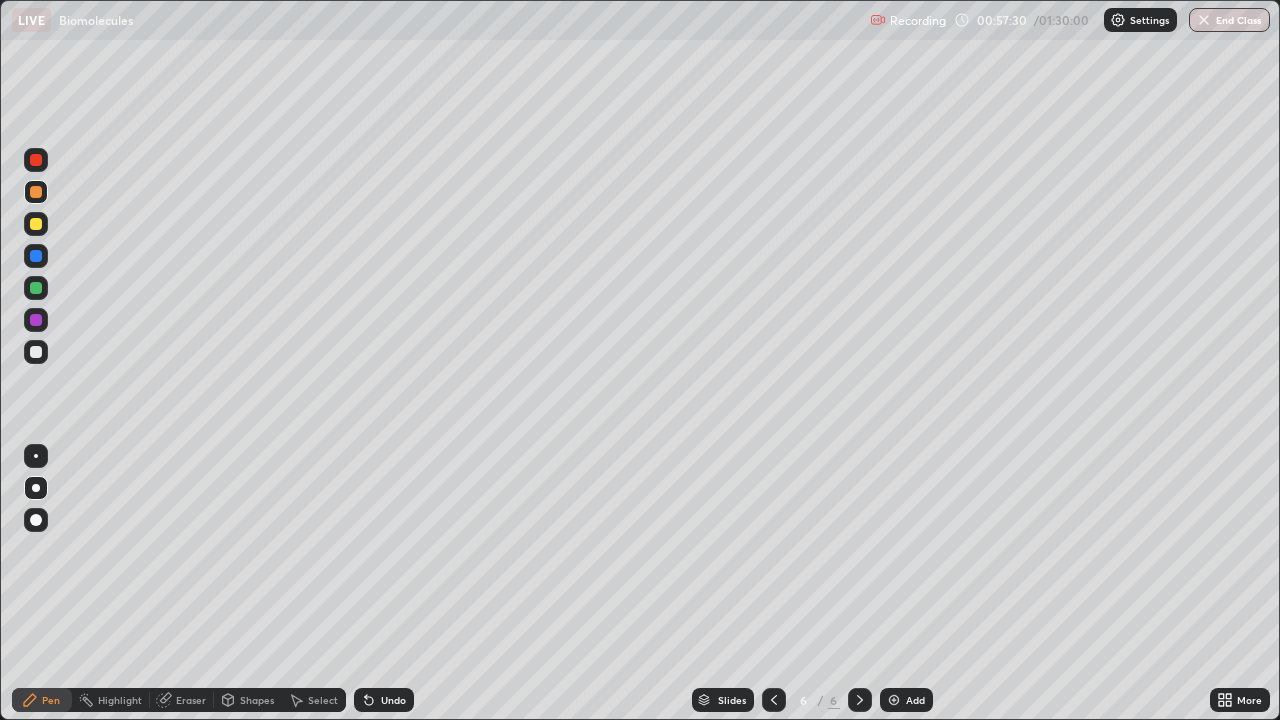 click on "Undo" at bounding box center (393, 700) 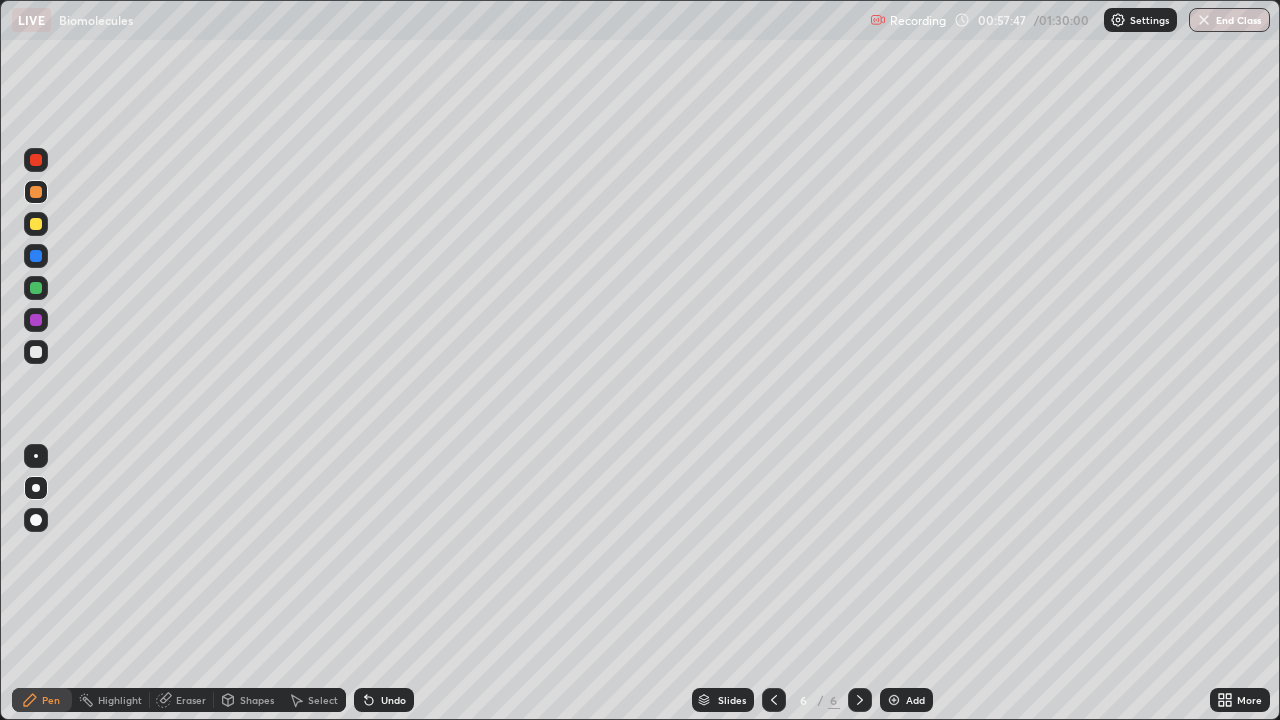 click at bounding box center (36, 352) 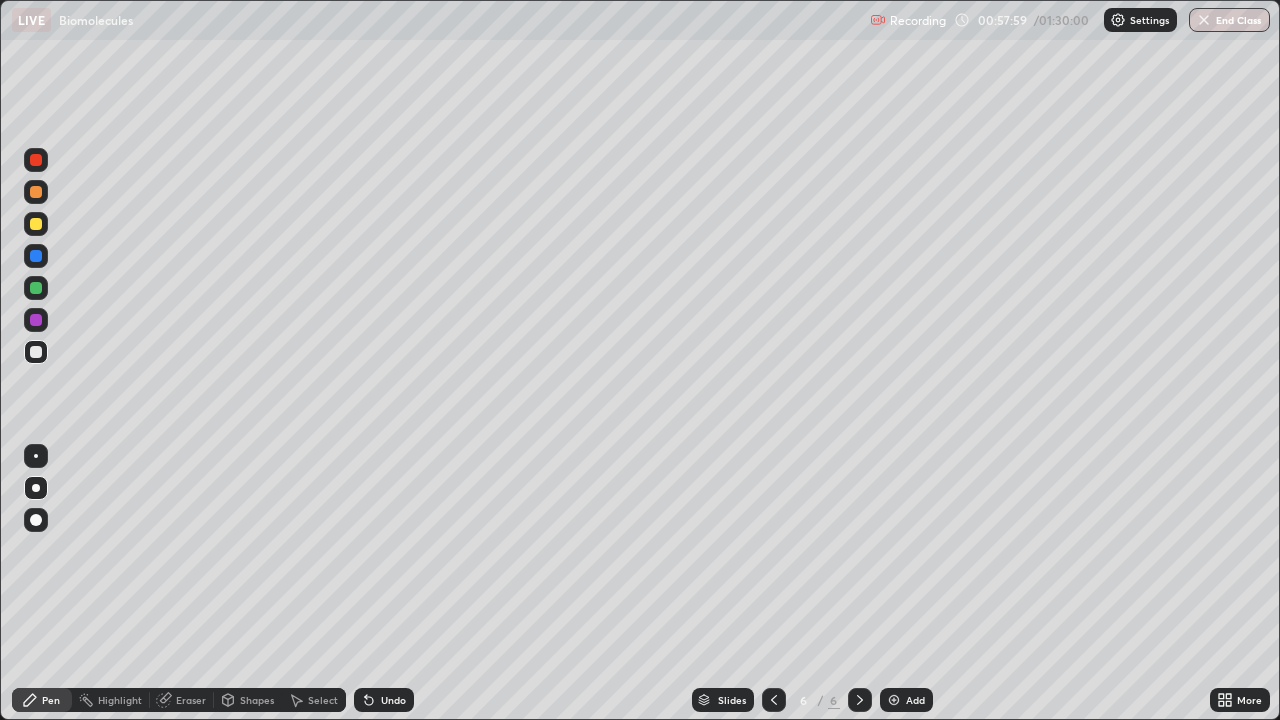 click at bounding box center (36, 192) 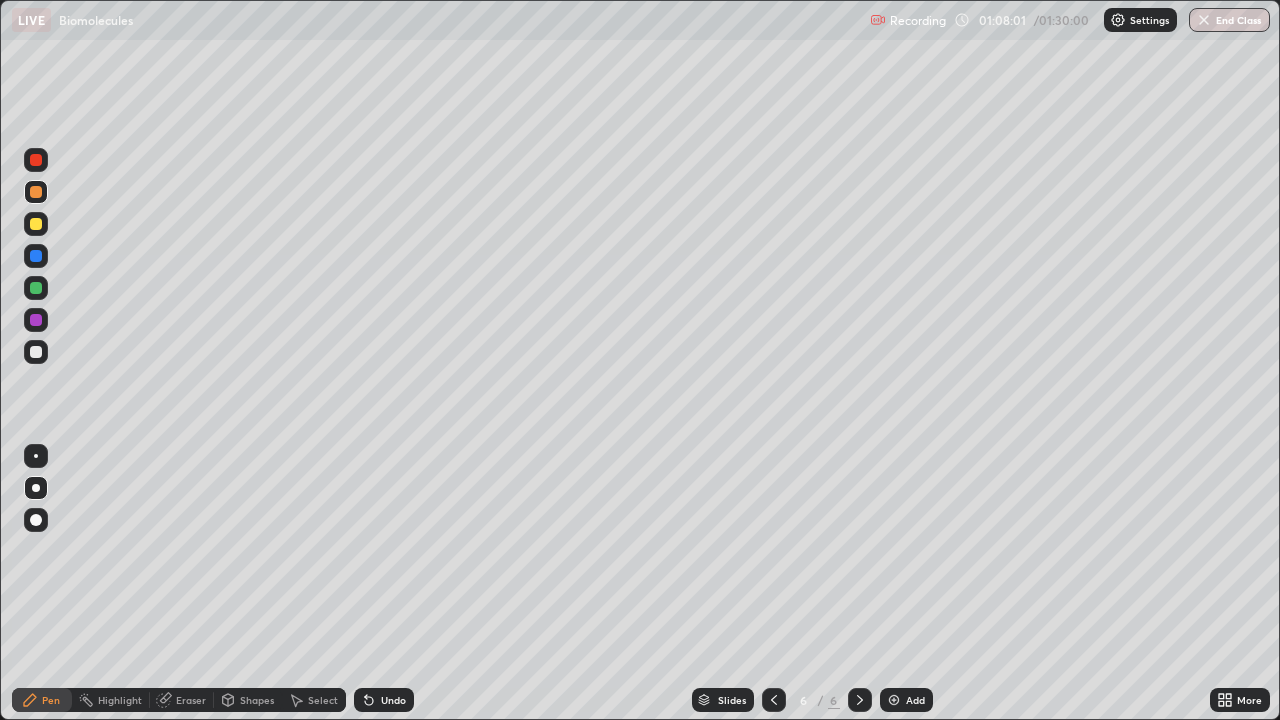 click 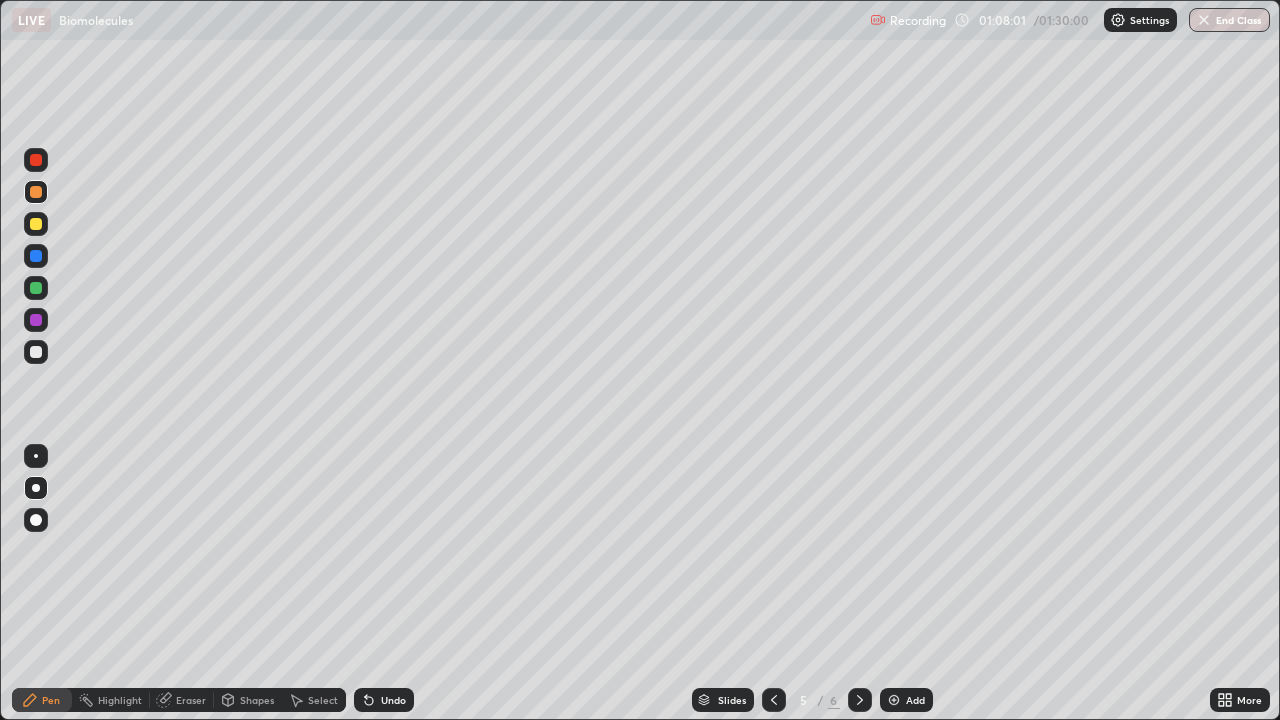 click 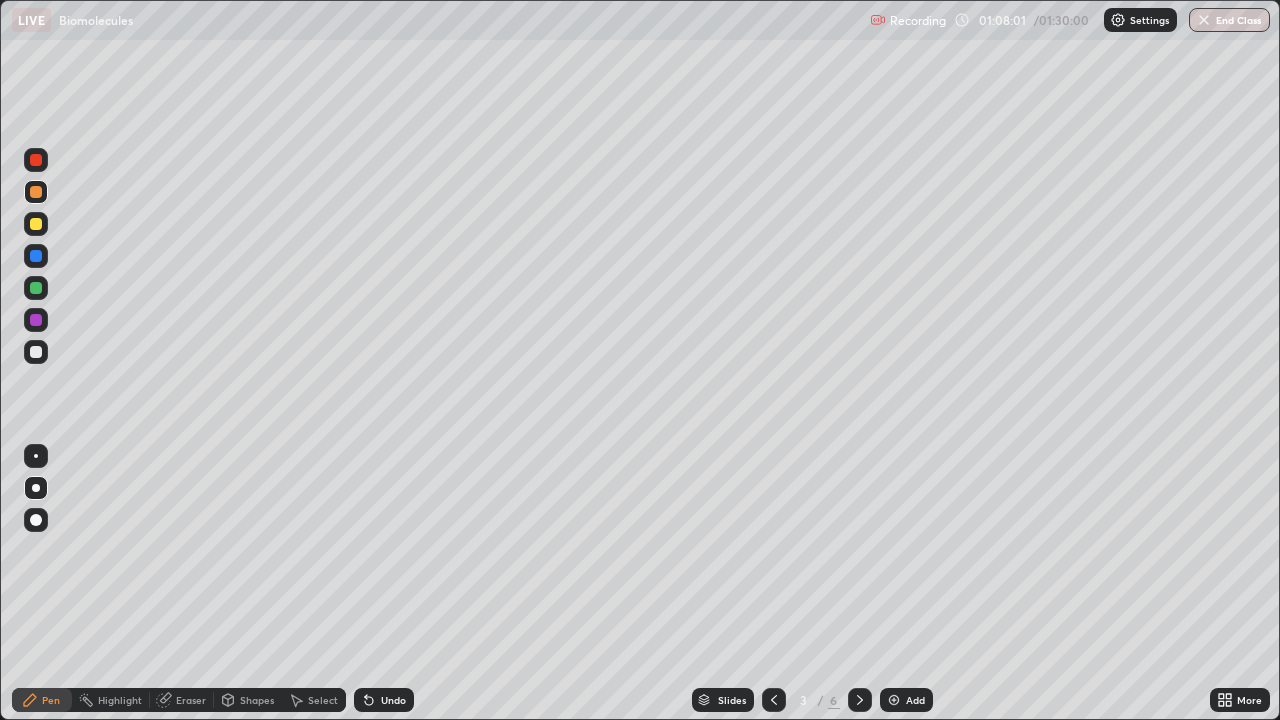 click 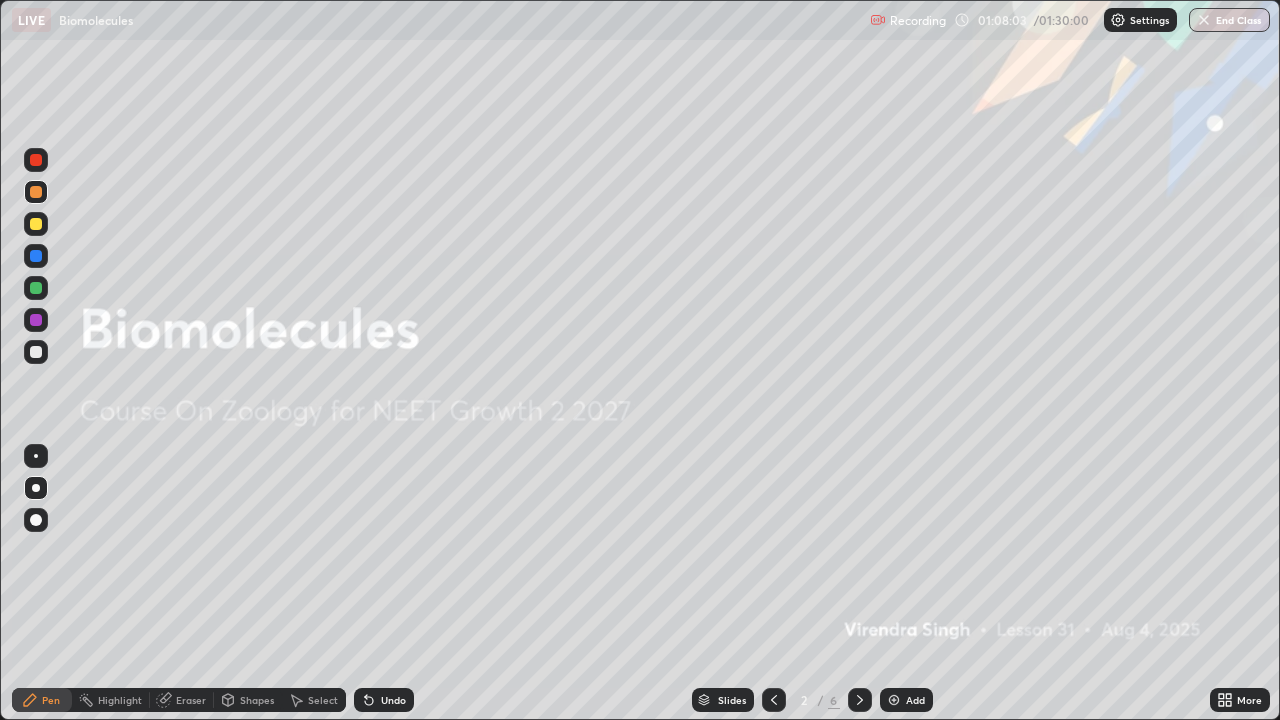click at bounding box center (860, 700) 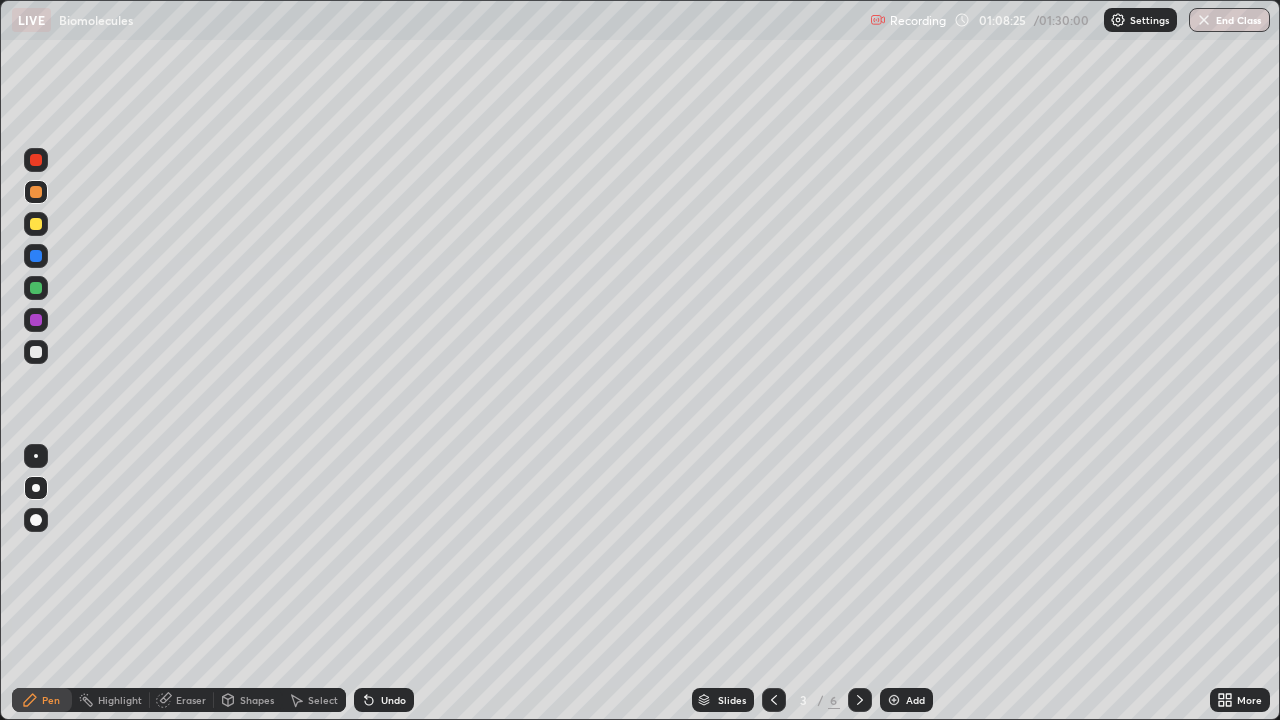 click on "Slides 3 / 6 Add" at bounding box center (812, 700) 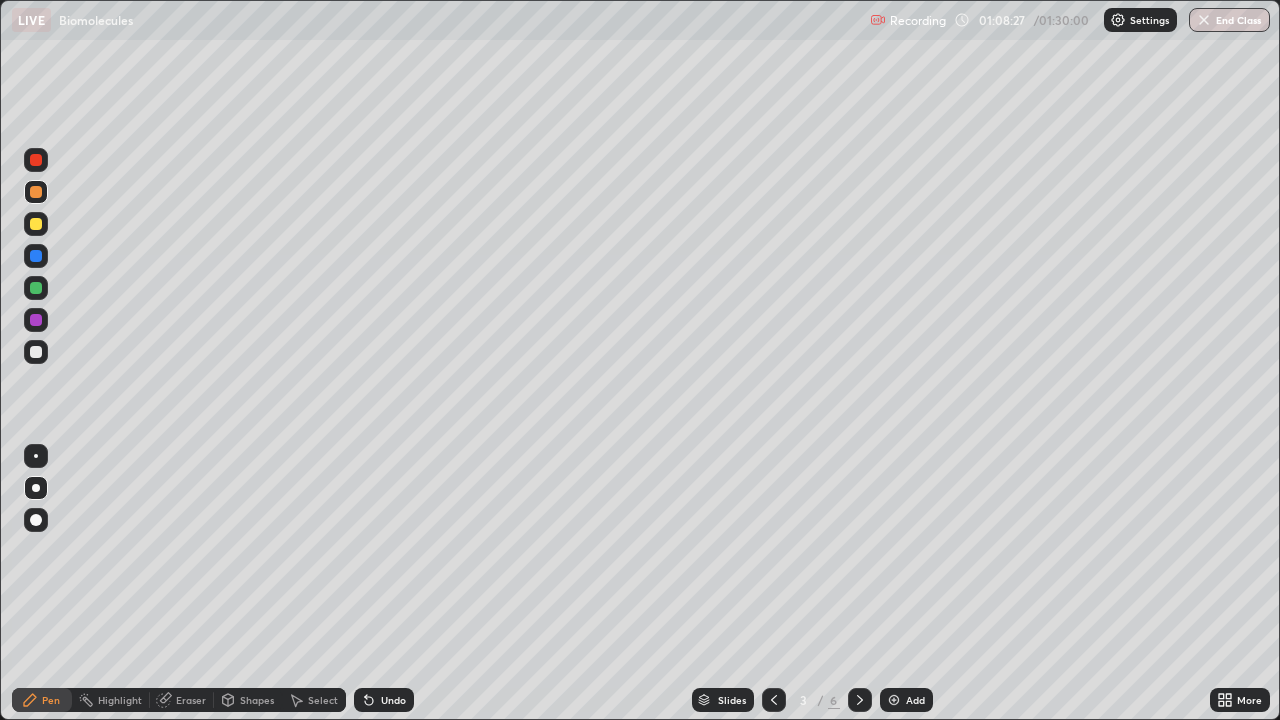 click 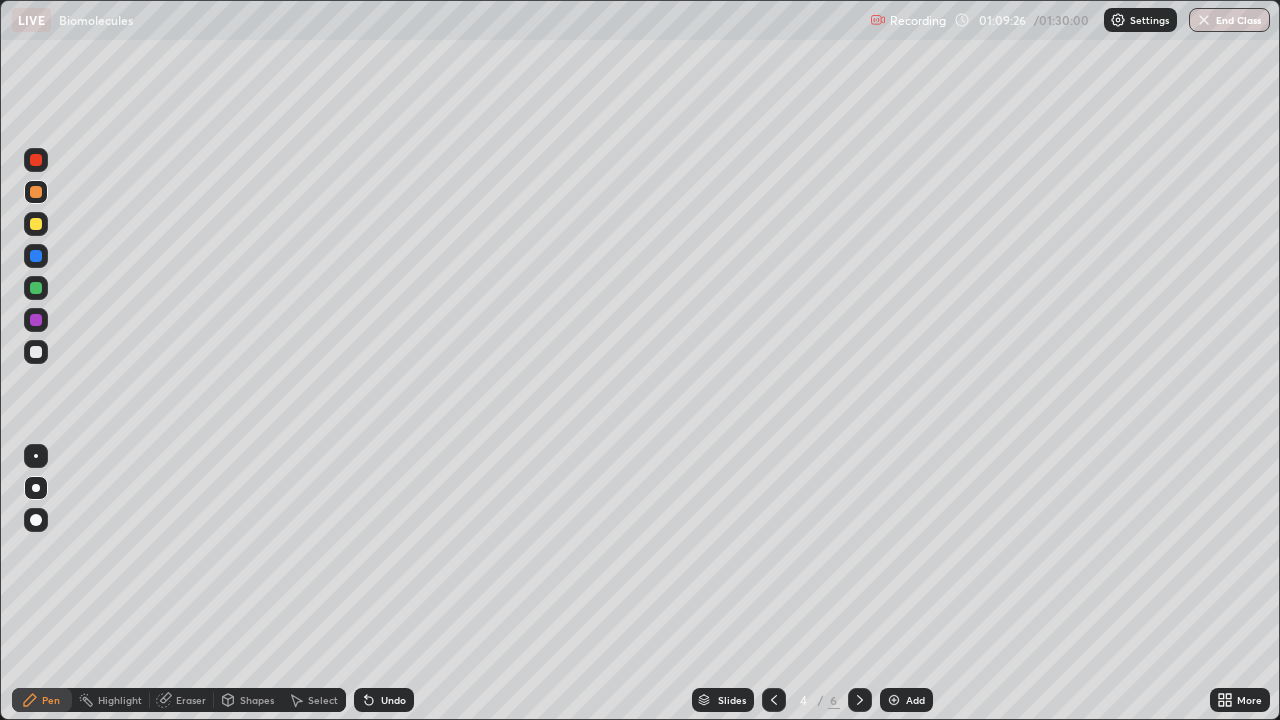 click 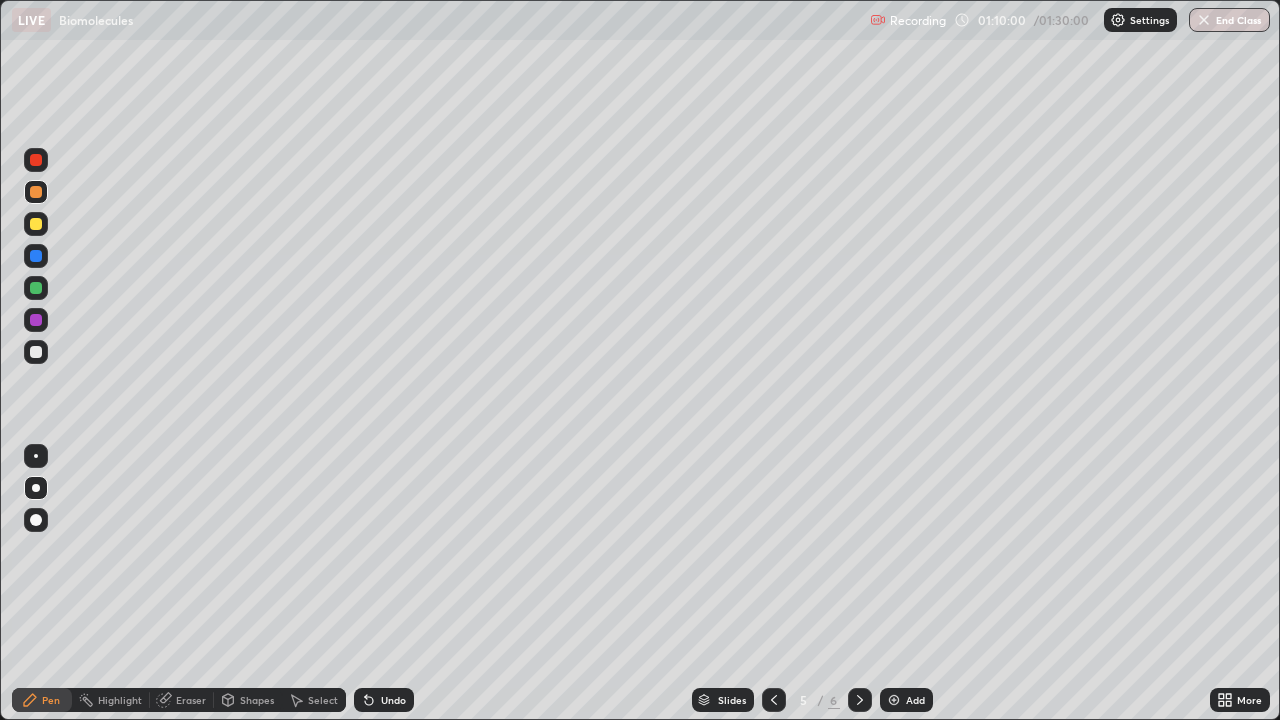 click 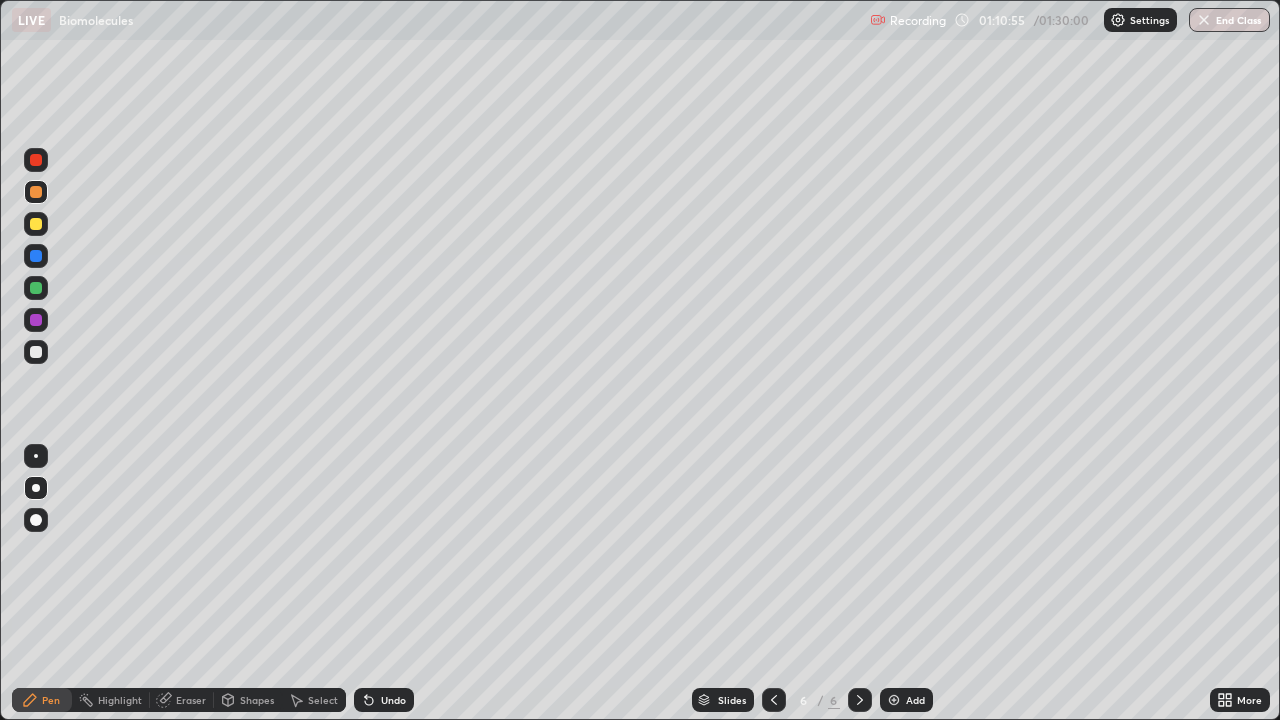 click 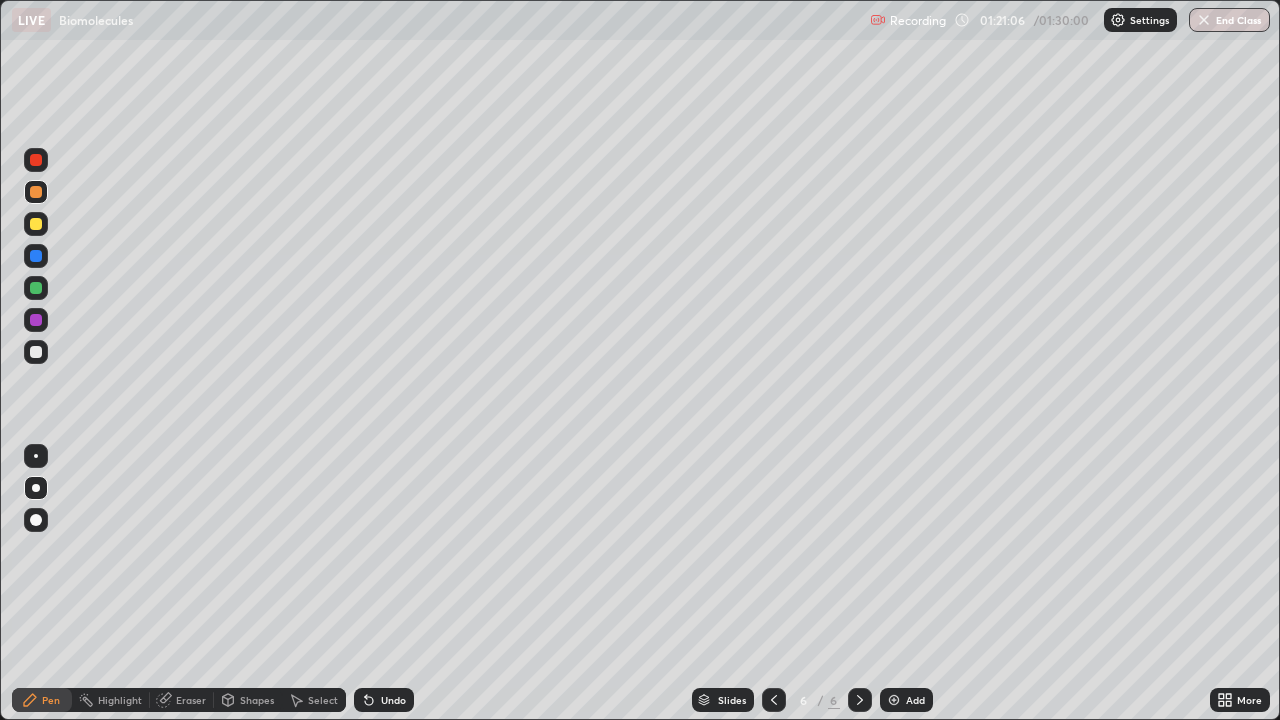 click on "End Class" at bounding box center (1229, 20) 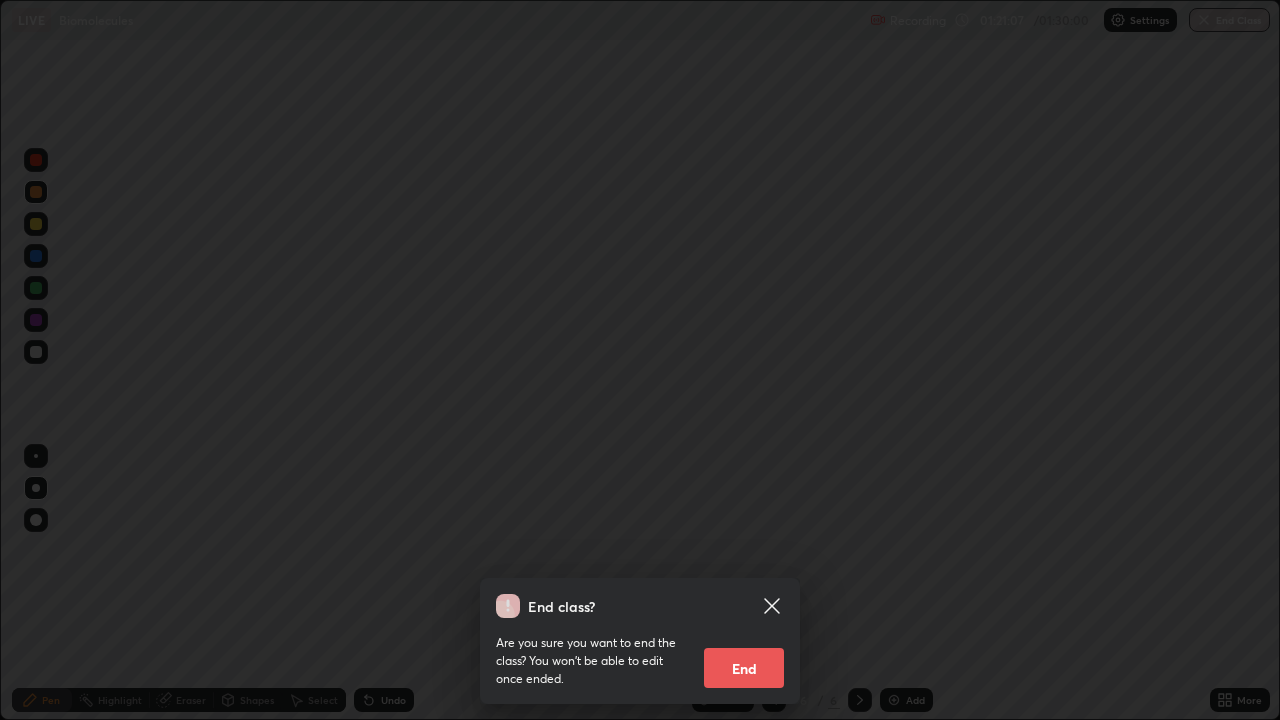 click on "End" at bounding box center (744, 668) 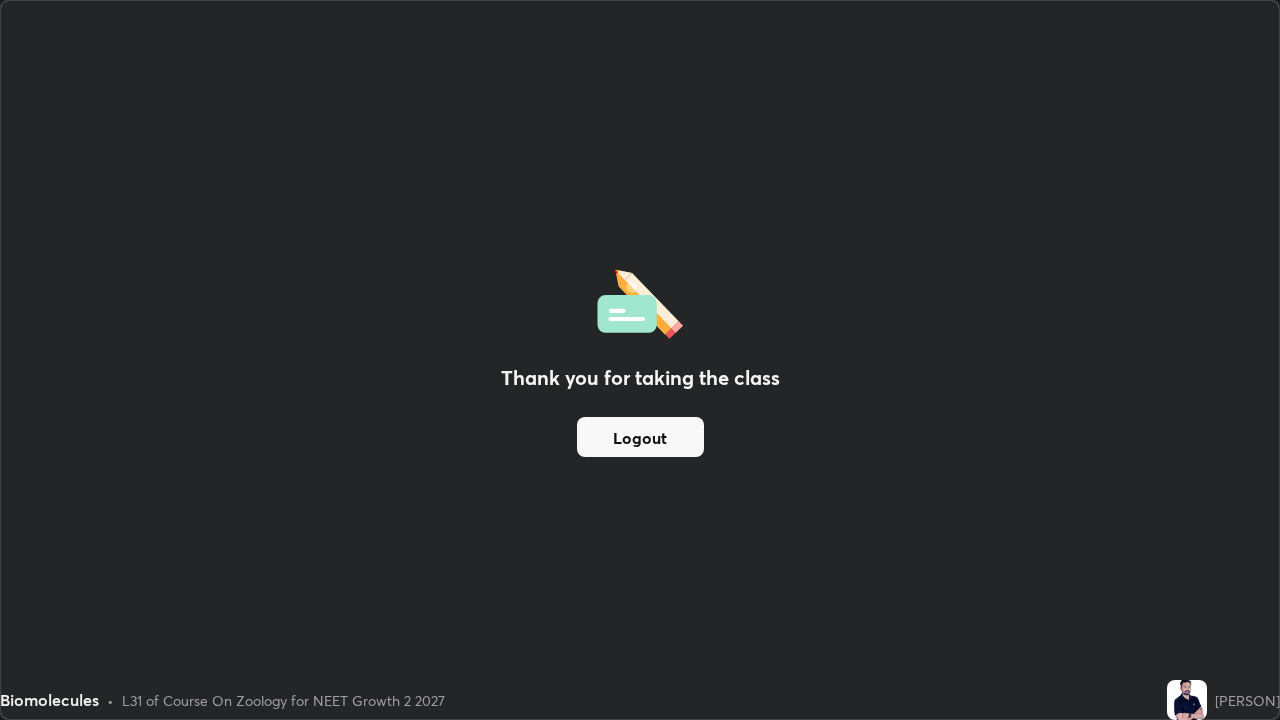 click on "Logout" at bounding box center [640, 437] 